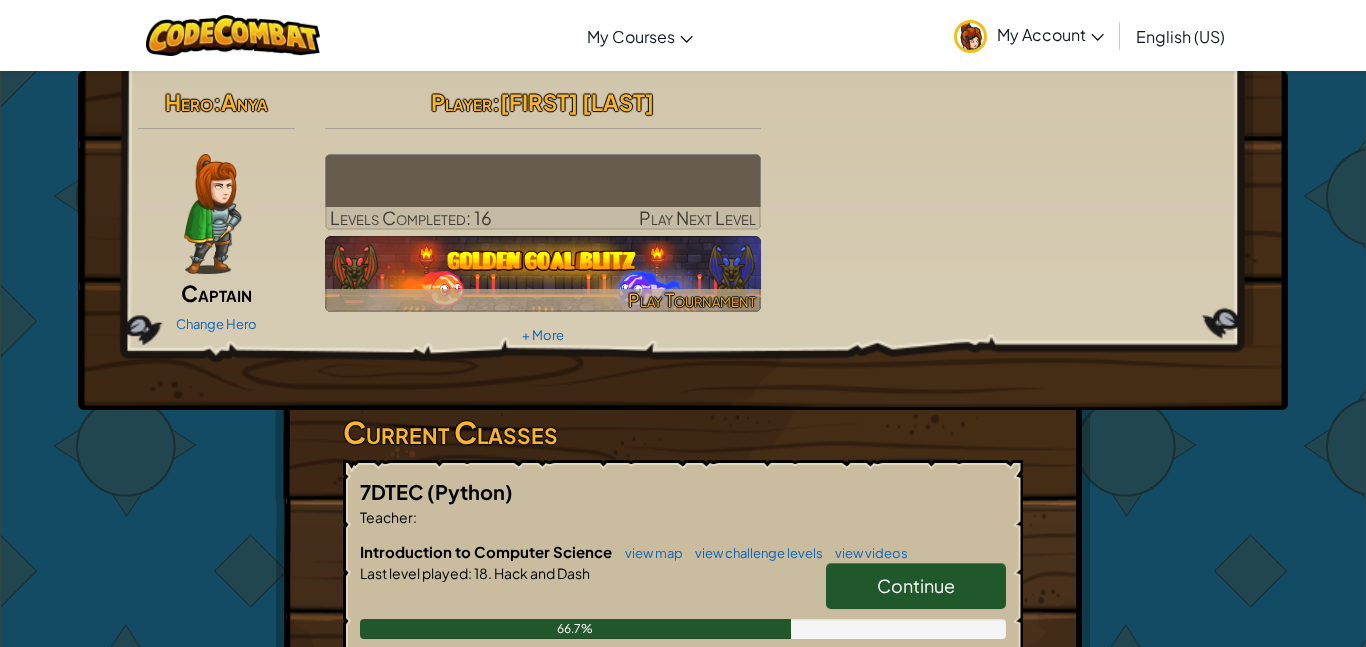scroll, scrollTop: 0, scrollLeft: 0, axis: both 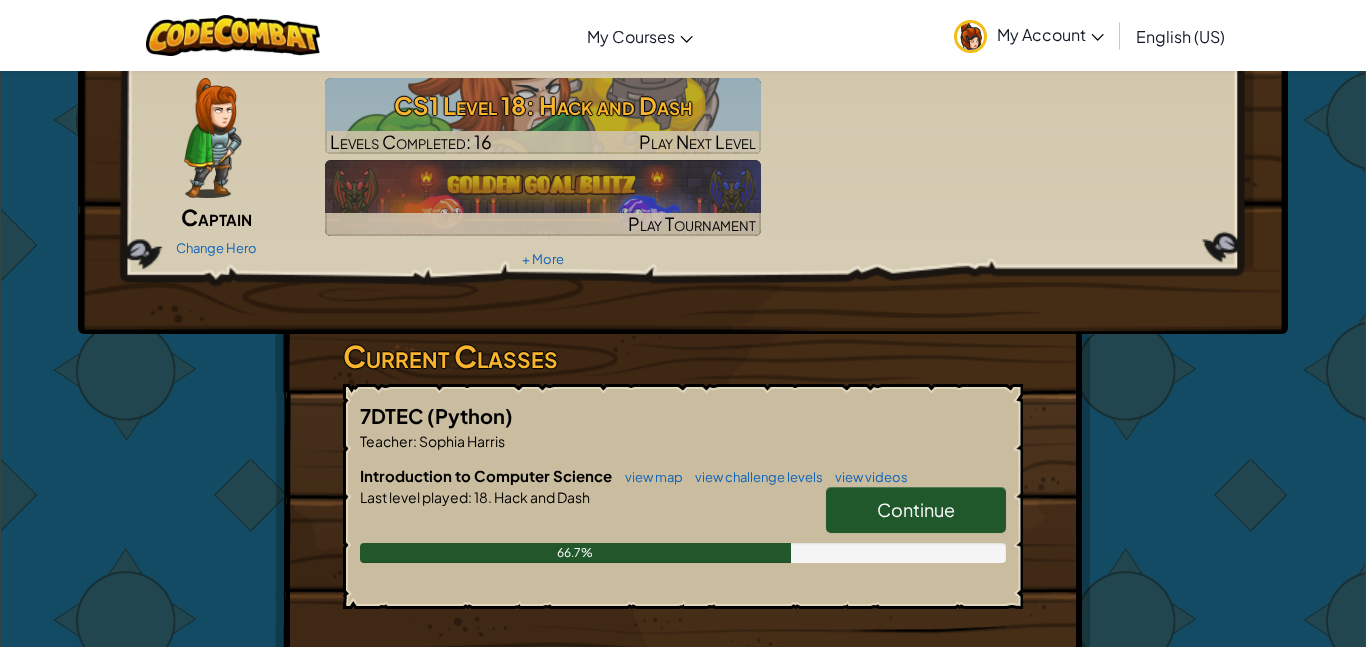 click on "Continue" at bounding box center [916, 510] 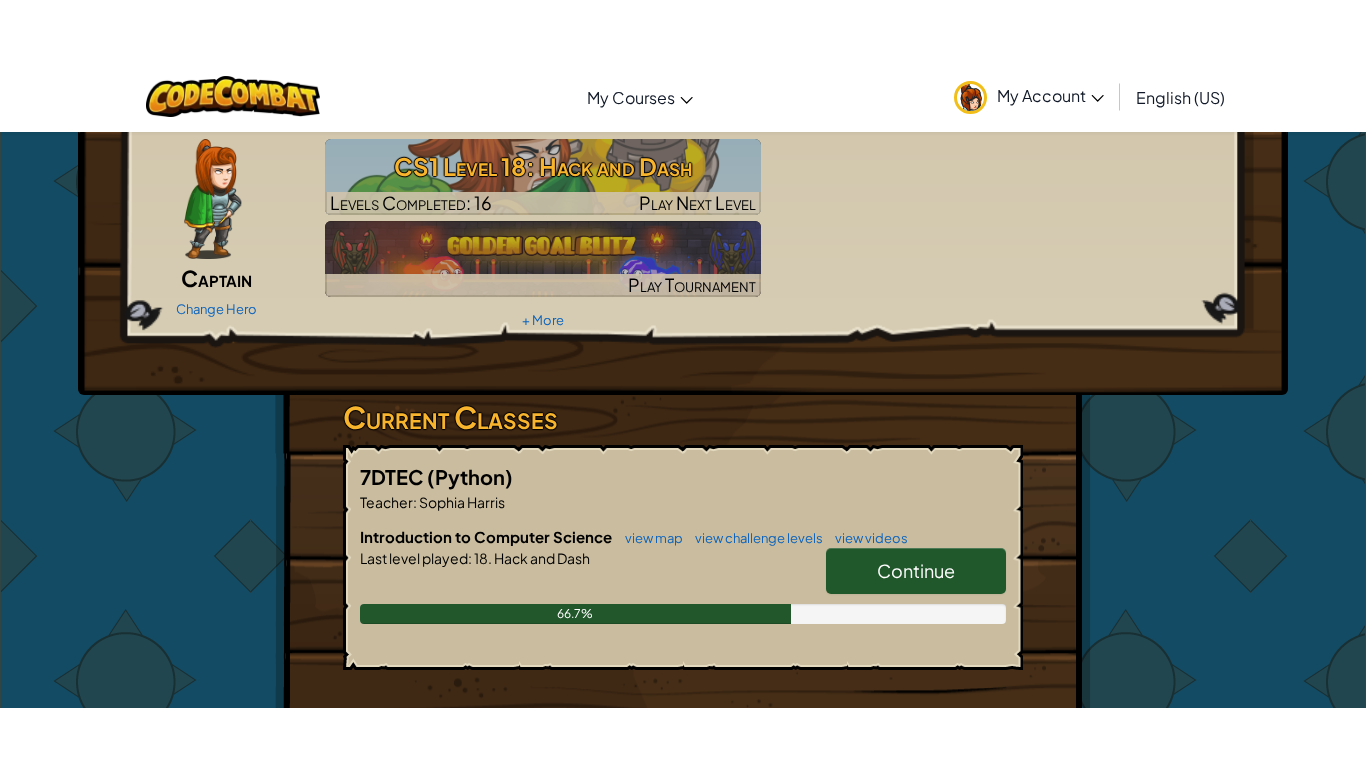 scroll, scrollTop: 0, scrollLeft: 0, axis: both 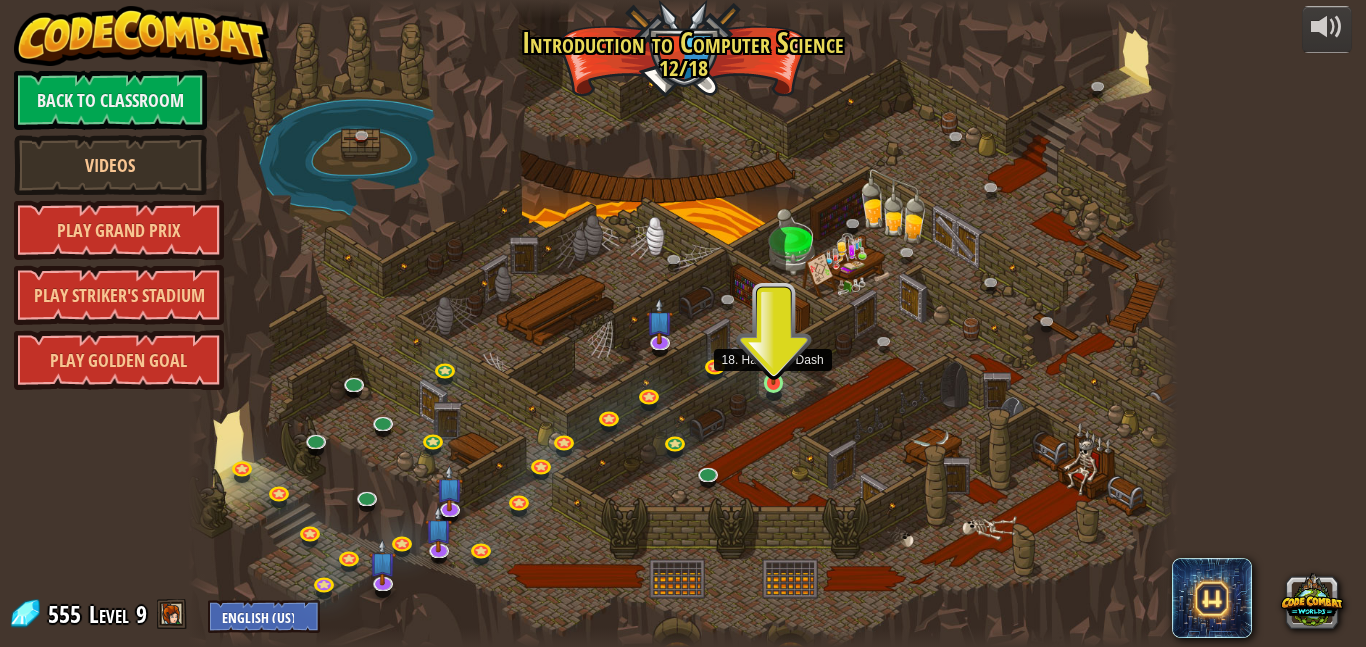 click at bounding box center [773, 358] 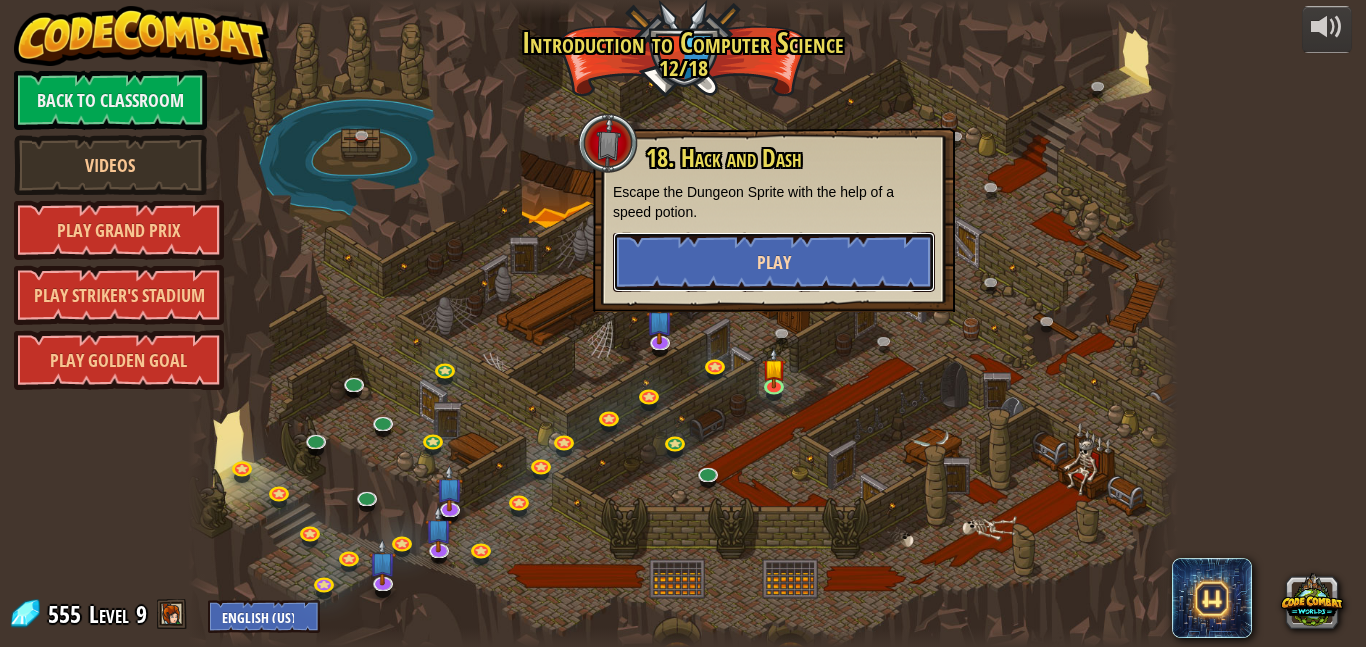 click on "Play" at bounding box center (774, 262) 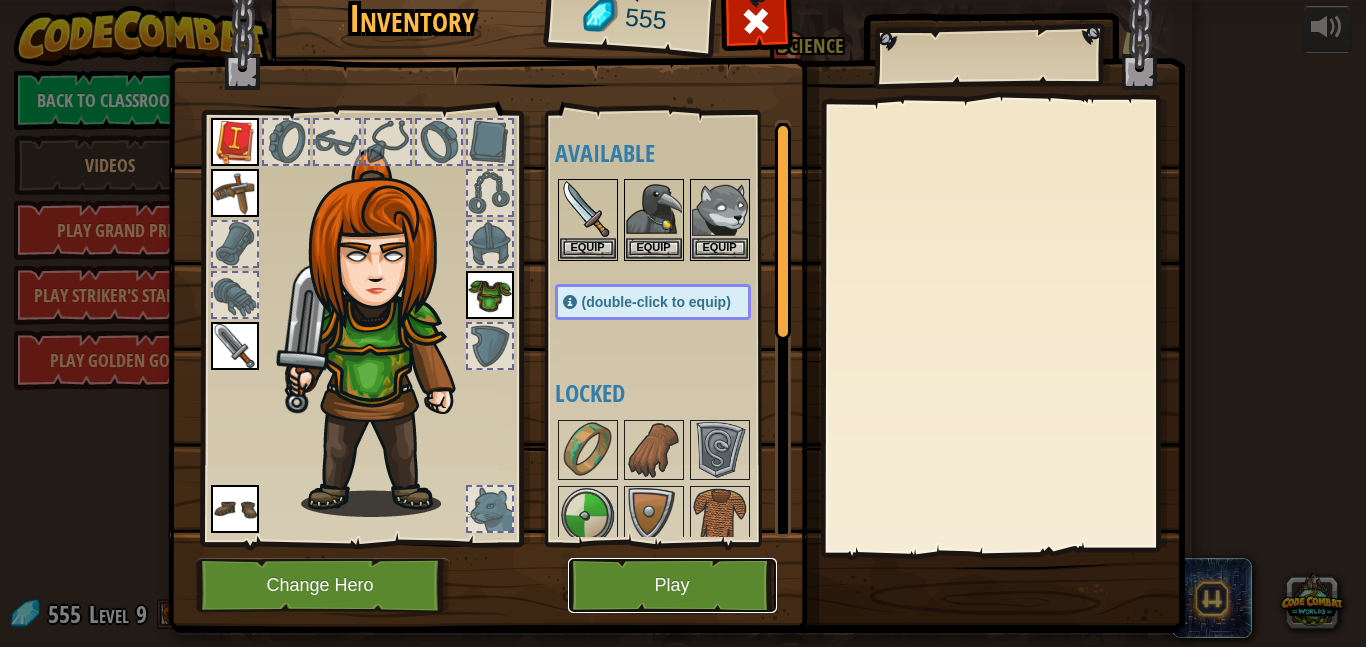 click on "Play" at bounding box center [672, 585] 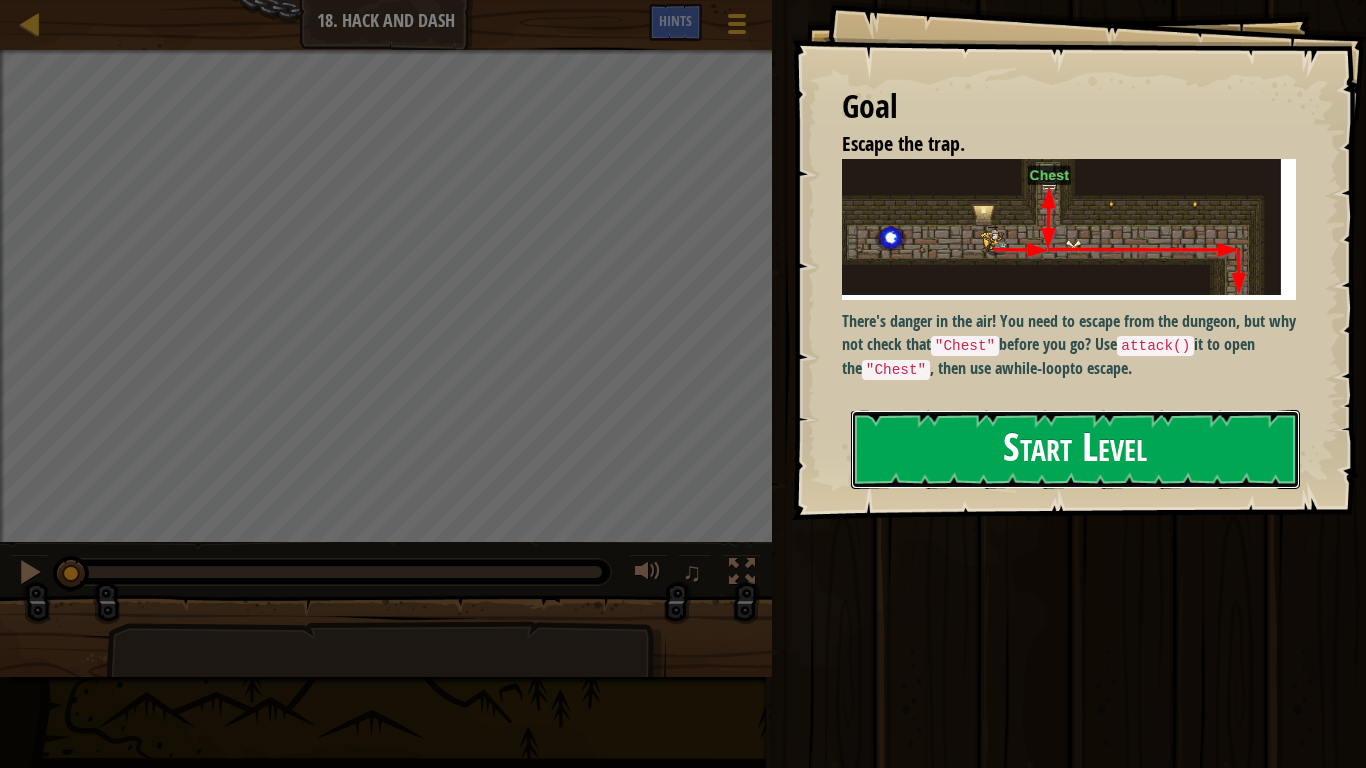click on "Start Level" at bounding box center [1075, 449] 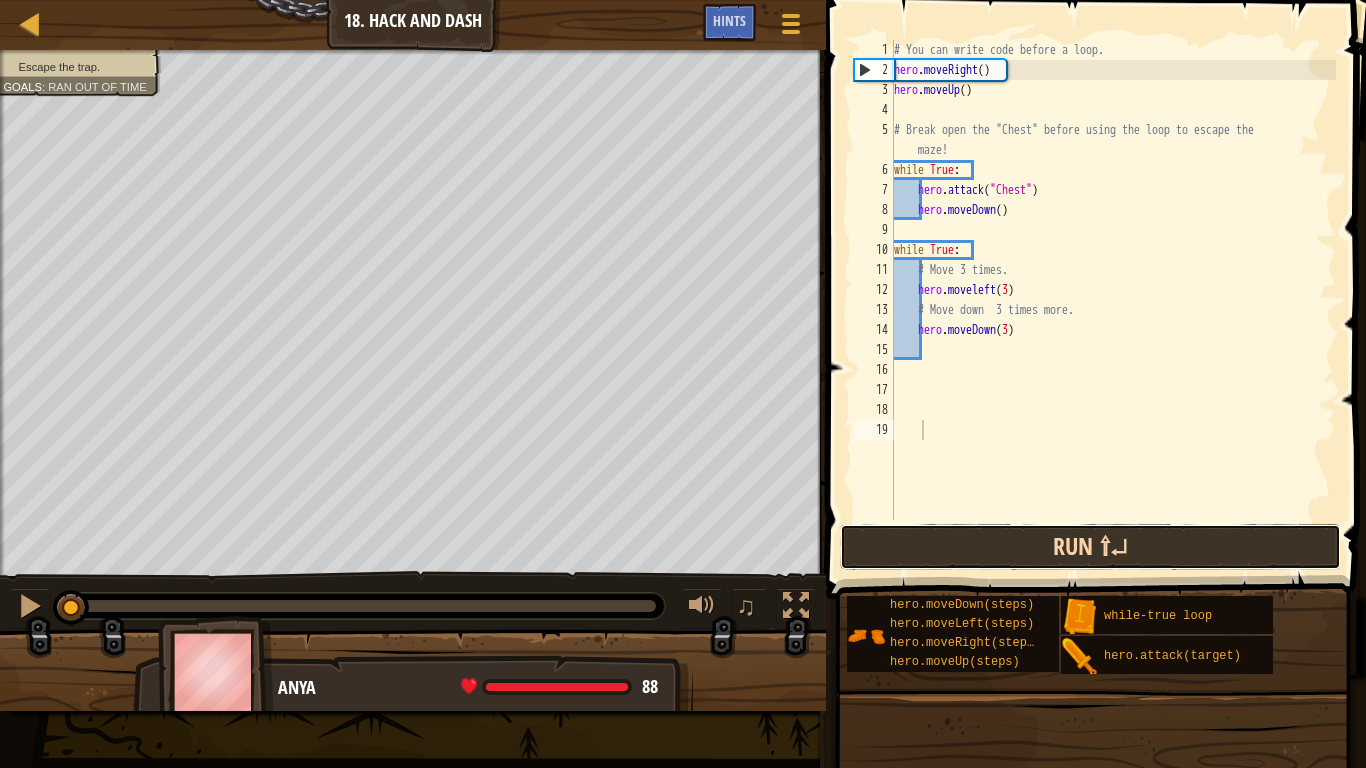 click on "Run ⇧↵" at bounding box center (1090, 547) 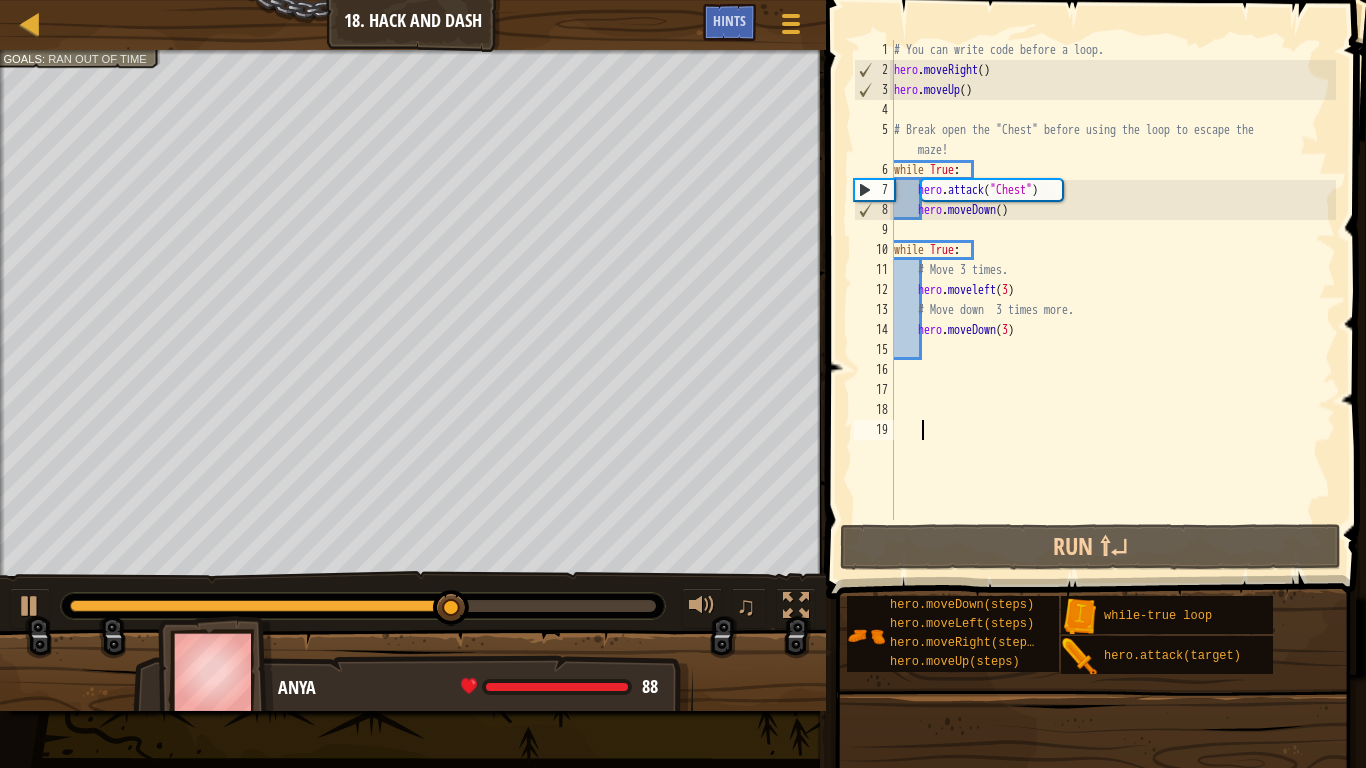 click on "# You can write code before a loop. hero . moveRight ( ) hero . moveUp ( ) # Break open the "Chest" before using the loop to escape the       maze! while   True :      hero . attack ( "Chest" )      hero . moveDown ( ) while   True :      # Move 3 times.      hero . moveleft ( 3 )      # Move down  3 times more.      hero . moveDown ( 3 )" at bounding box center (1113, 300) 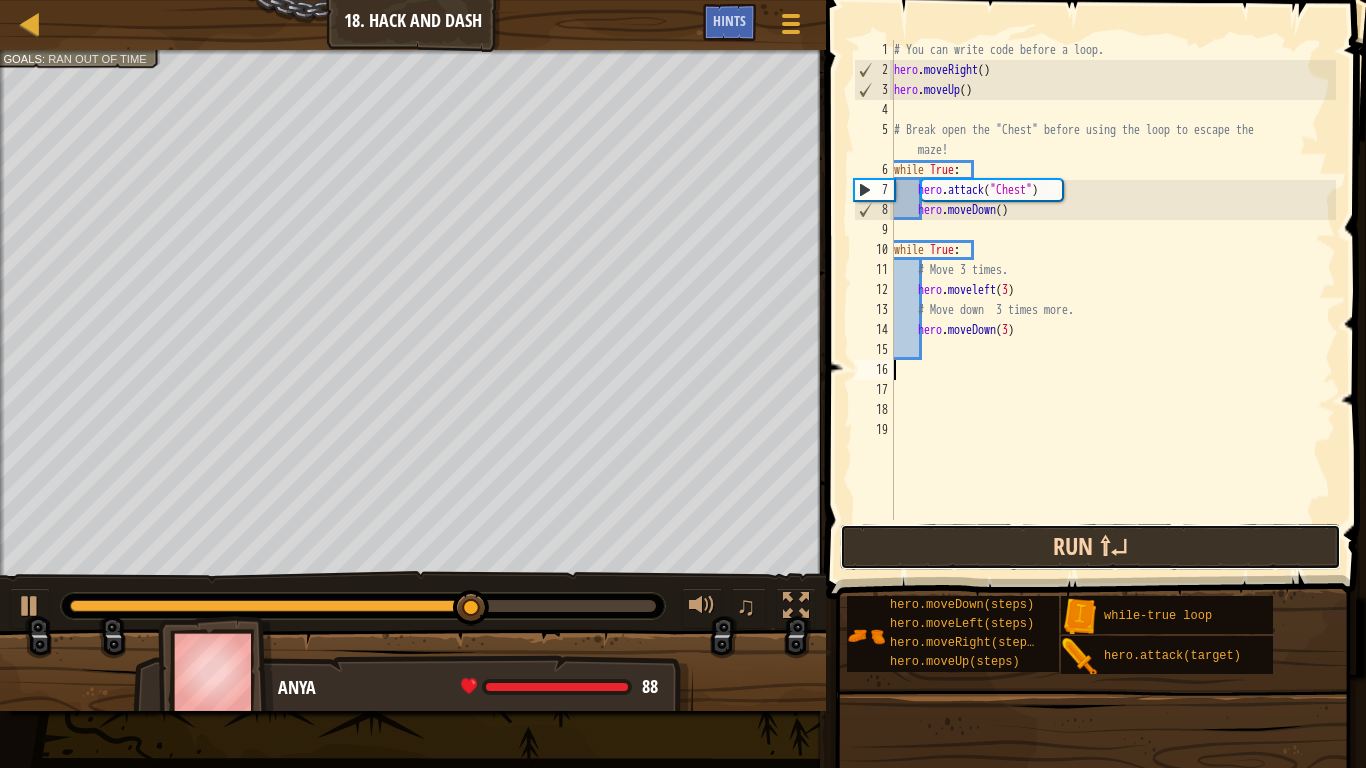click on "Run ⇧↵" at bounding box center [1090, 547] 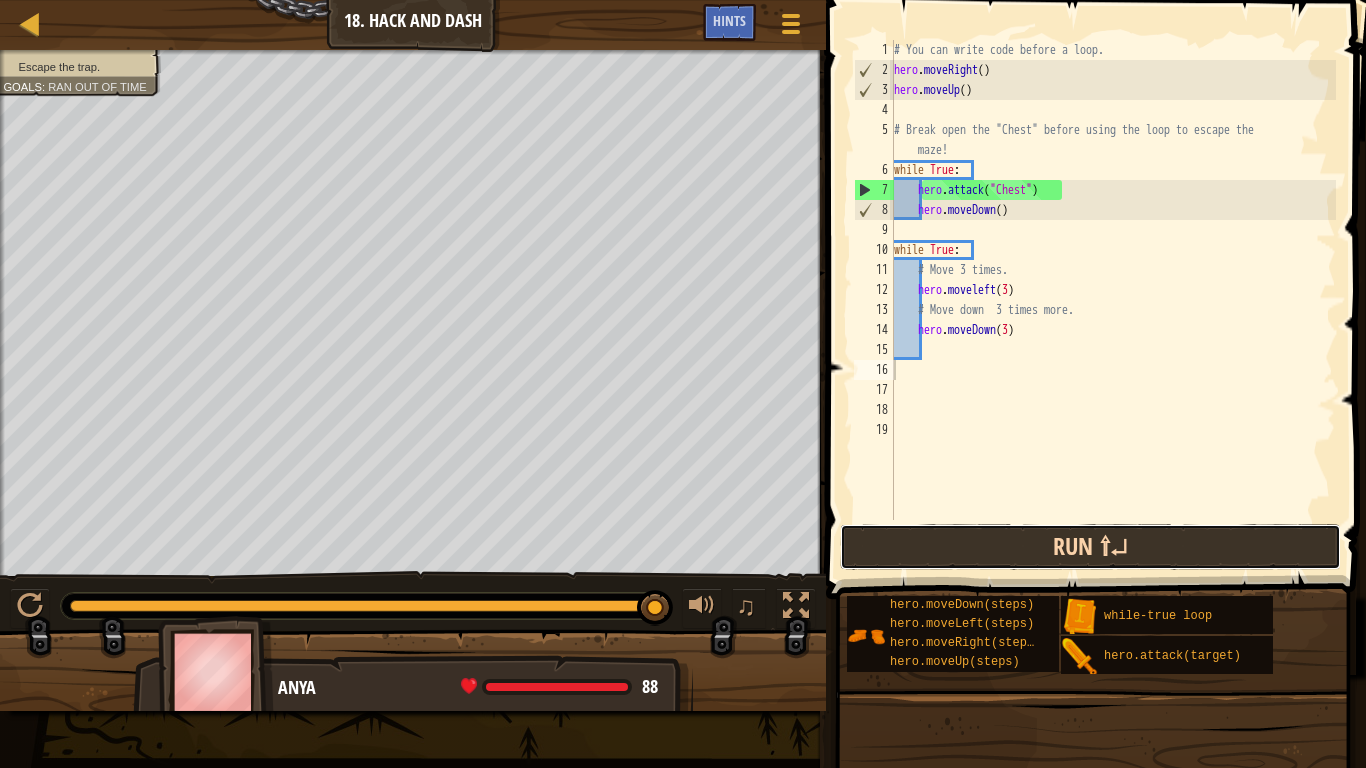 click on "Run ⇧↵" at bounding box center (1090, 547) 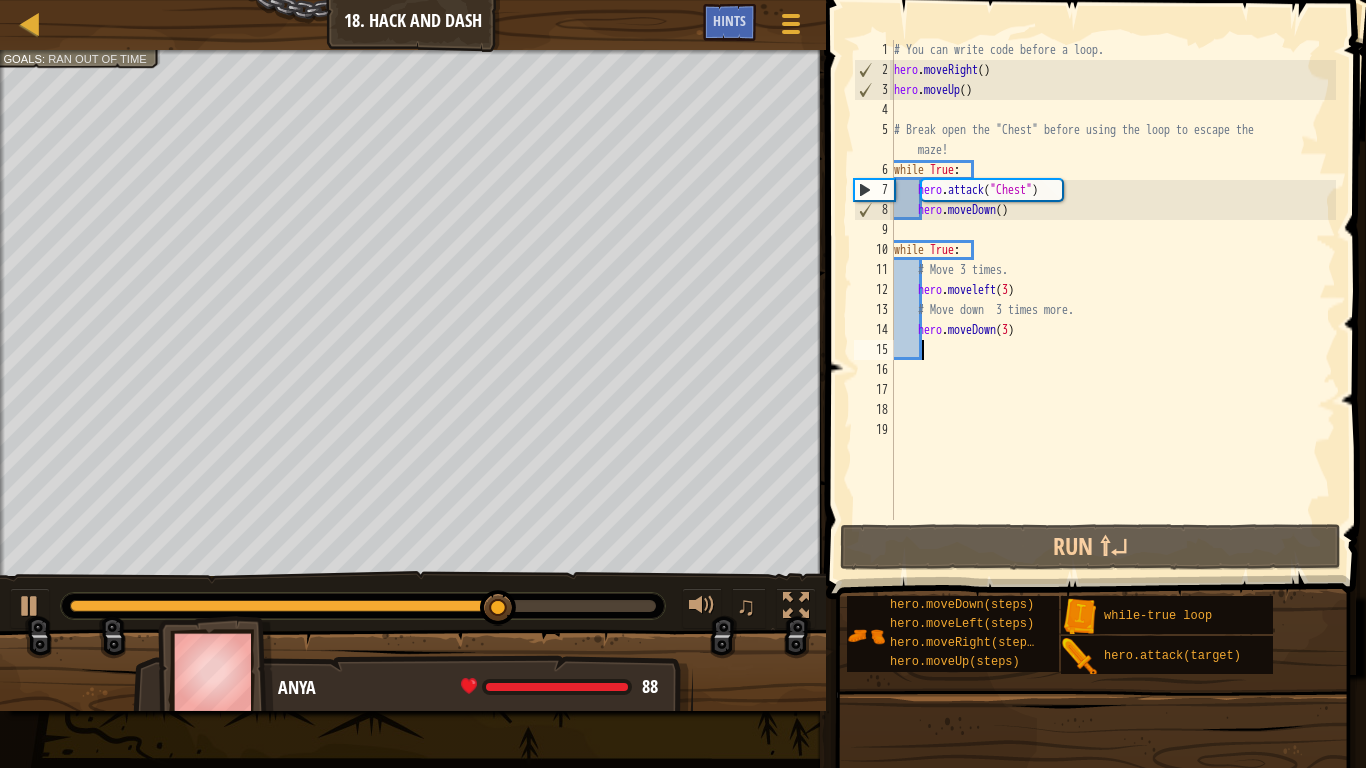click on "# You can write code before a loop. hero . moveRight ( ) hero . moveUp ( ) # Break open the "Chest" before using the loop to escape the       maze! while   True :      hero . attack ( "Chest" )      hero . moveDown ( ) while   True :      # Move 3 times.      hero . moveleft ( 3 )      # Move down  3 times more.      hero . moveDown ( 3 )" at bounding box center (1113, 300) 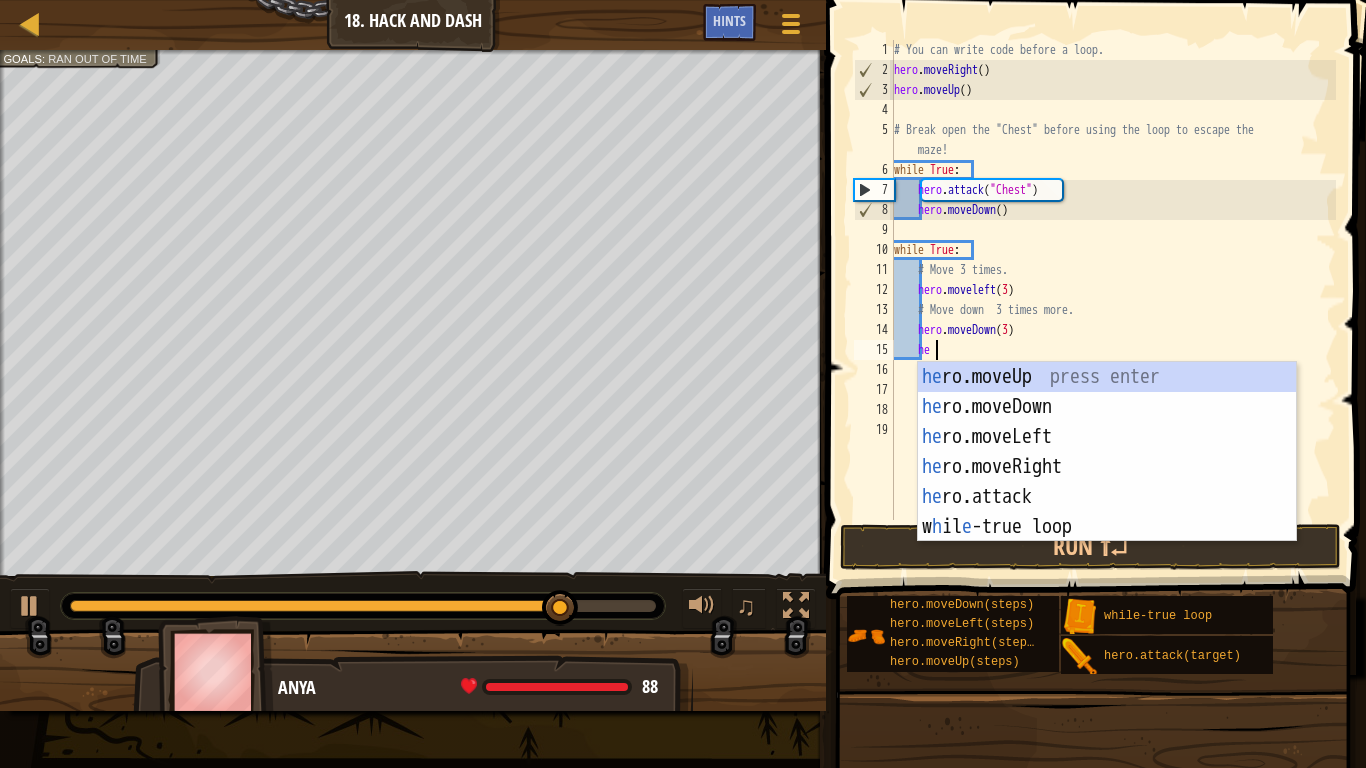 type on "her" 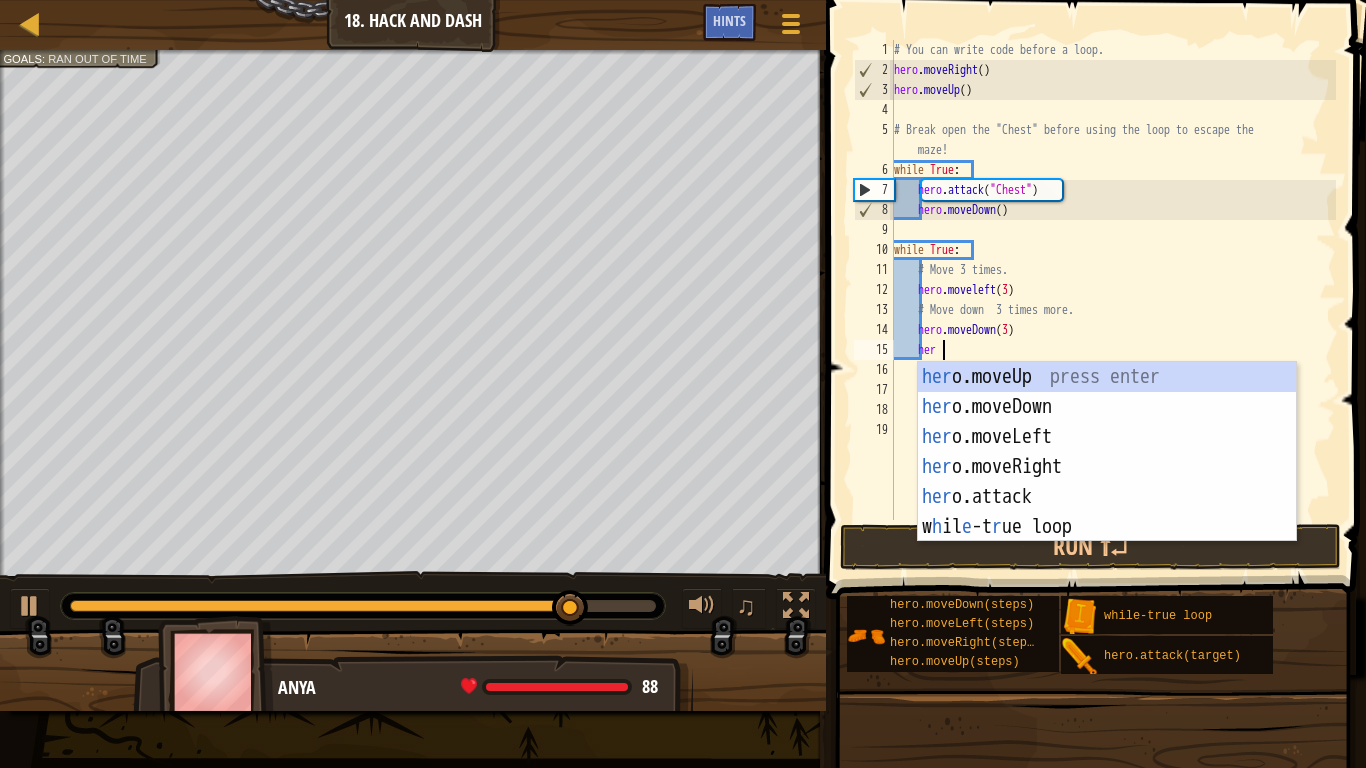 scroll, scrollTop: 9, scrollLeft: 6, axis: both 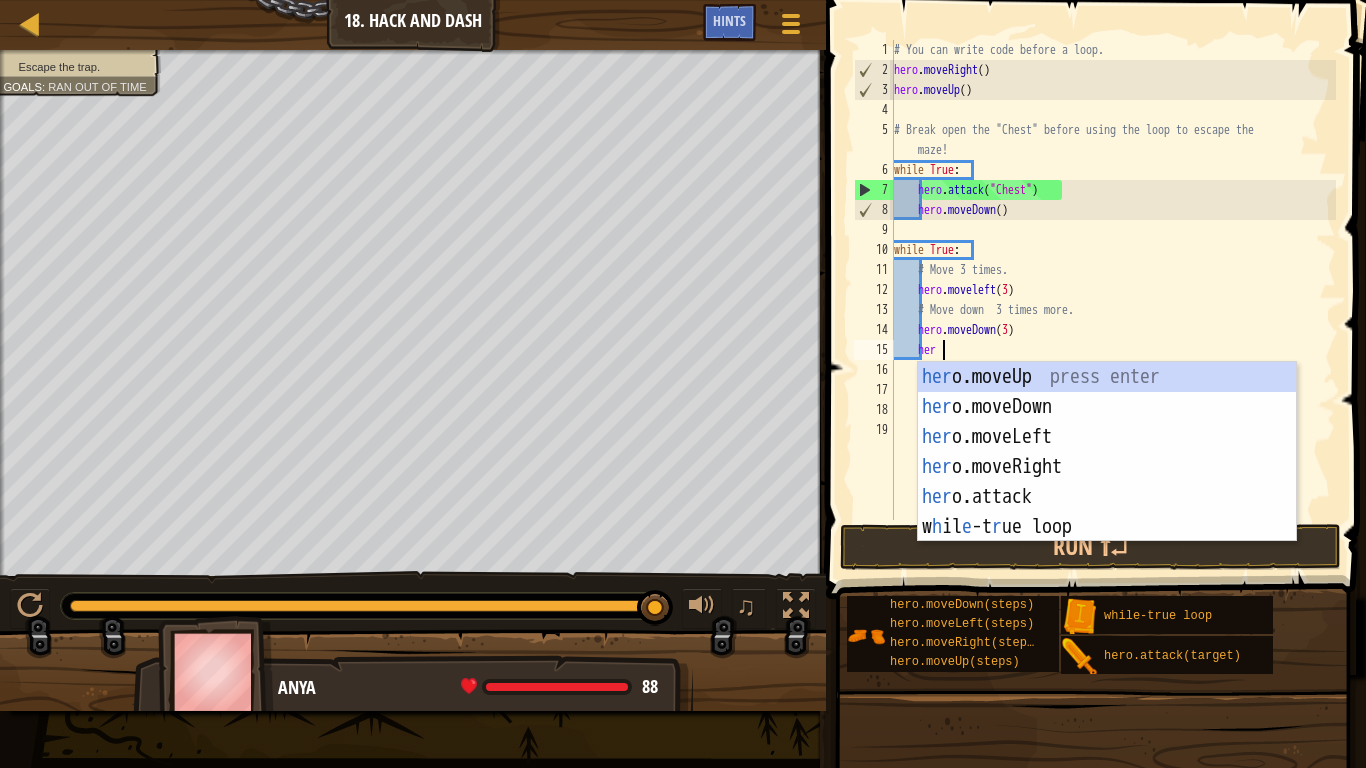 click on "# You can write code before a loop. hero . moveRight ( ) hero . moveUp ( ) # Break open the "Chest" before using the loop to escape the       maze! while   True :      hero . attack ( "Chest" )      hero . moveDown ( ) while   True :      # Move 3 times.      hero . moveleft ( 3 )      # Move down  3 times more.      hero . moveDown ( 3 )      her" at bounding box center (1113, 300) 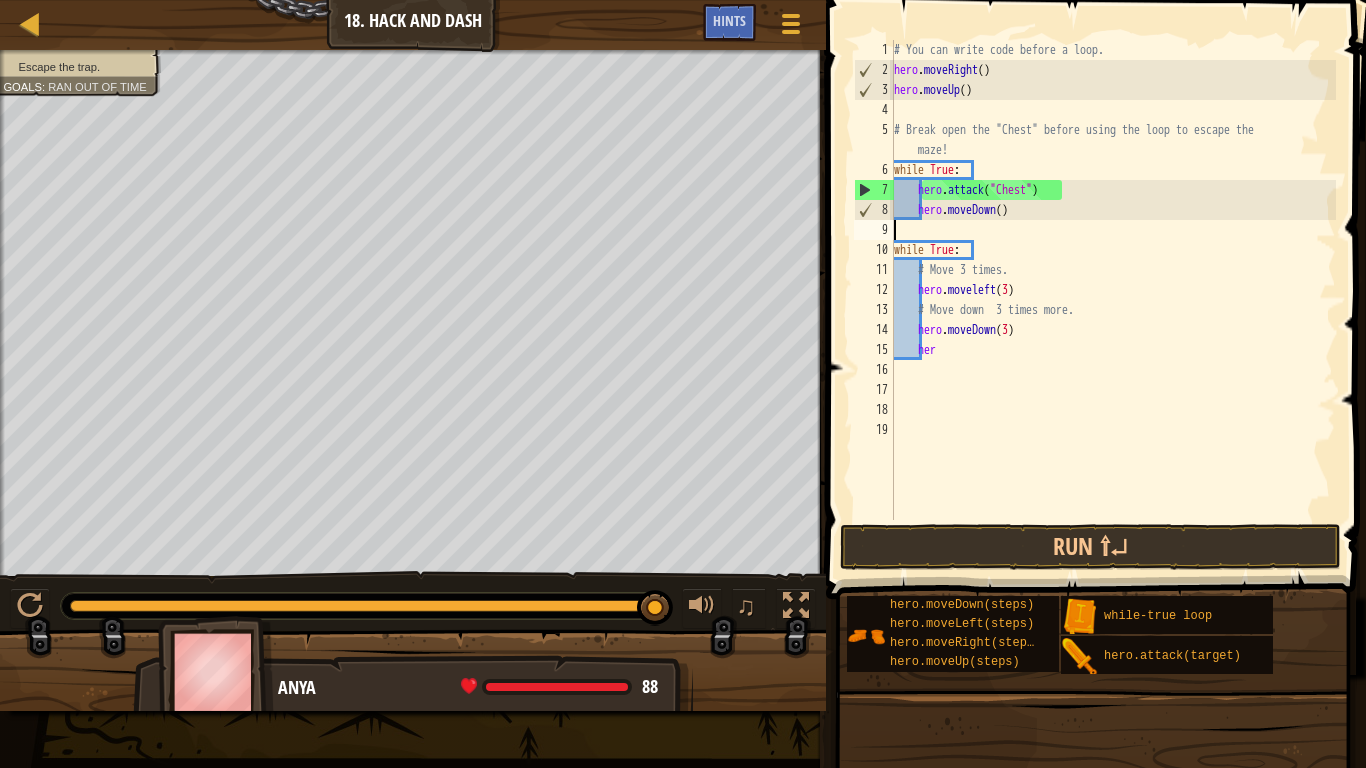 scroll, scrollTop: 9, scrollLeft: 0, axis: vertical 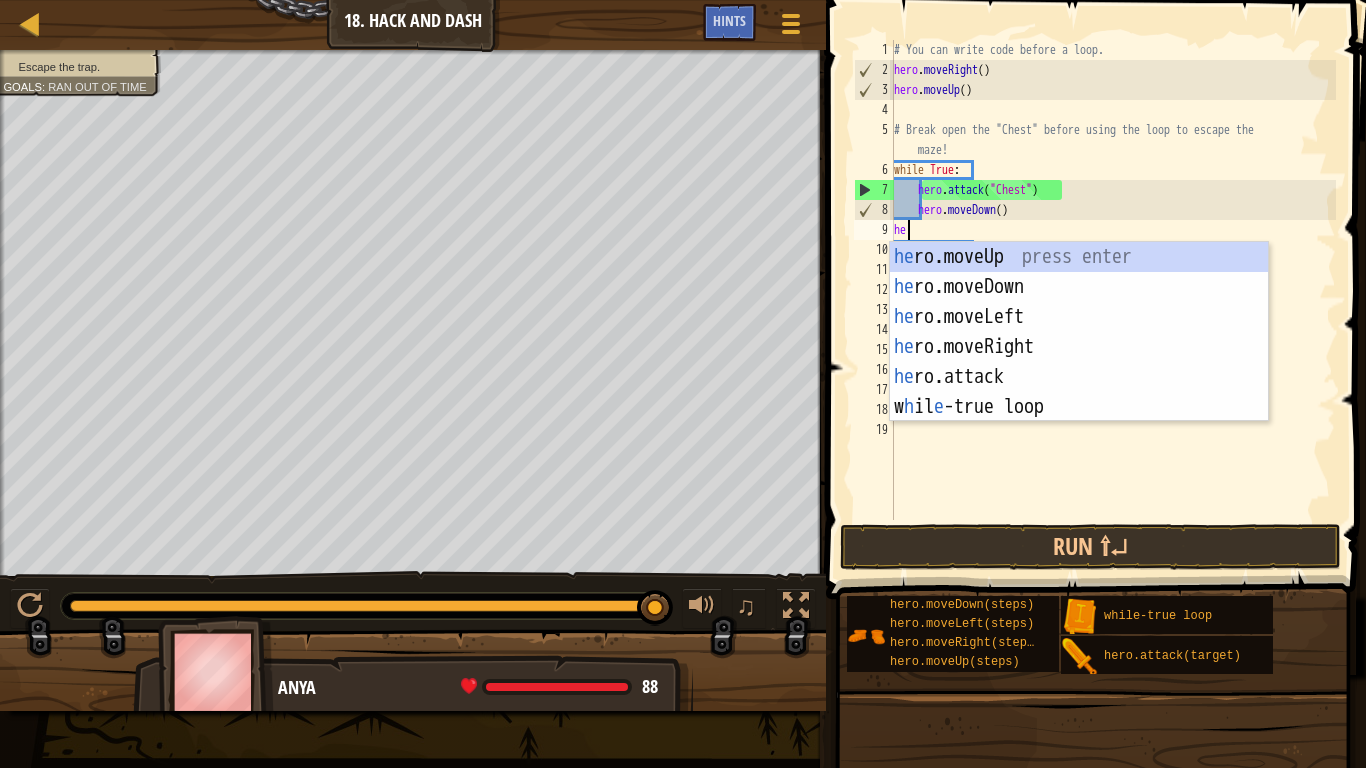 type on "her" 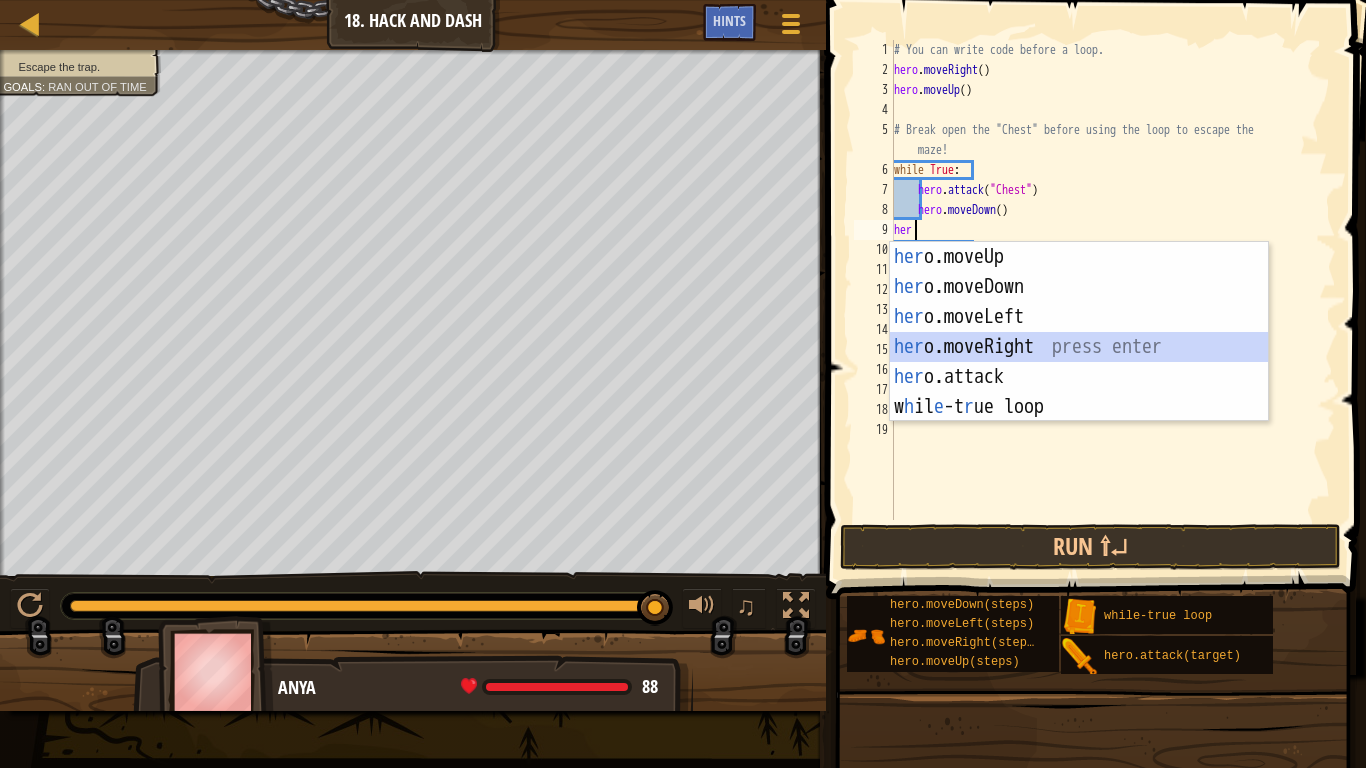 click on "her o.moveUp press enter her o.moveDown press enter her o.moveLeft press enter her o.moveRight press enter her o.attack press enter w h il e -t r ue loop press enter" at bounding box center (1079, 362) 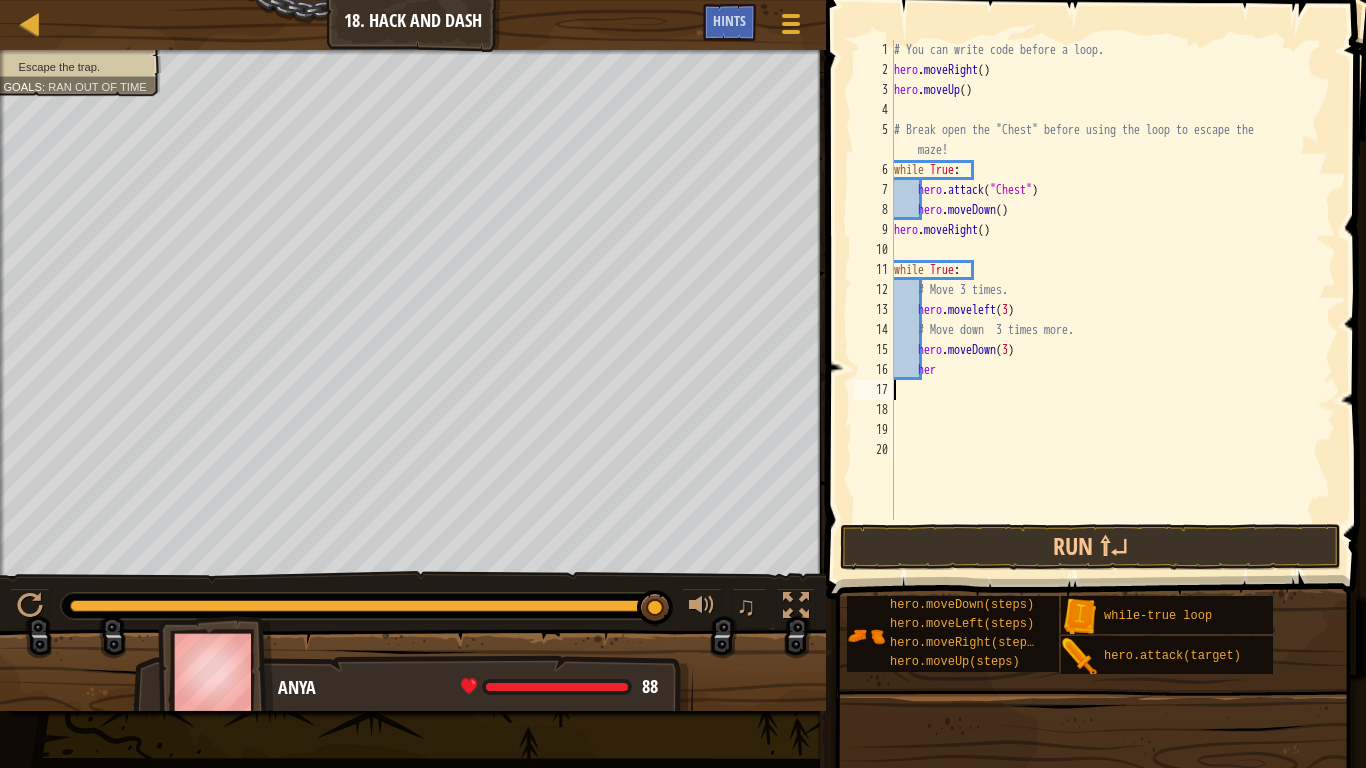 click on "# You can write code before a loop. hero . moveRight ( ) hero . moveUp ( ) # Break open the "Chest" before using the loop to escape the       maze! while   True :      hero . attack ( "Chest" )      hero . moveDown ( ) hero . moveRight ( ) while   True :      # Move 3 times.      hero . moveleft ( 3 )      # Move down  3 times more.      hero . moveDown ( 3 )      her" at bounding box center [1113, 300] 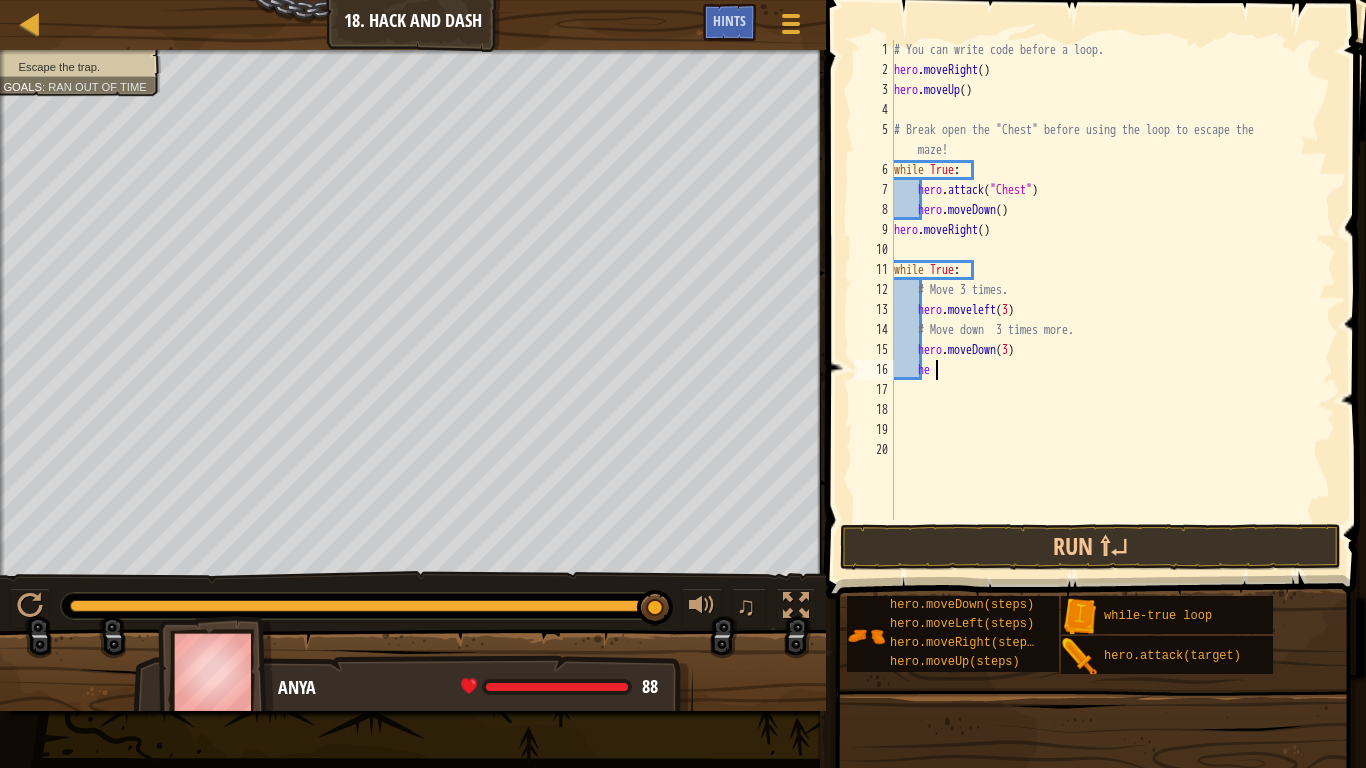 type on "h" 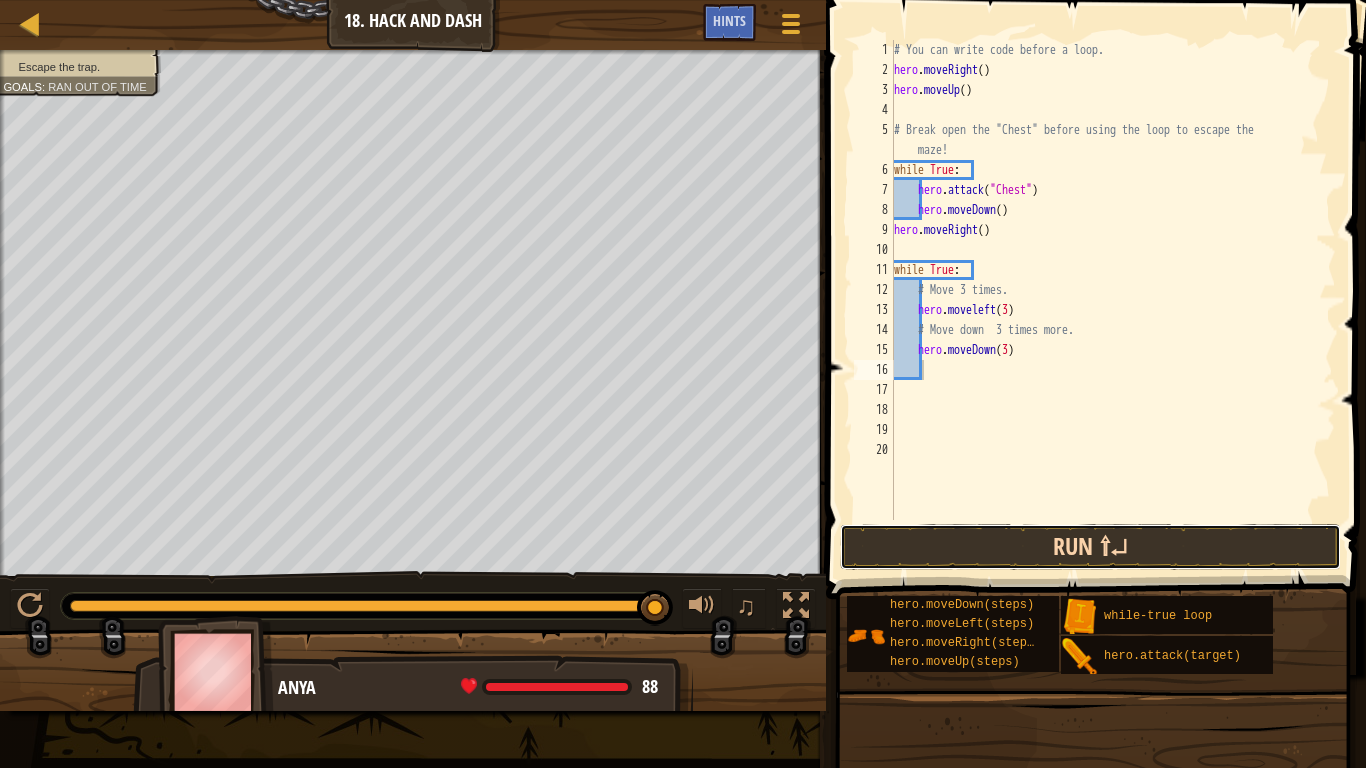 click on "Run ⇧↵" at bounding box center (1090, 547) 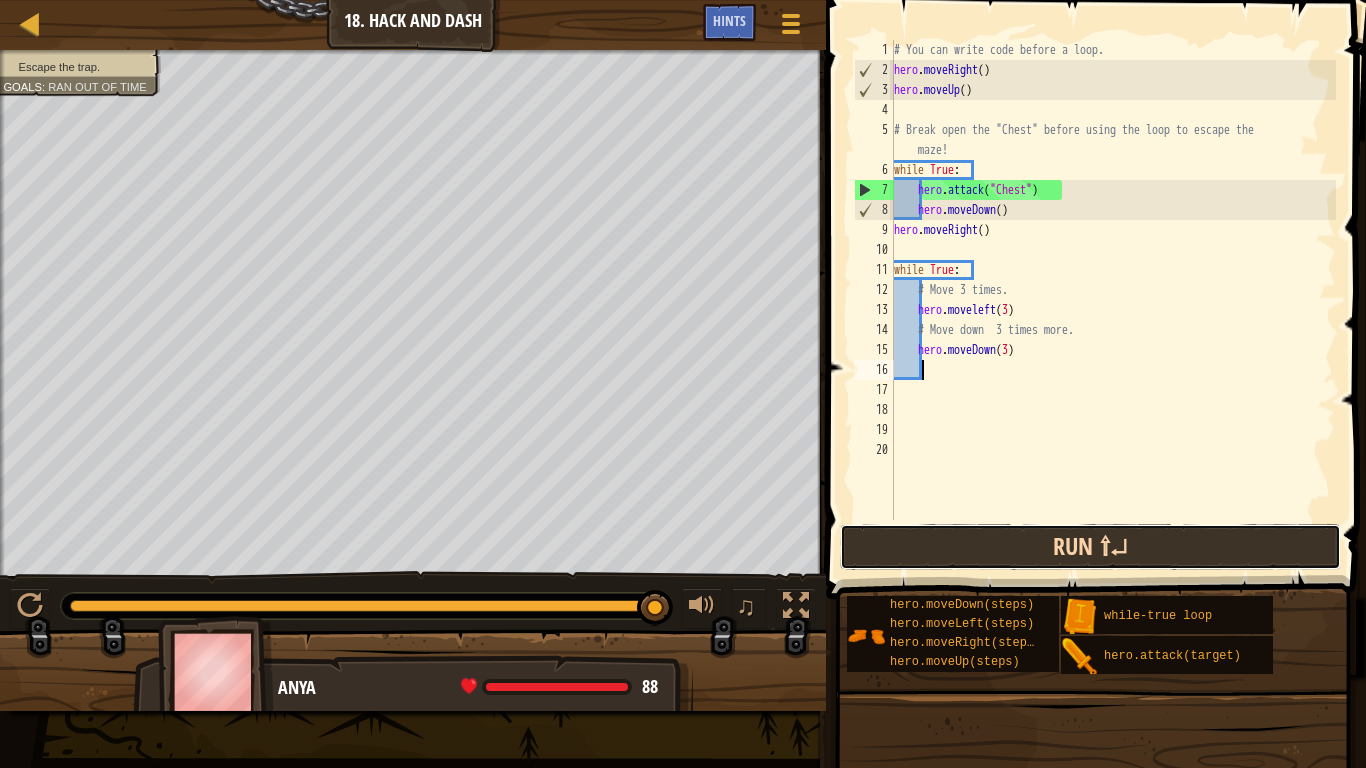 click on "Run ⇧↵" at bounding box center [1090, 547] 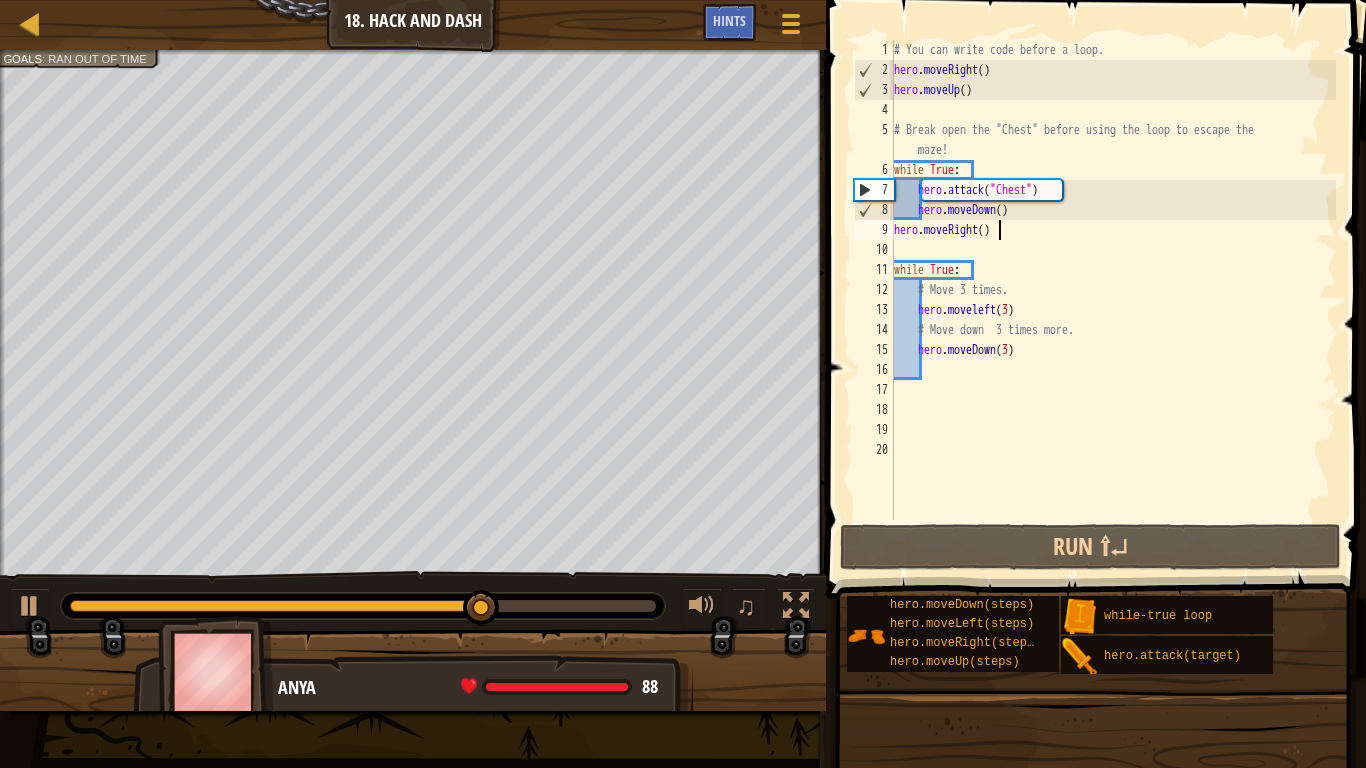click on "# You can write code before a loop. hero . moveRight ( ) hero . moveUp ( ) # Break open the "Chest" before using the loop to escape the       maze! while   True :      hero . attack ( "Chest" )      hero . moveDown ( ) hero . moveRight ( ) while   True :      # Move 3 times.      hero . moveleft ( 3 )      # Move down  3 times more.      hero . moveDown ( 3 )" at bounding box center [1113, 300] 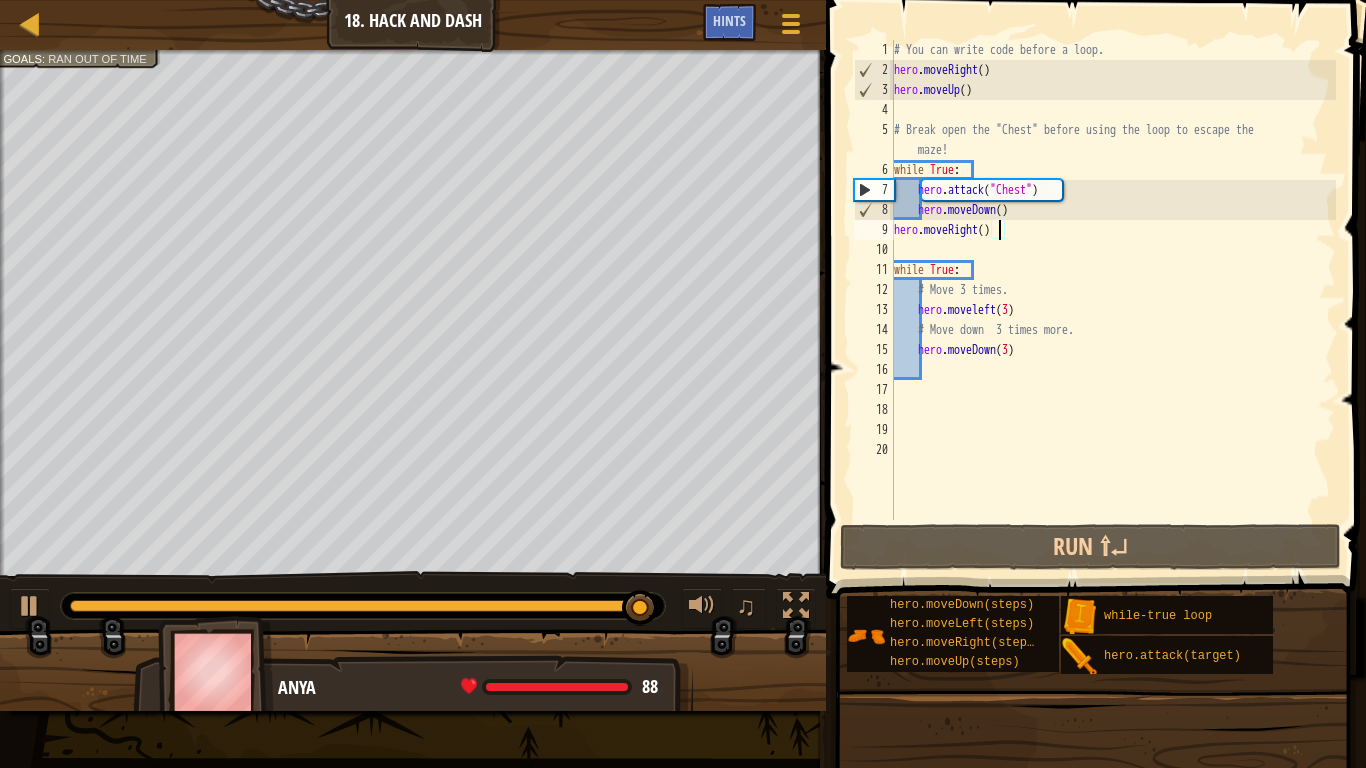 scroll, scrollTop: 9, scrollLeft: 16, axis: both 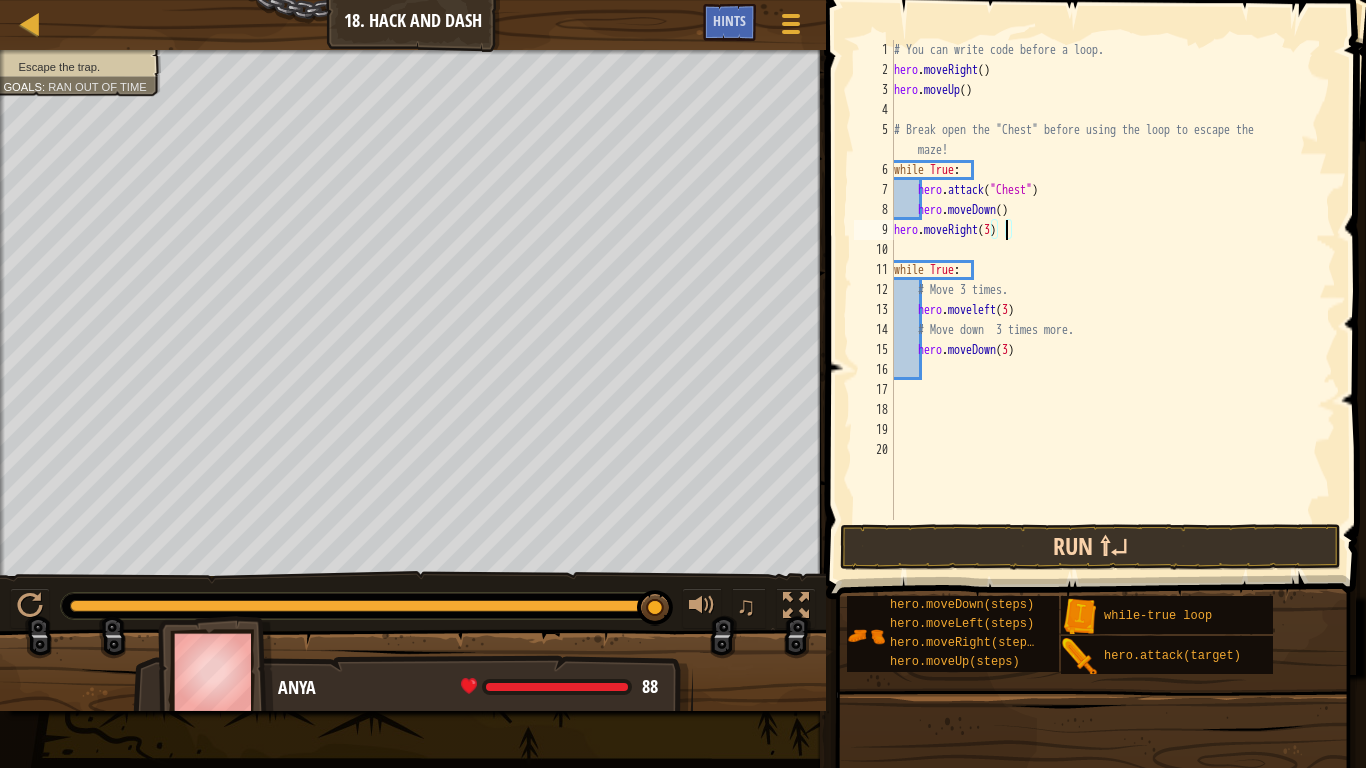 type on "hero.moveRight(3)" 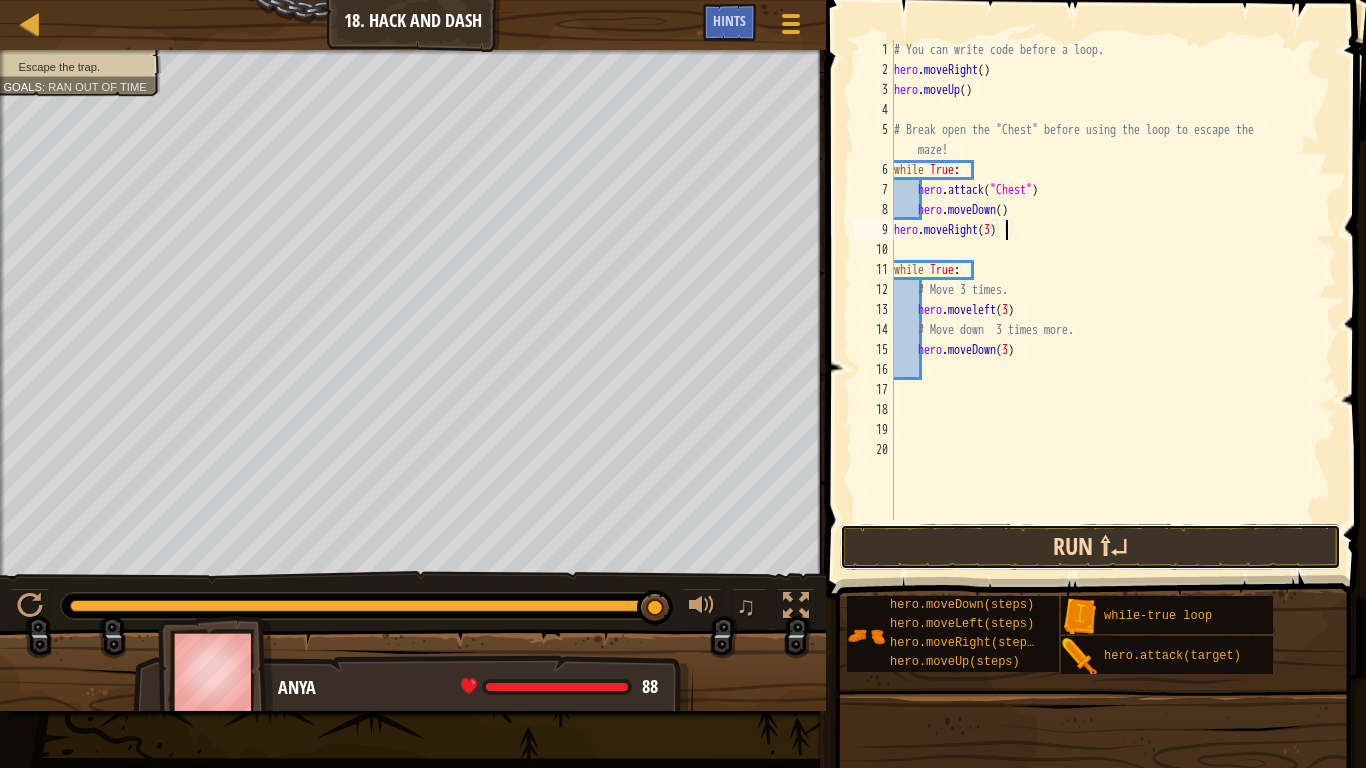 click on "Run ⇧↵" at bounding box center (1090, 547) 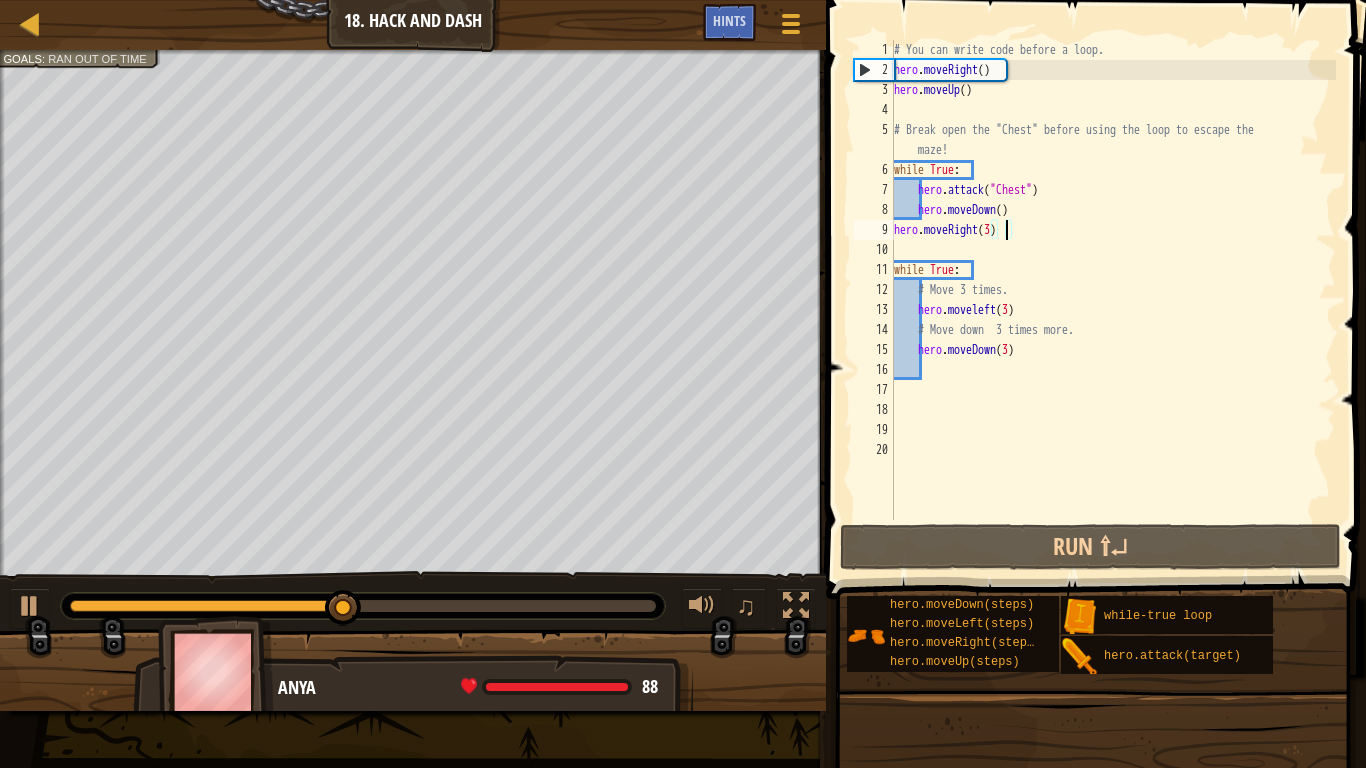 click on "# You can write code before a loop. hero . moveRight ( ) hero . moveUp ( ) # Break open the "Chest" before using the loop to escape the       maze! while   True :      hero . attack ( "Chest" )      hero . moveDown ( ) hero . moveRight ( 3 ) while   True :      # Move 3 times.      hero . moveleft ( 3 )      # Move down  3 times more.      hero . moveDown ( 3 )" at bounding box center (1113, 300) 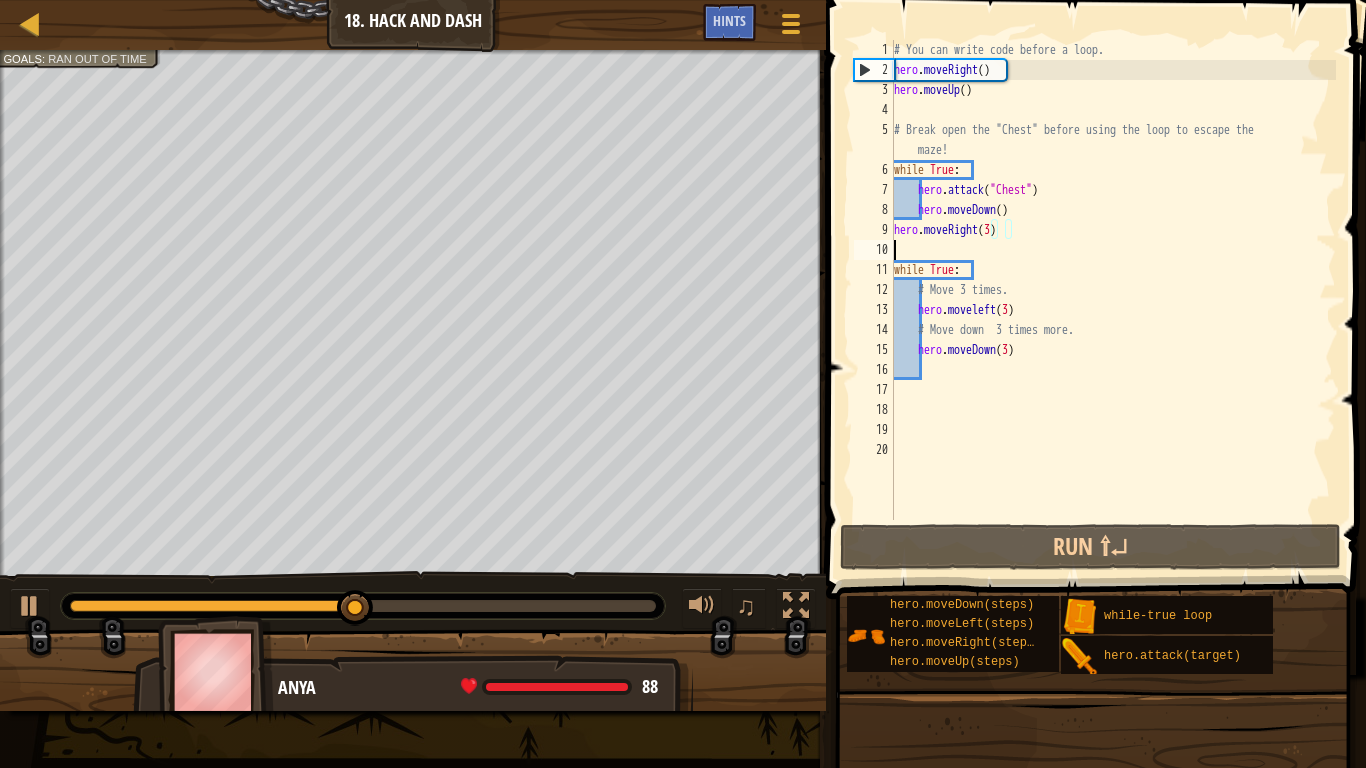 scroll, scrollTop: 9, scrollLeft: 0, axis: vertical 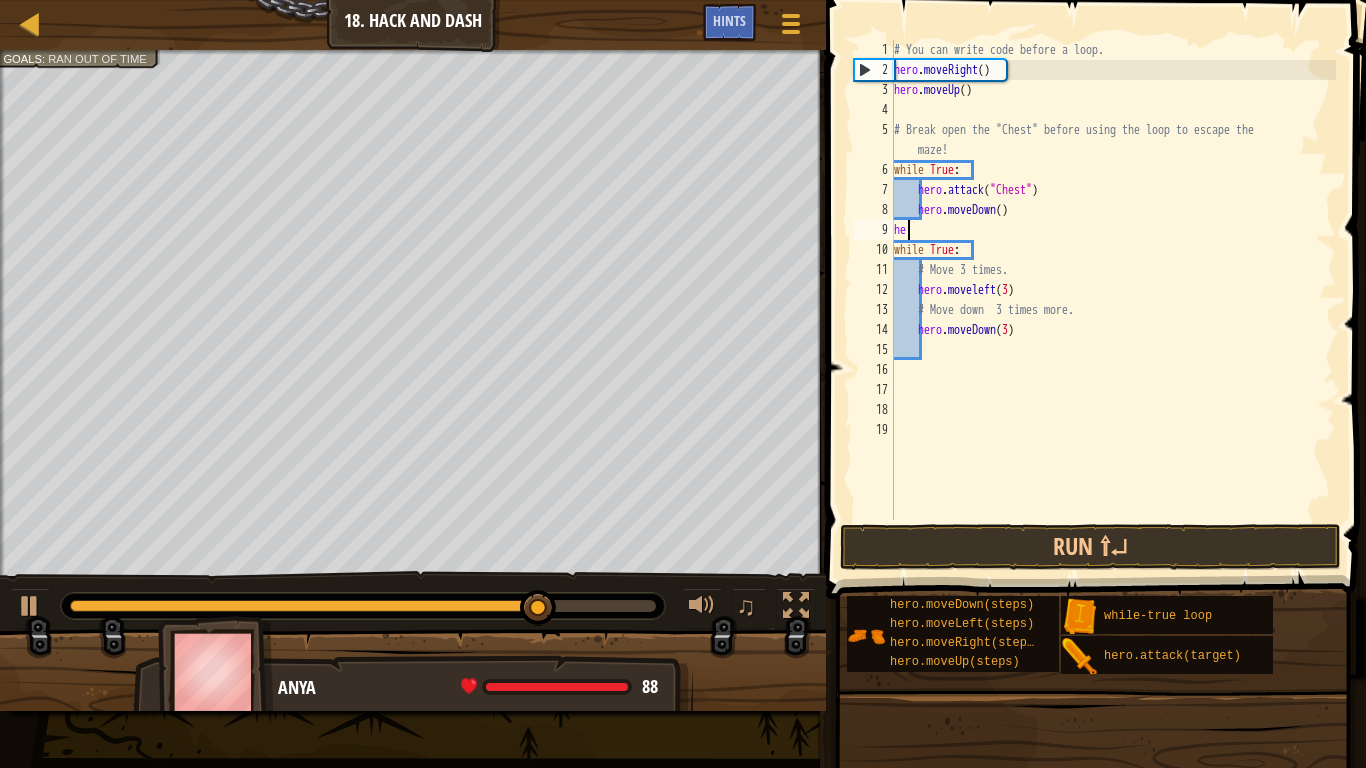 type on "h" 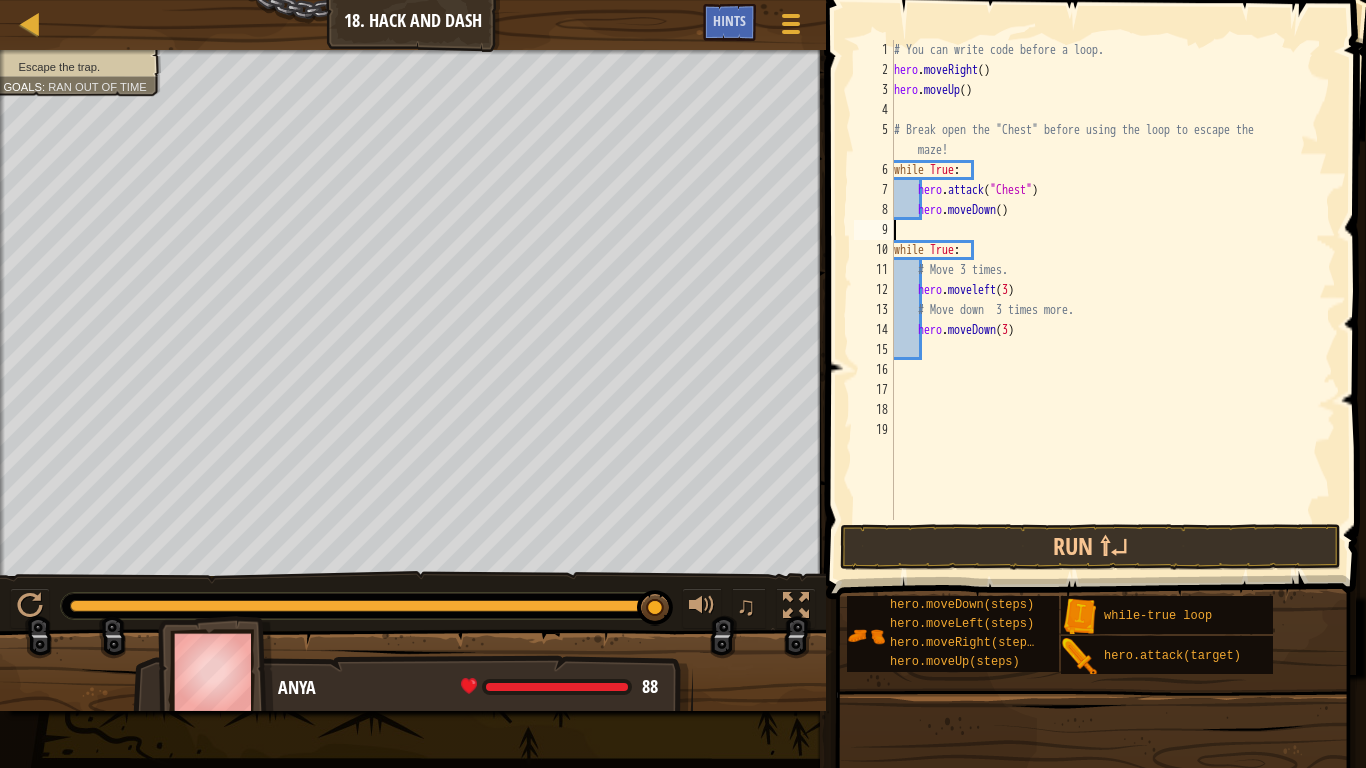 click on "# You can write code before a loop. hero . moveRight ( ) hero . moveUp ( ) # Break open the "Chest" before using the loop to escape the       maze! while   True :      hero . attack ( "Chest" )      hero . moveDown ( ) while   True :      # Move 3 times.      hero . moveleft ( 3 )      # Move down  3 times more.      hero . moveDown ( 3 )" at bounding box center [1113, 300] 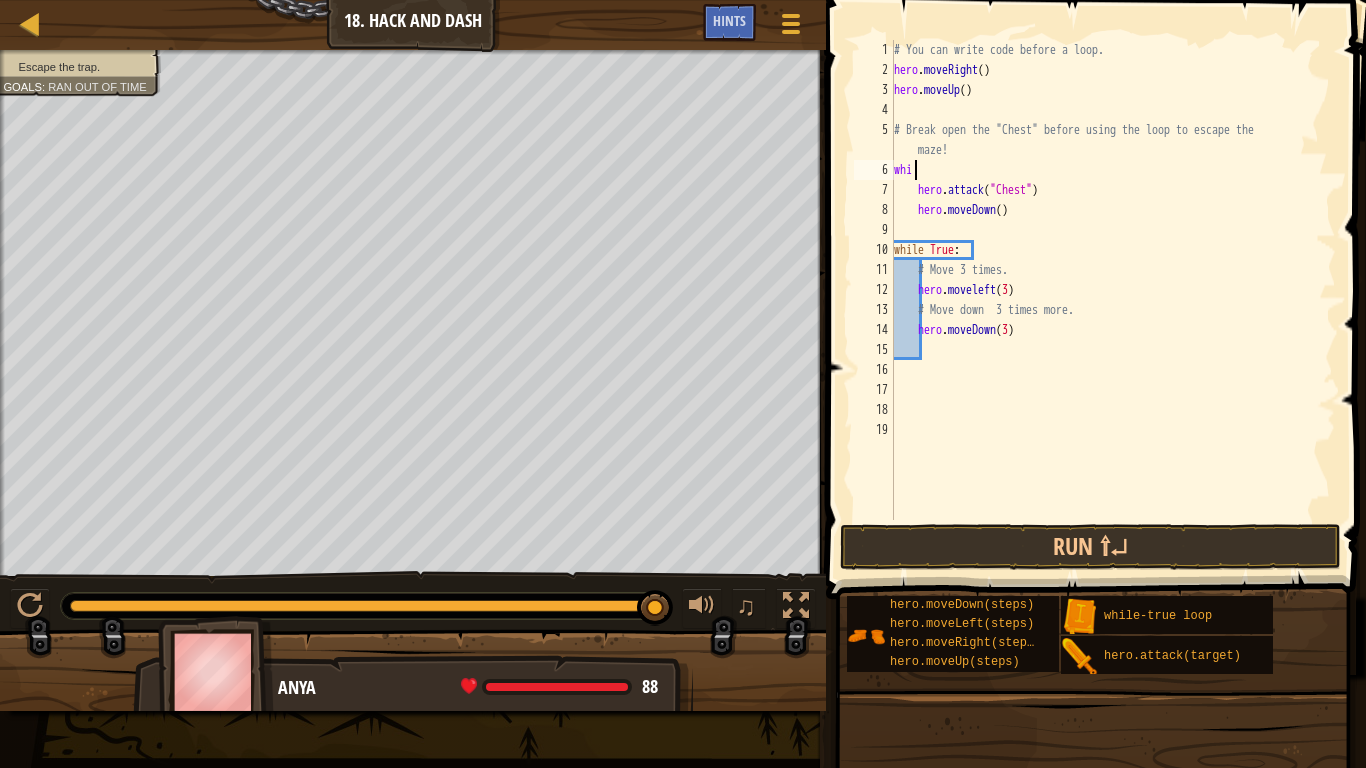 type on "w" 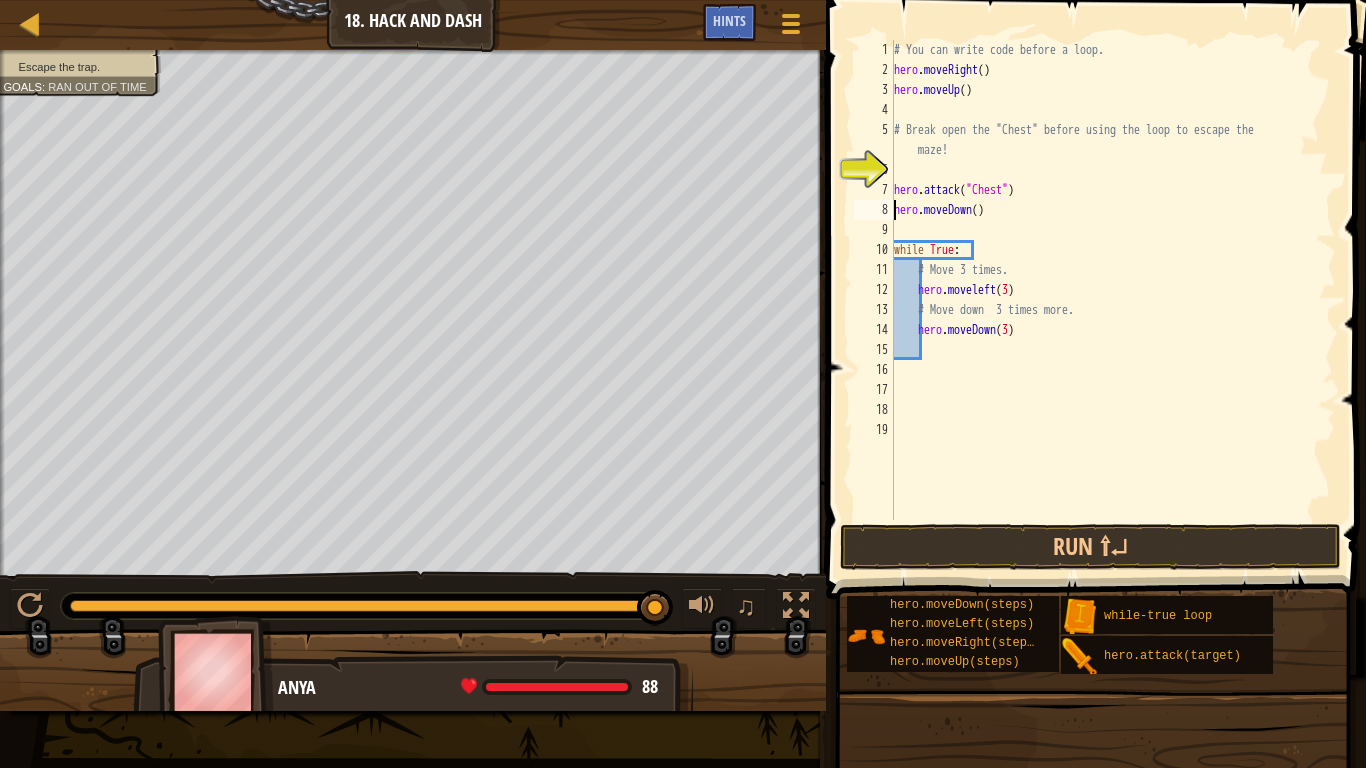 click on "# You can write code before a loop. hero . moveRight ( ) hero . moveUp ( ) # Break open the "Chest" before using the loop to escape the       maze! hero . attack ( "Chest" ) hero . moveDown ( ) while   True :      # Move 3 times.      hero . moveleft ( 3 )      # Move down  3 times more.      hero . moveDown ( 3 )" at bounding box center (1113, 300) 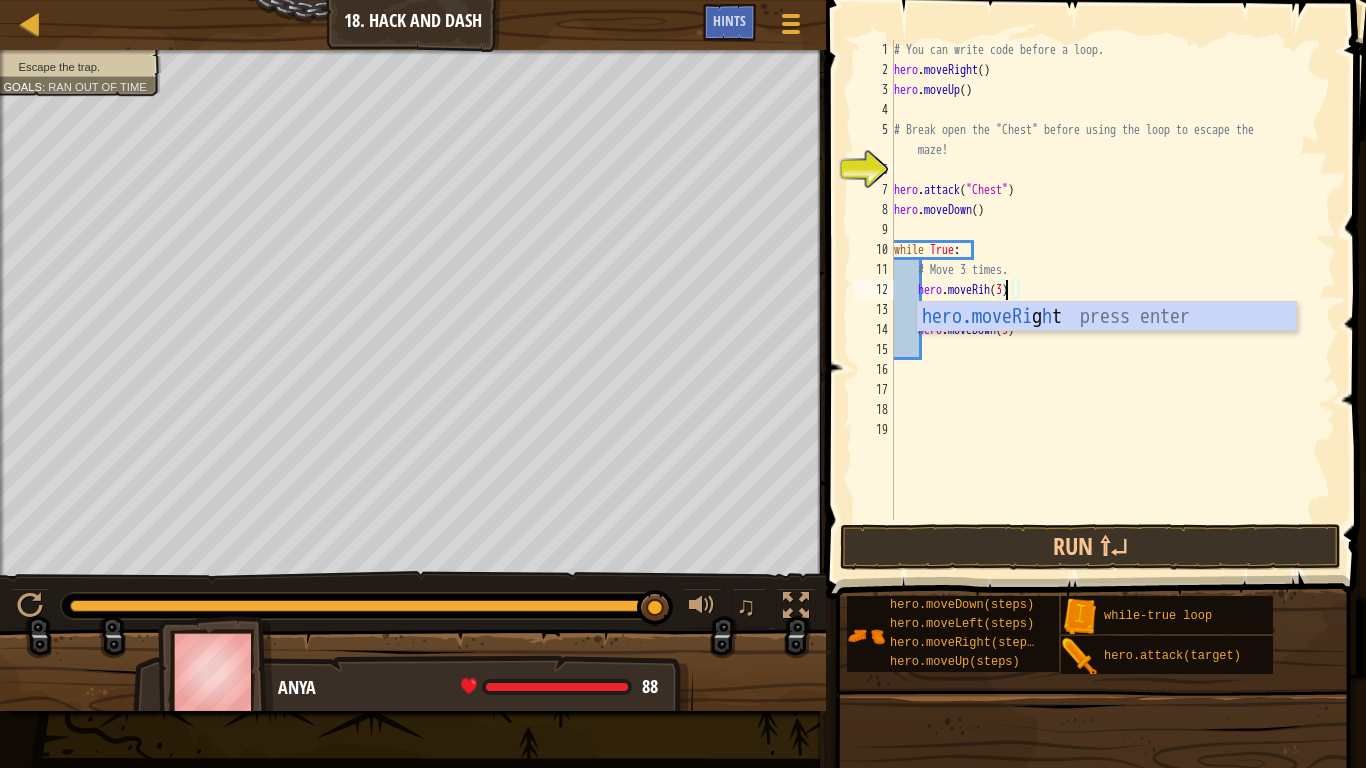 scroll, scrollTop: 9, scrollLeft: 16, axis: both 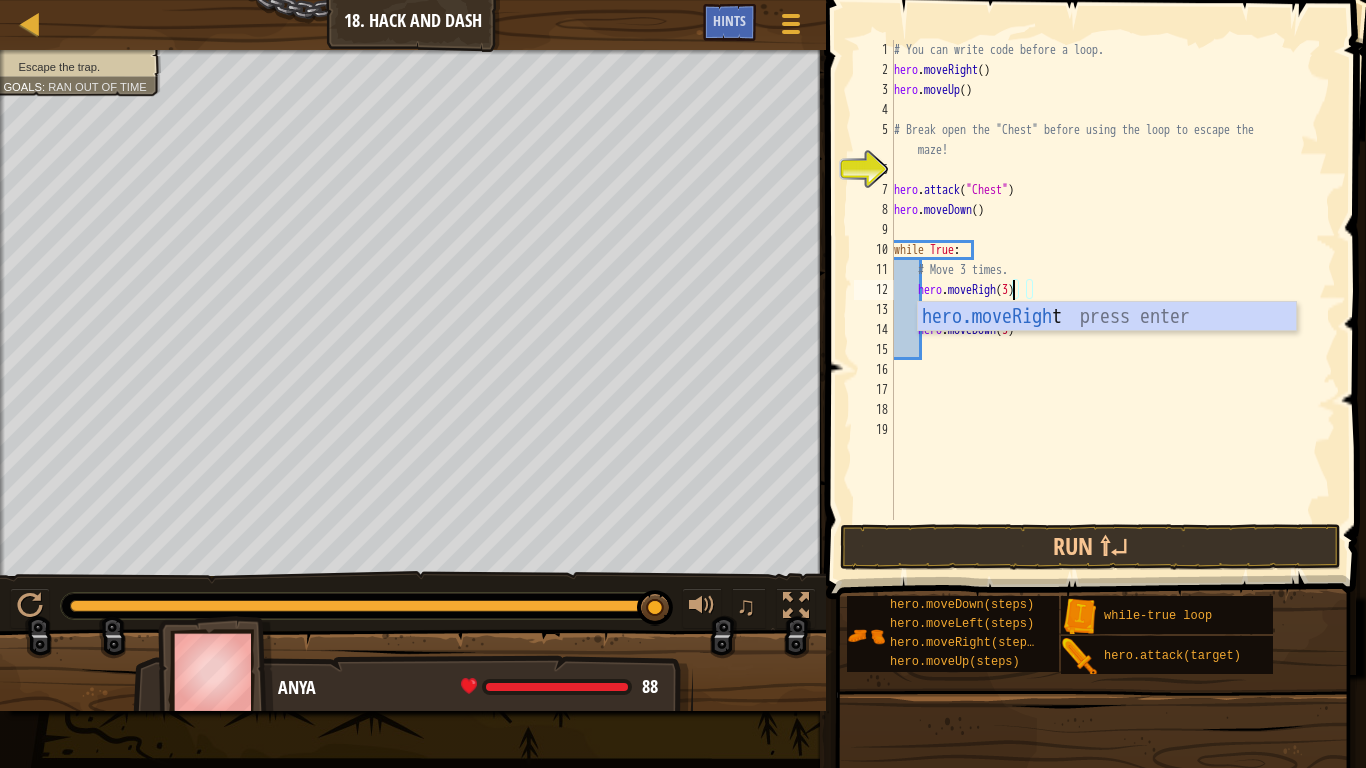 type on "hero.moveRight(3)" 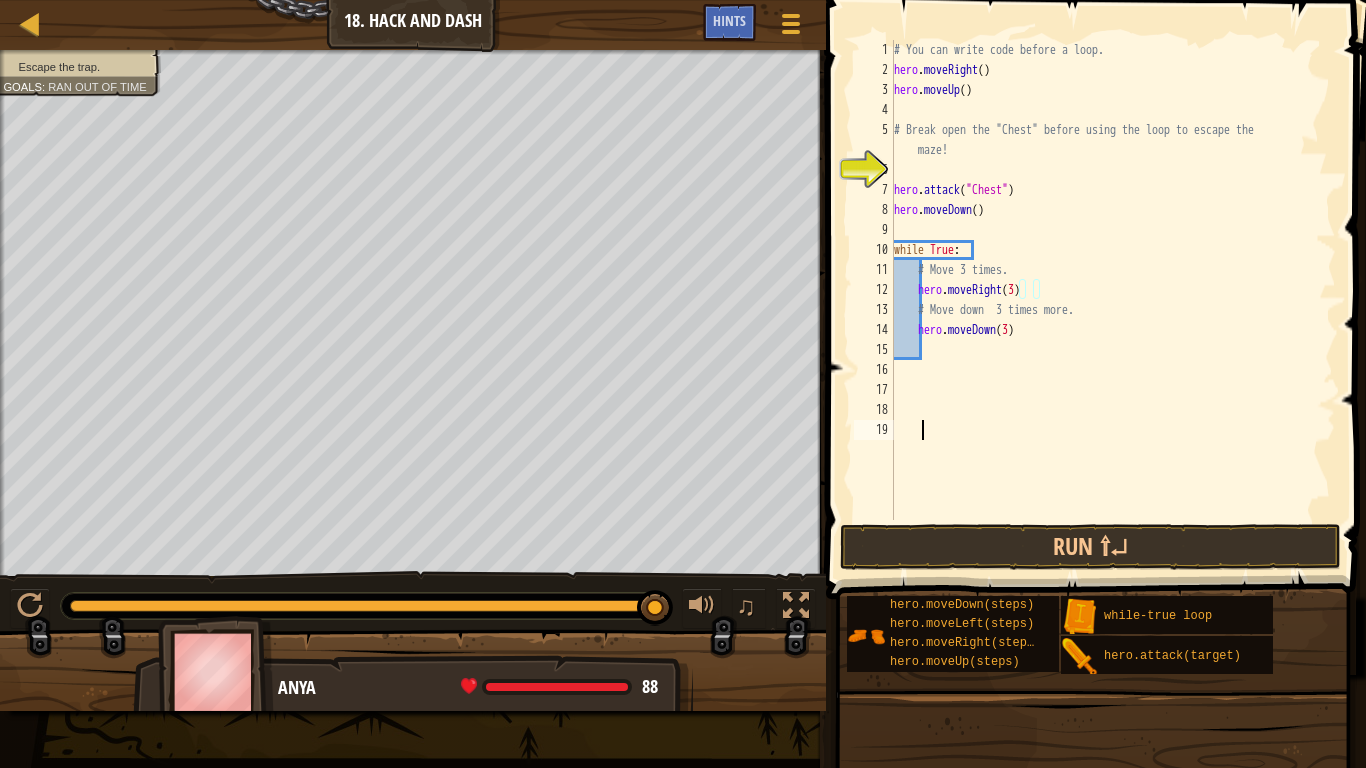 click on "# You can write code before a loop. hero . moveRight ( ) hero . moveUp ( ) # Break open the "Chest" before using the loop to escape the       maze! hero . attack ( "Chest" ) hero . moveDown ( ) while   True :      # Move 3 times.      hero . moveRight ( 3 )      # Move down  3 times more.      hero . moveDown ( 3 )" at bounding box center [1113, 300] 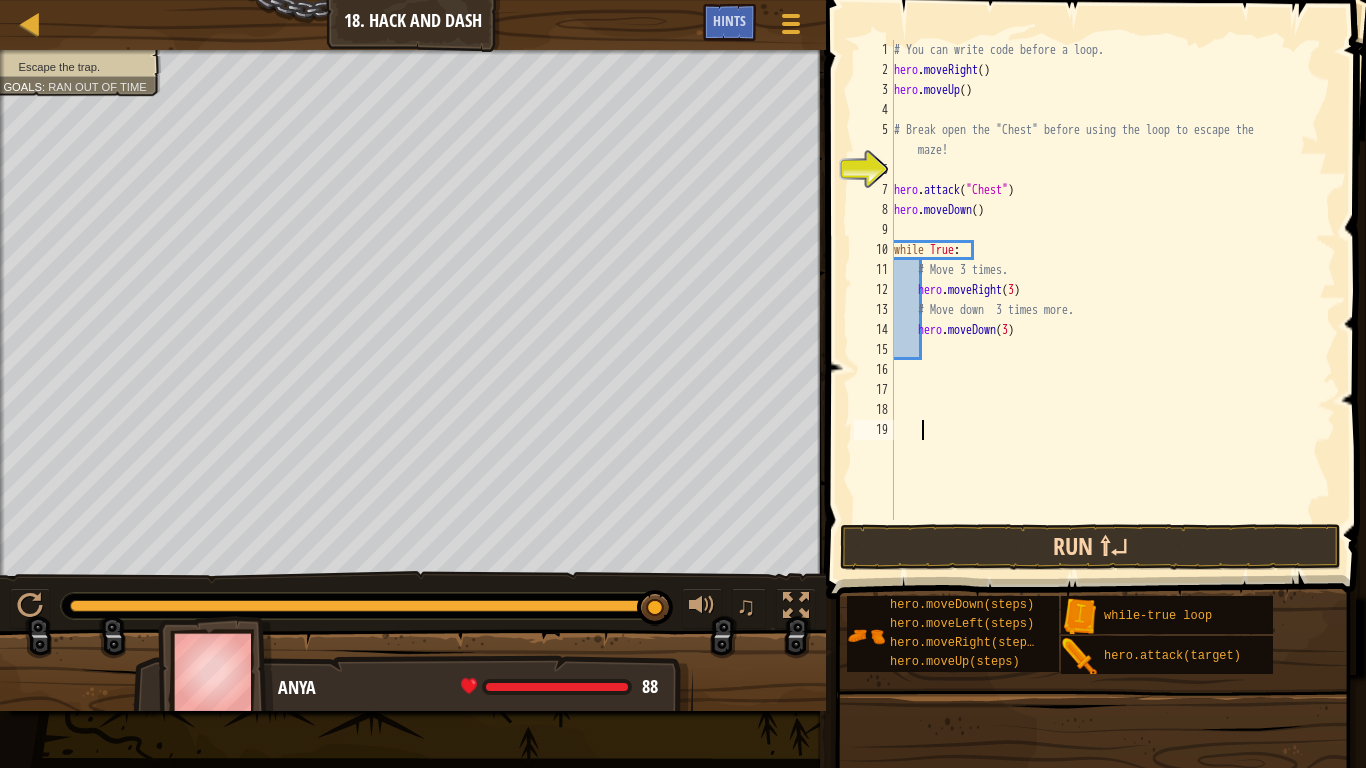 type 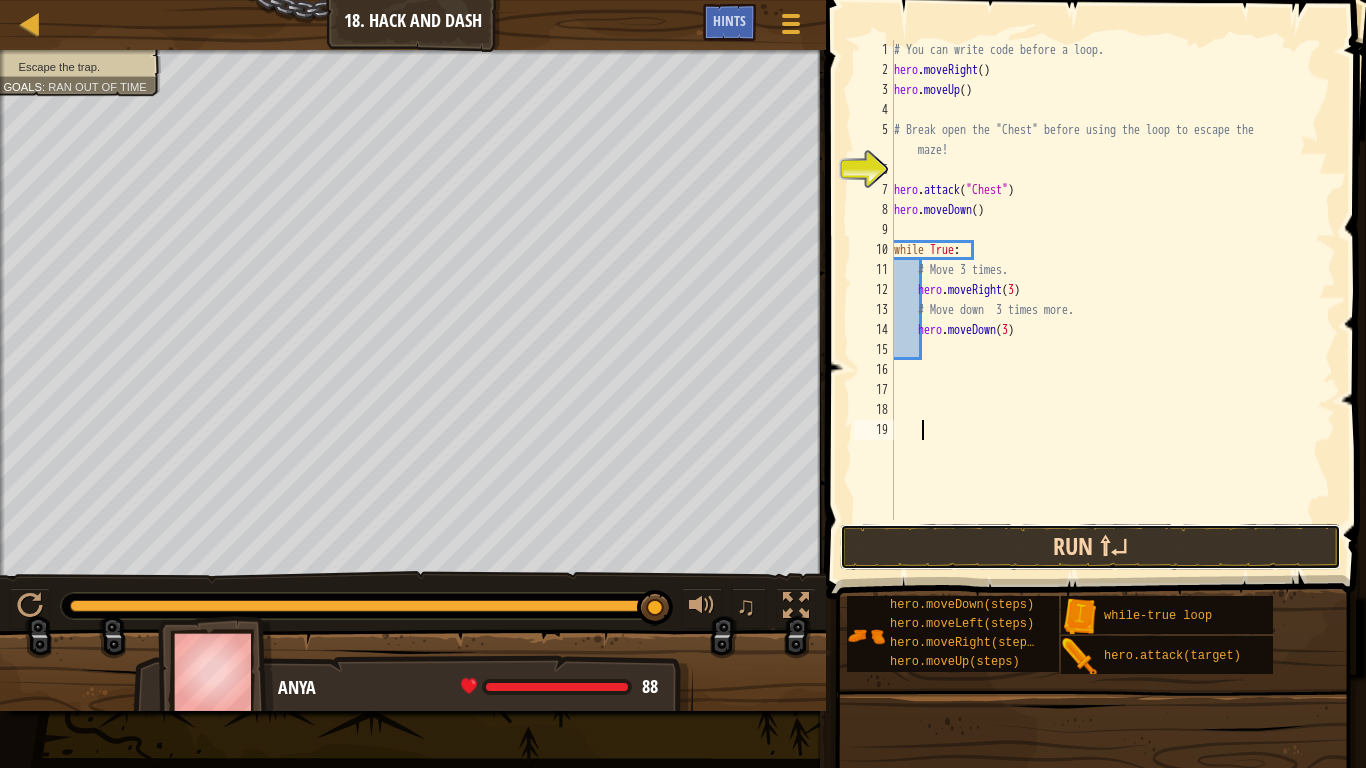 click on "Run ⇧↵" at bounding box center [1090, 547] 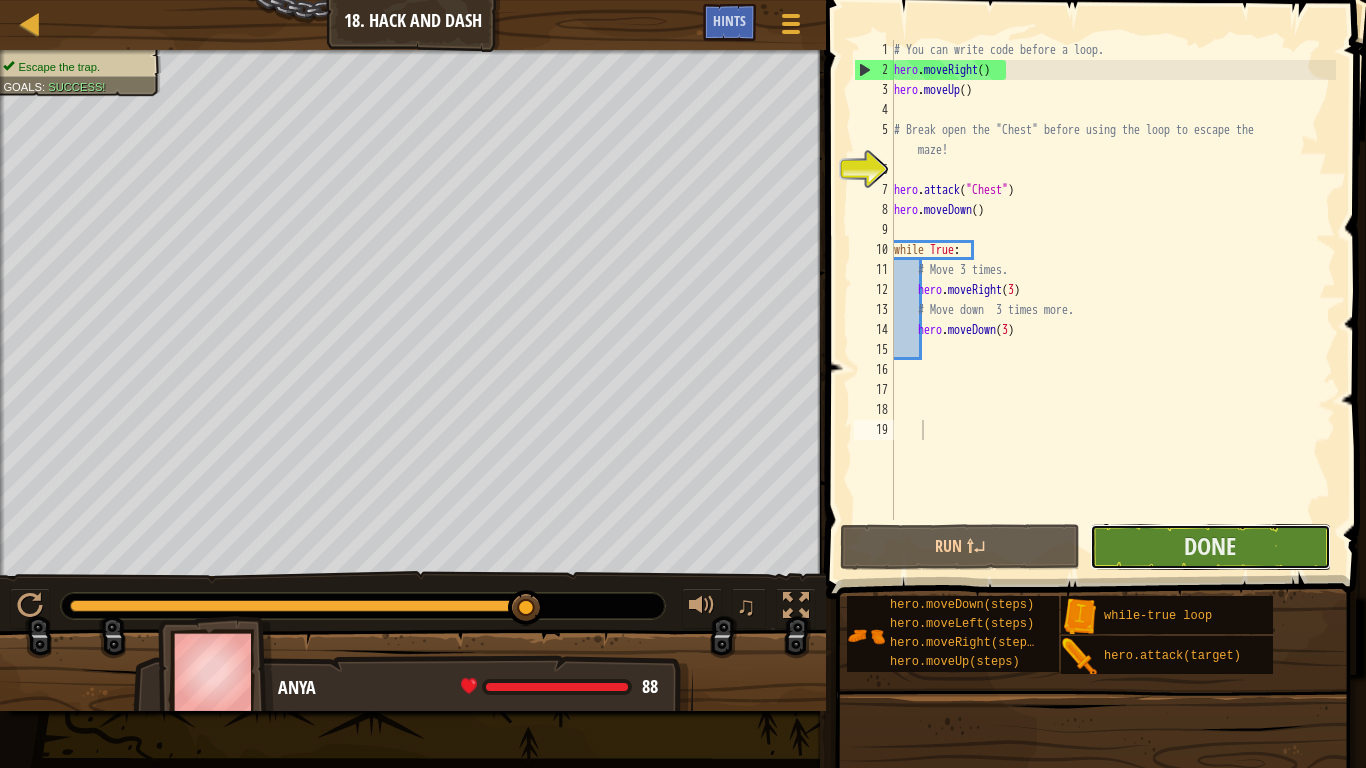 click on "Done" at bounding box center (1210, 547) 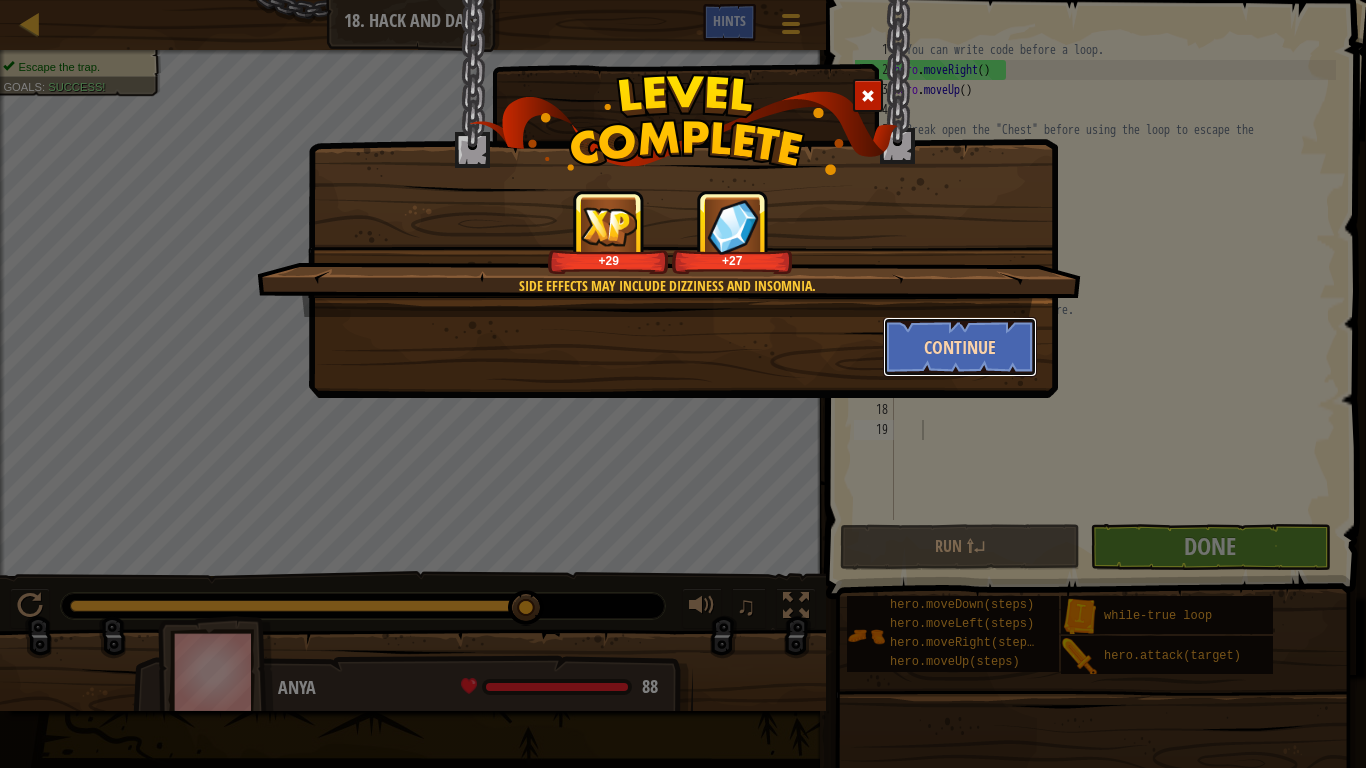 click on "Continue" at bounding box center [960, 347] 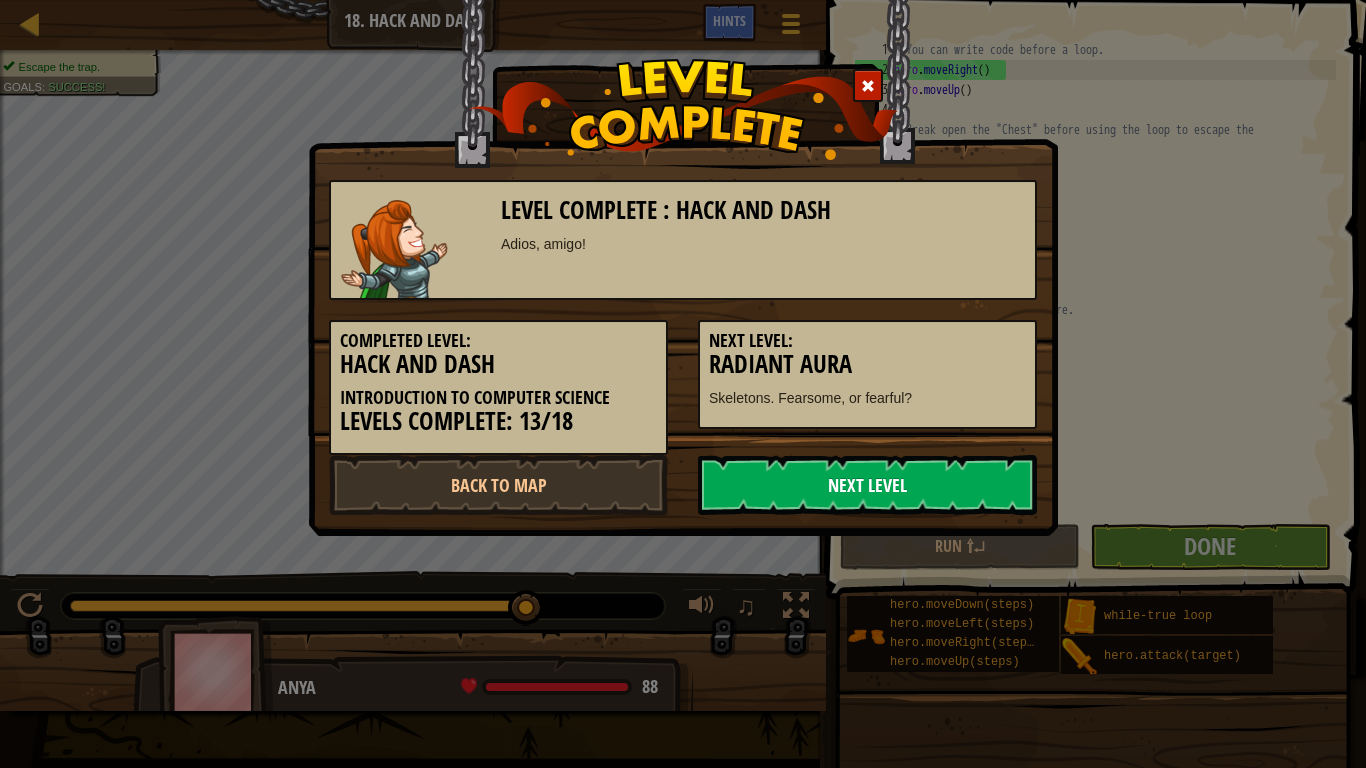 click on "Next Level" at bounding box center [867, 485] 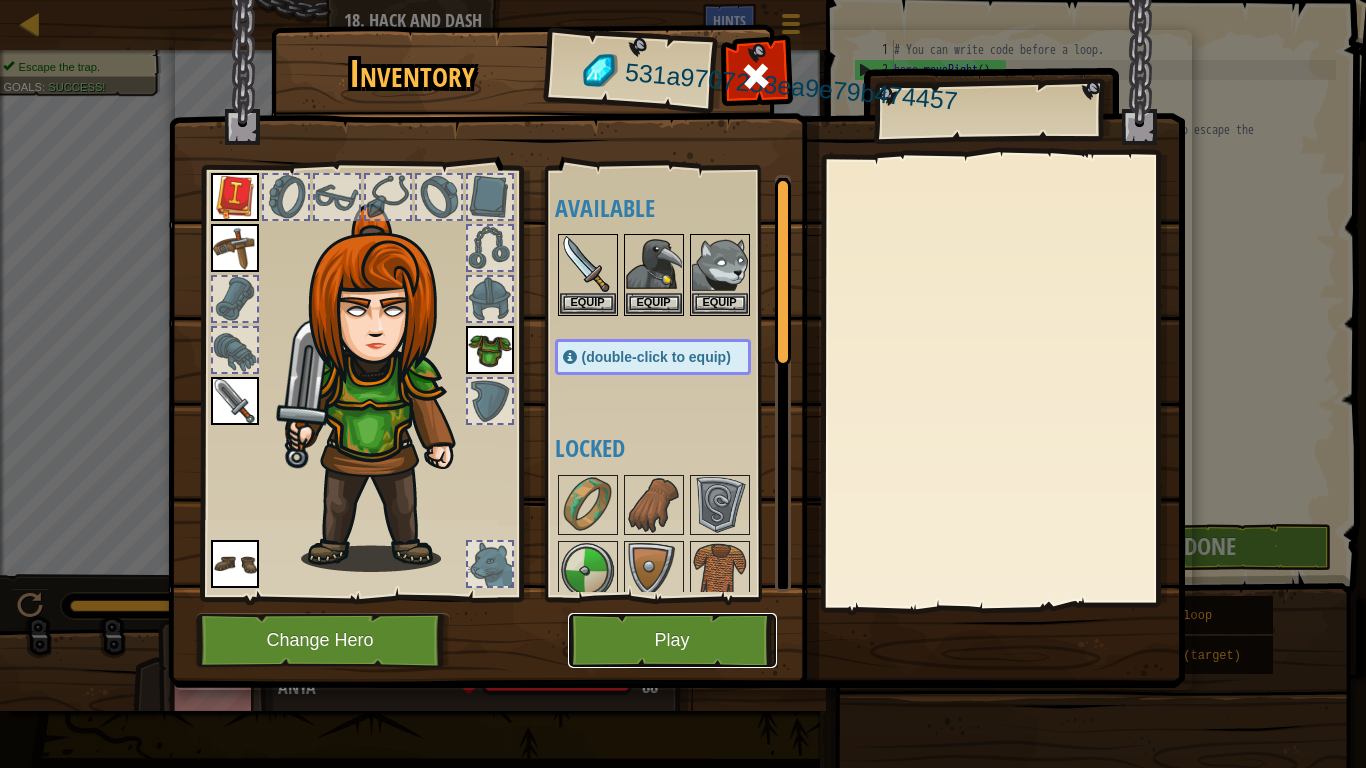 click on "Play" at bounding box center (672, 640) 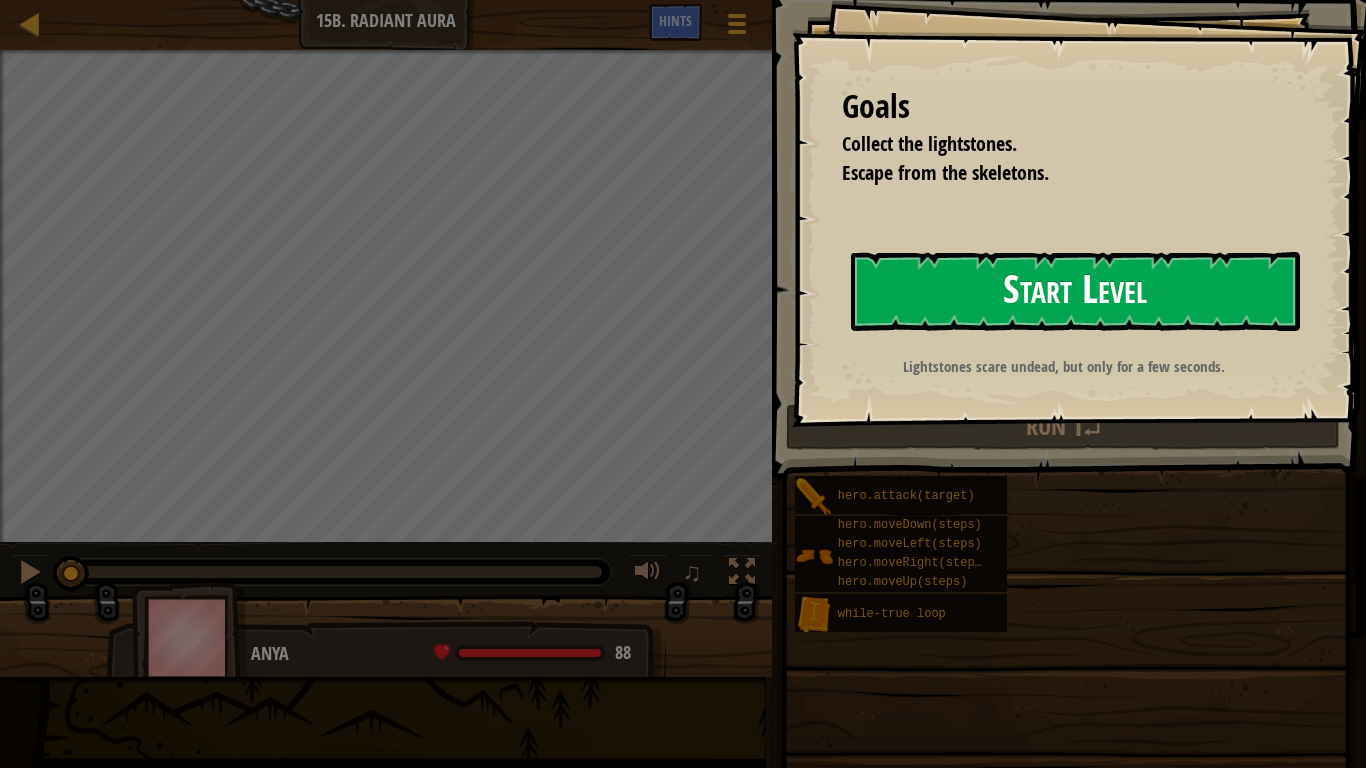 click on "Start Level" at bounding box center (1075, 291) 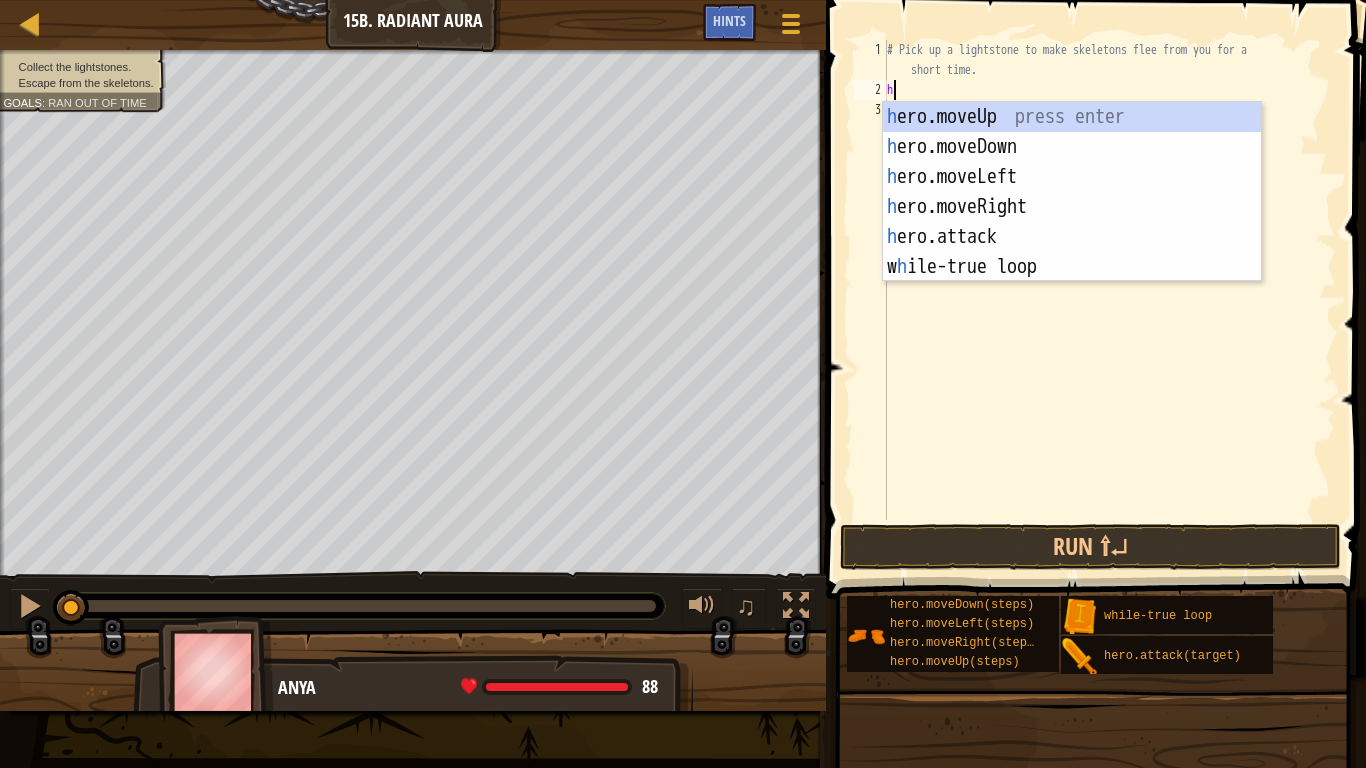 scroll, scrollTop: 9, scrollLeft: 0, axis: vertical 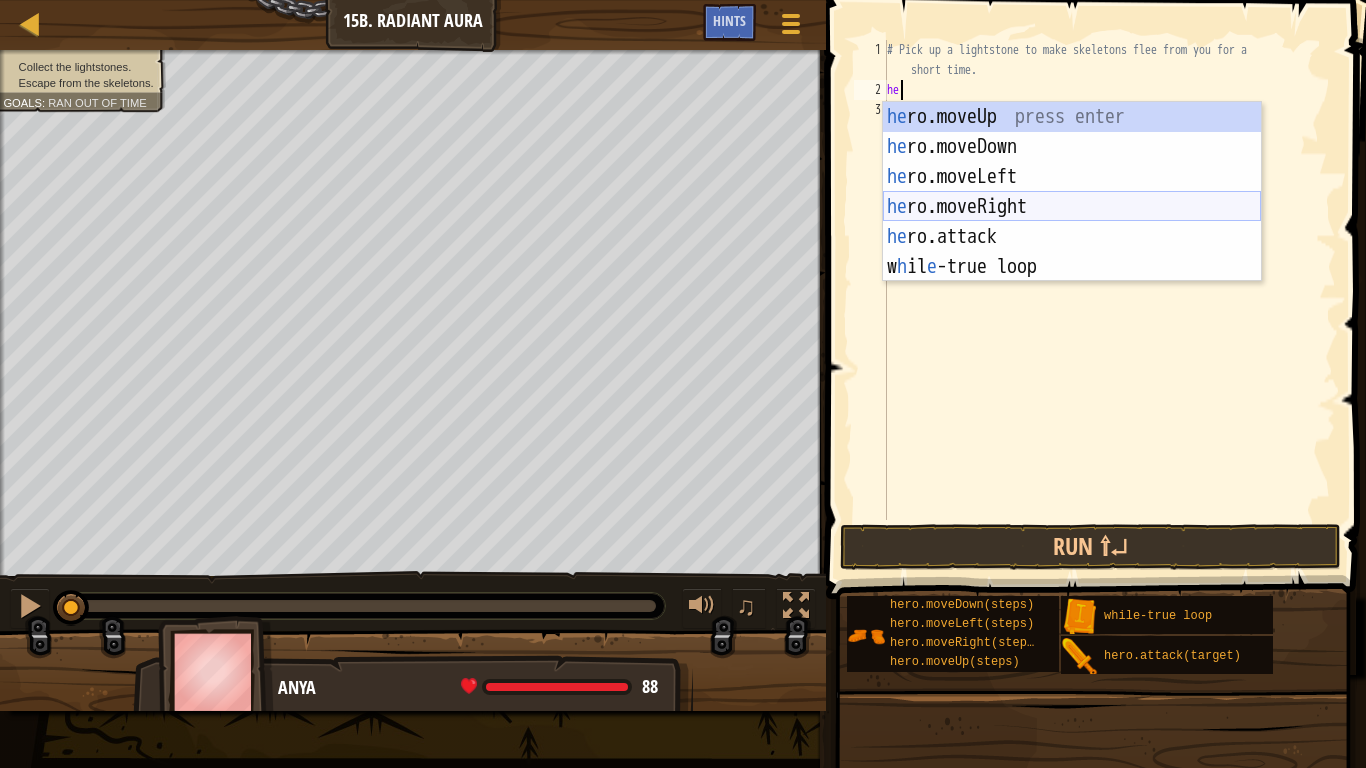 click on "he ro.moveUp press enter he ro.moveDown press enter he ro.moveLeft press enter he ro.moveRight press enter he ro.attack press enter w h il e -true loop press enter" at bounding box center (1072, 222) 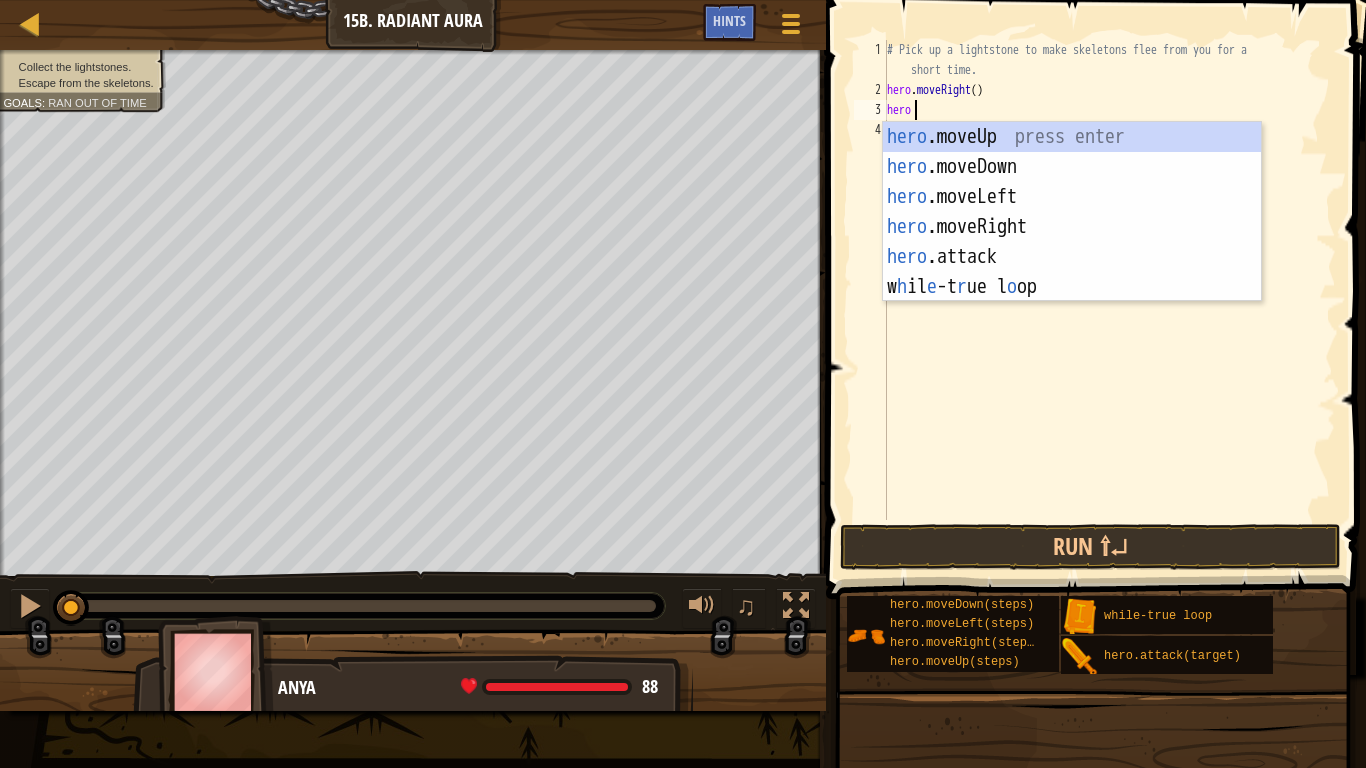 scroll, scrollTop: 9, scrollLeft: 3, axis: both 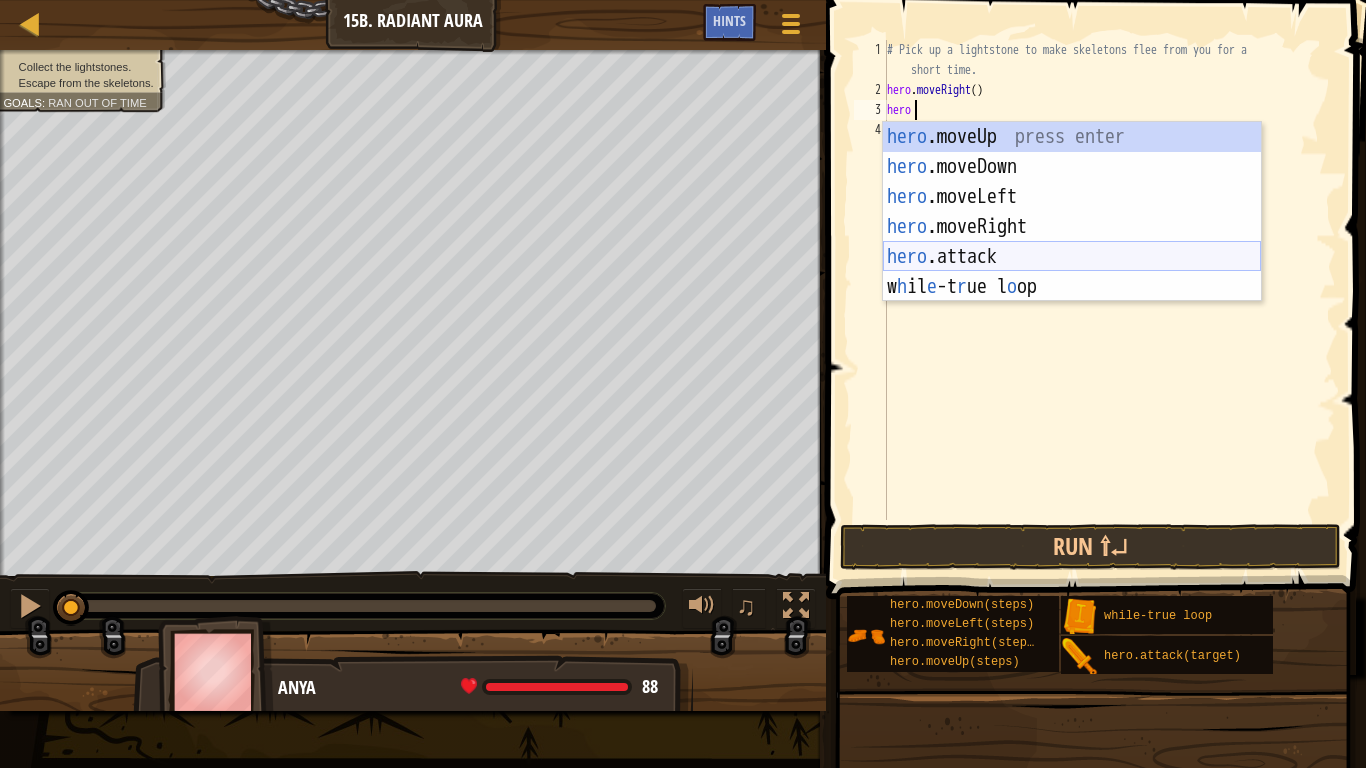 click on "hero .moveUp press enter hero .moveDown press enter hero .moveLeft press enter hero .moveRight press enter hero .attack press enter w h il e -t r ue l o op press enter" at bounding box center [1072, 242] 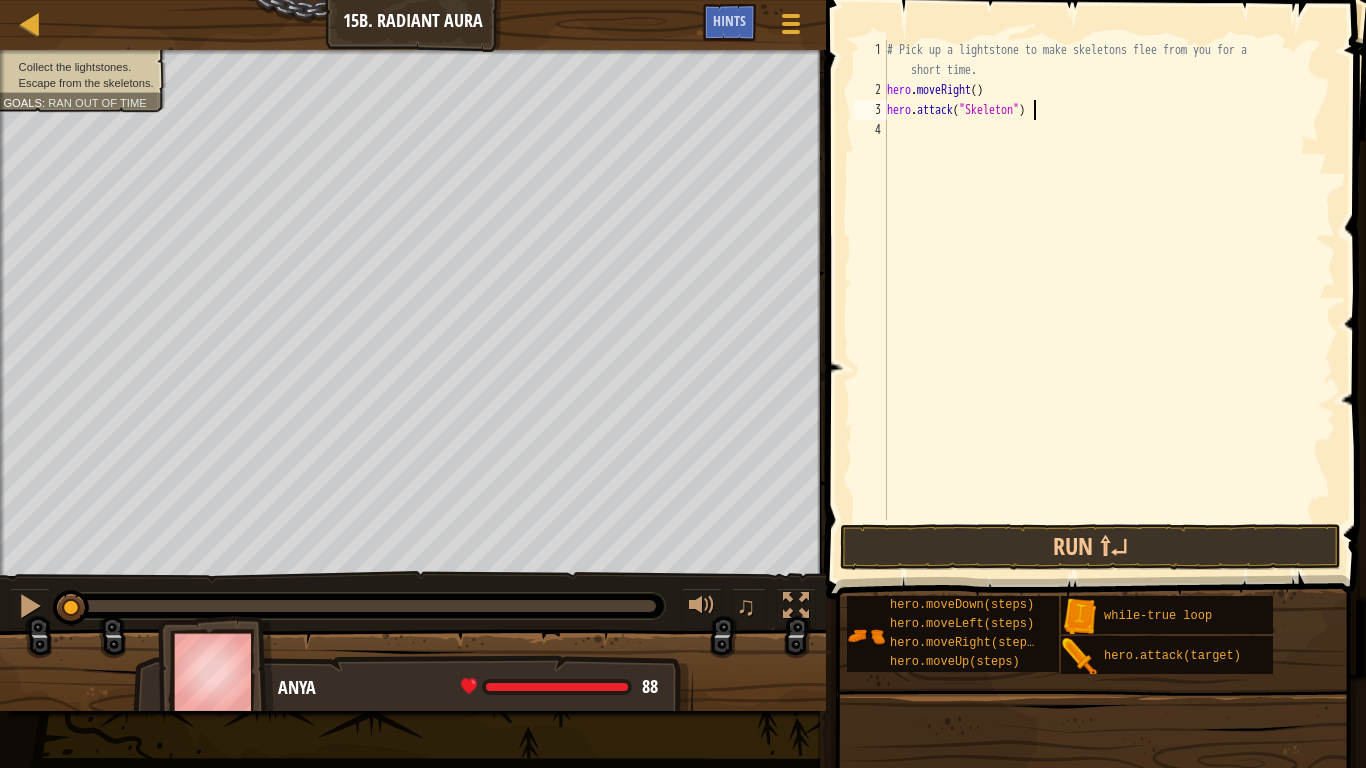 scroll, scrollTop: 9, scrollLeft: 21, axis: both 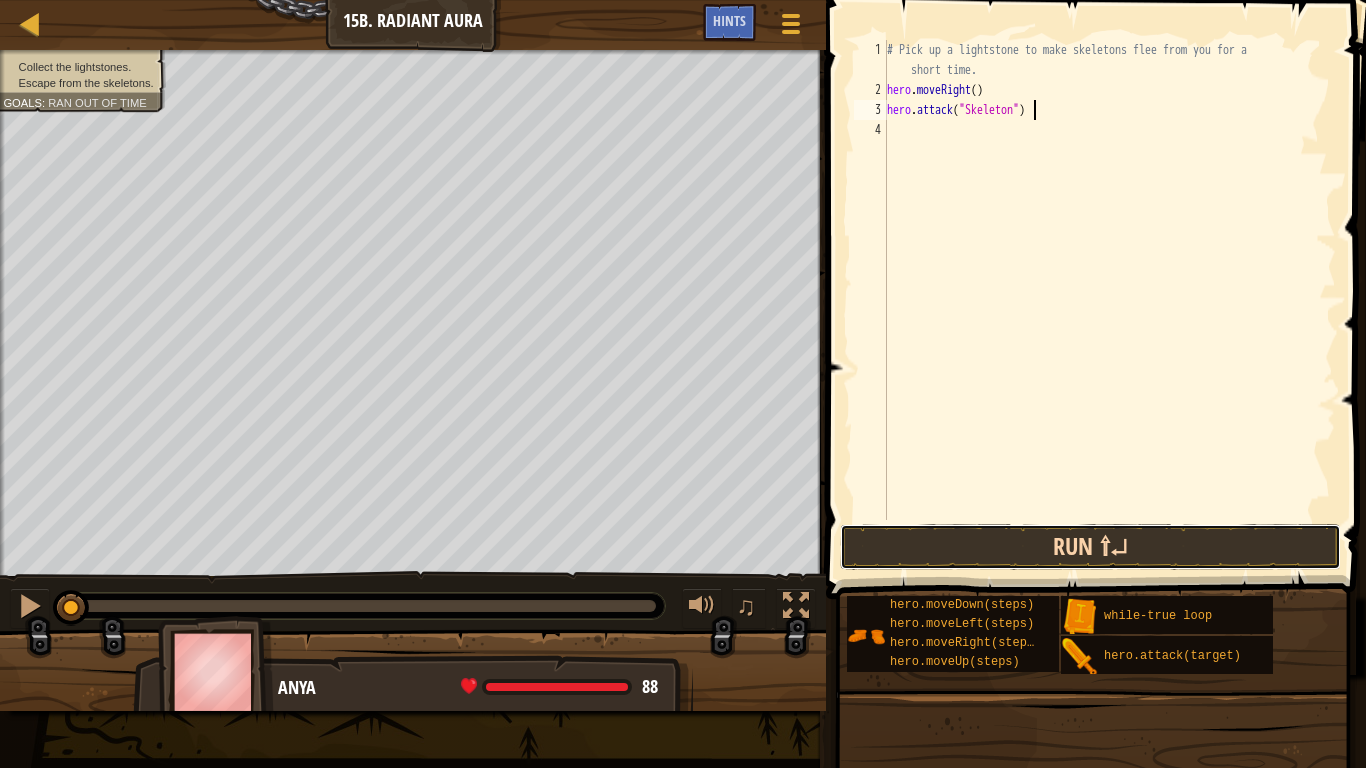 click on "Run ⇧↵" at bounding box center (1090, 547) 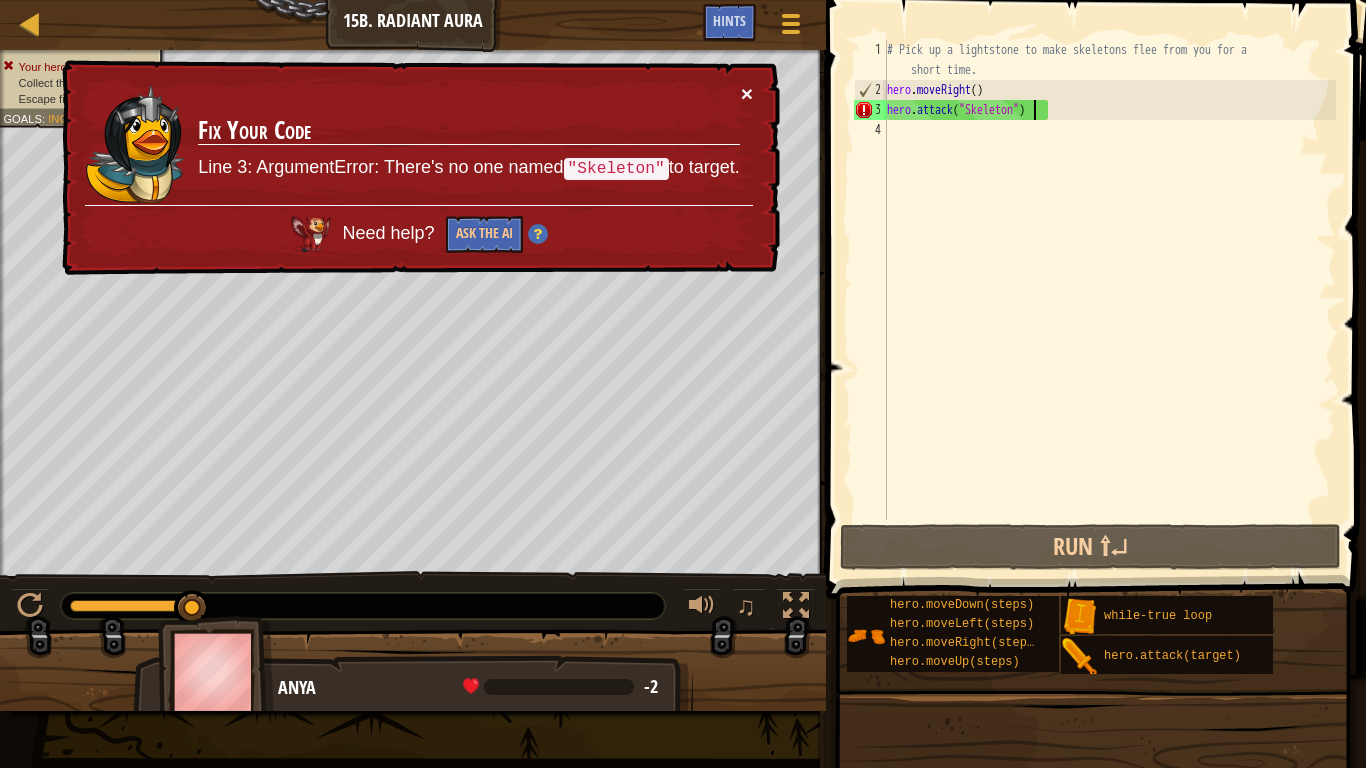 click on "×" at bounding box center [747, 93] 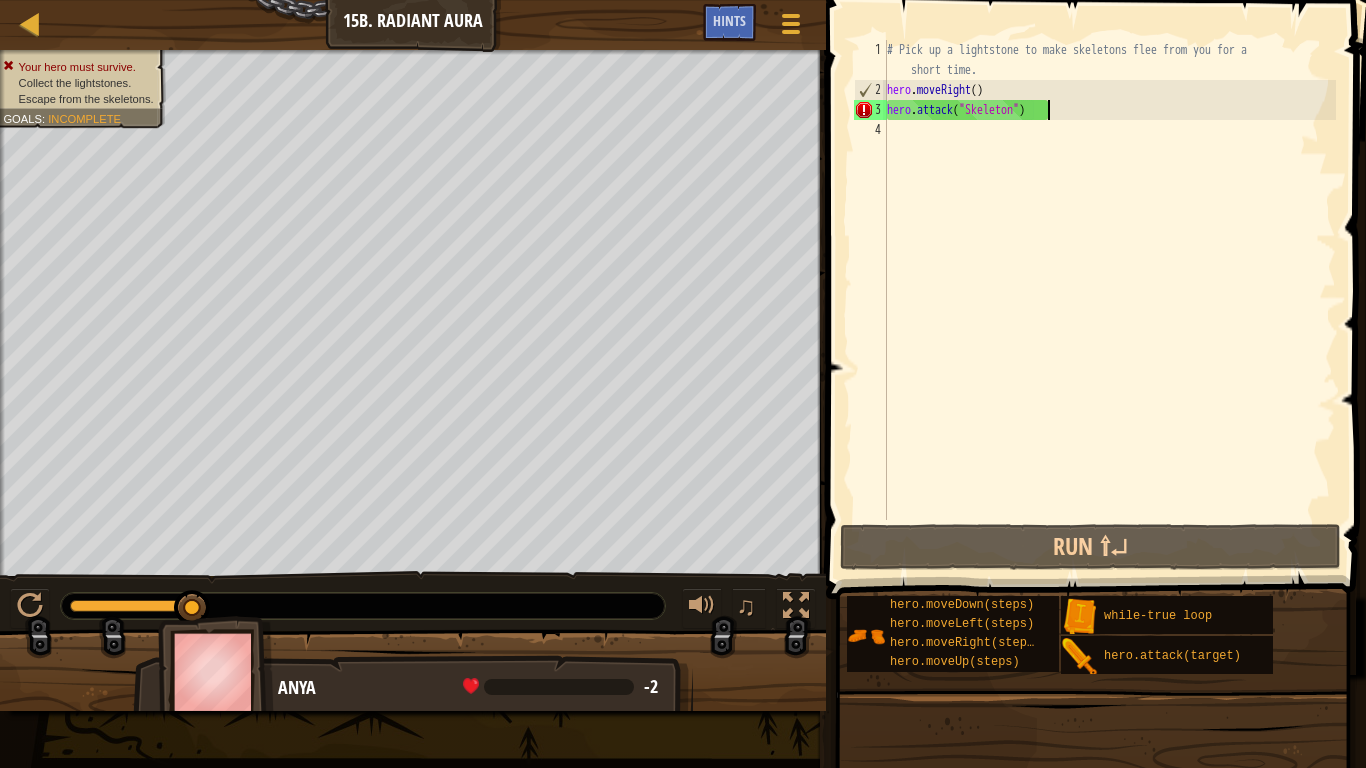 click on "# Pick up a lightstone to make skeletons flee from you for a       short time. hero . moveRight ( ) hero . attack ( "Skeleton" )" at bounding box center [1109, 310] 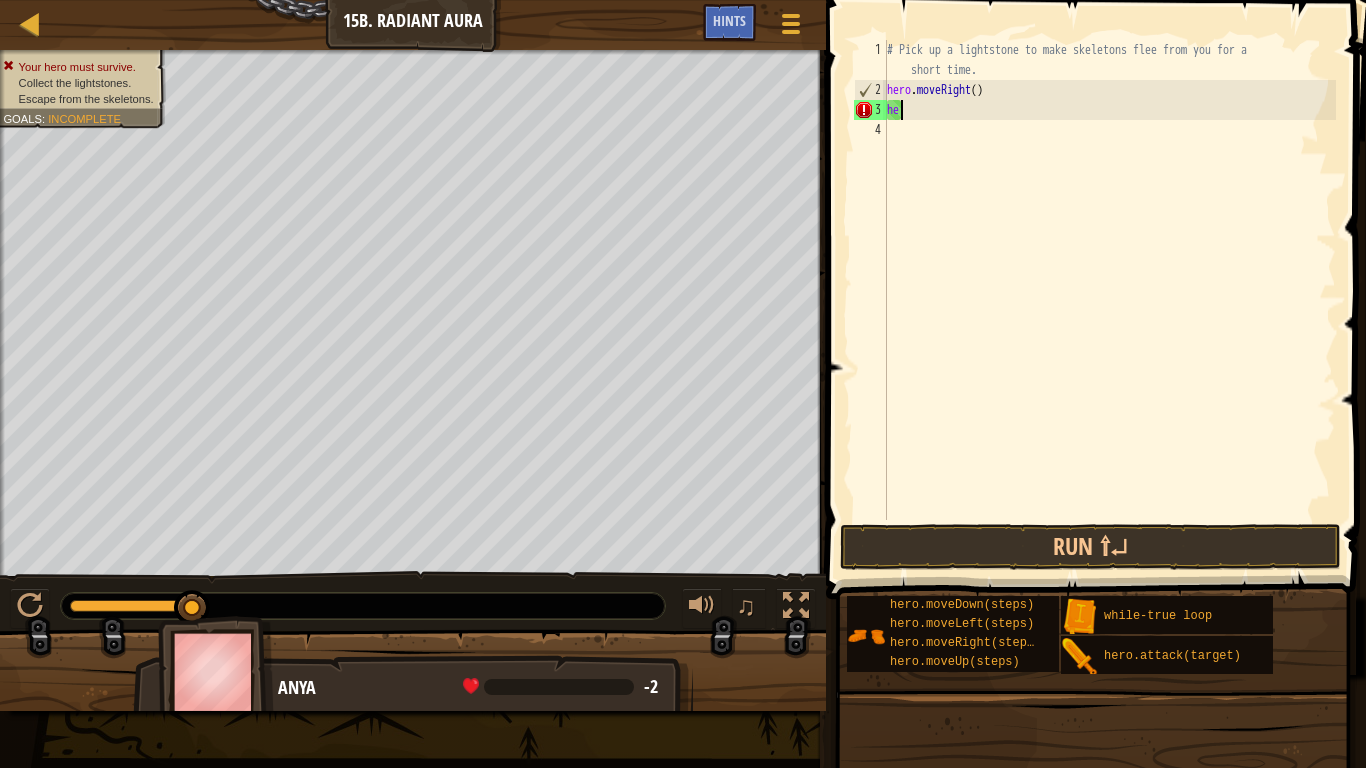 scroll, scrollTop: 9, scrollLeft: 1, axis: both 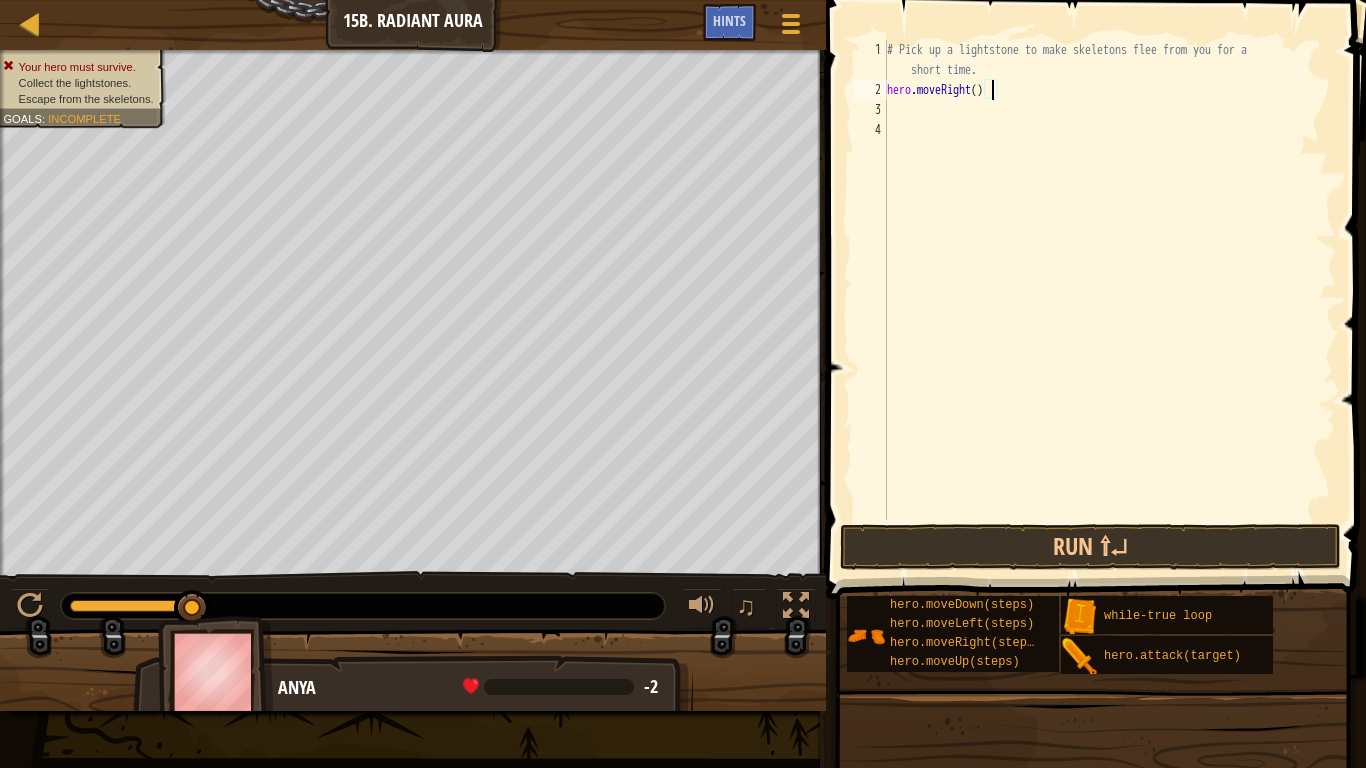 click on "# Pick up a lightstone to make skeletons flee from you for a       short time. hero . moveRight ( )" at bounding box center (1109, 310) 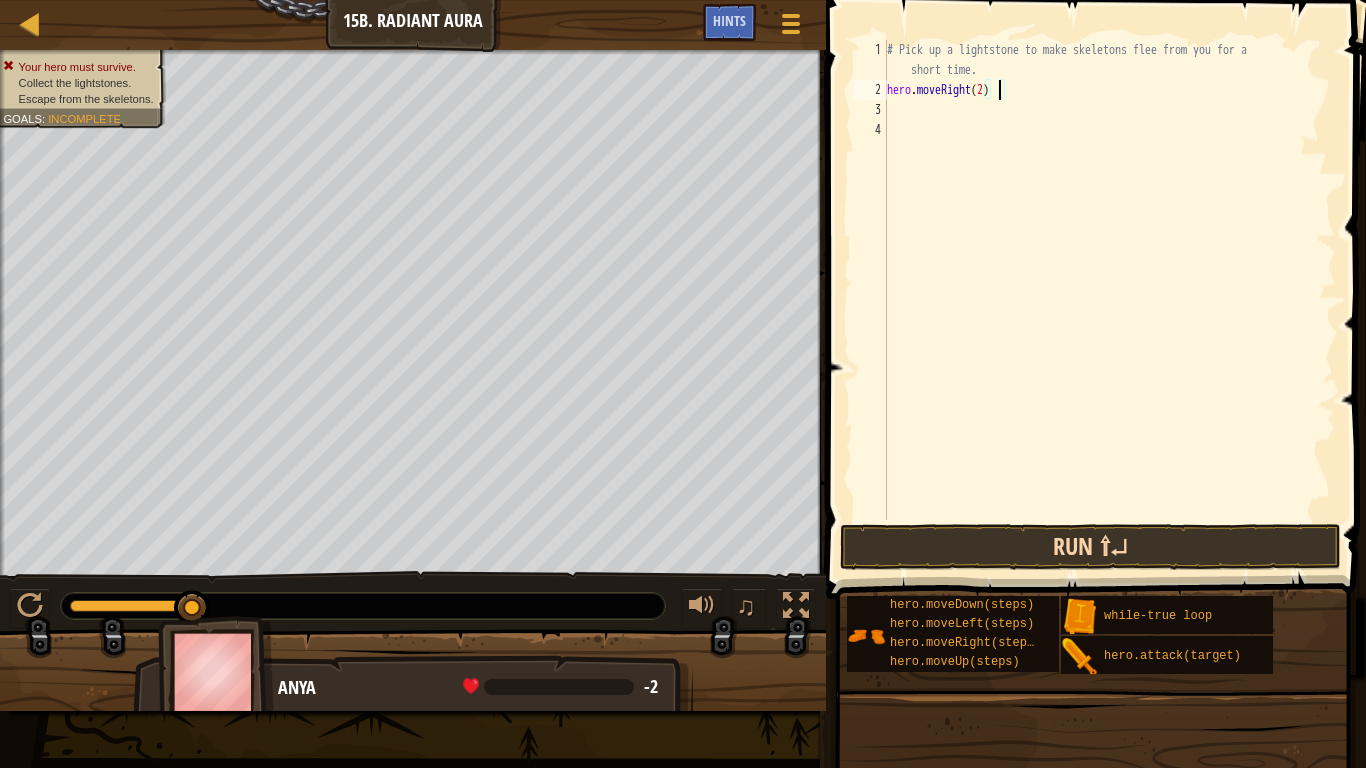 type on "hero.moveRight(2)" 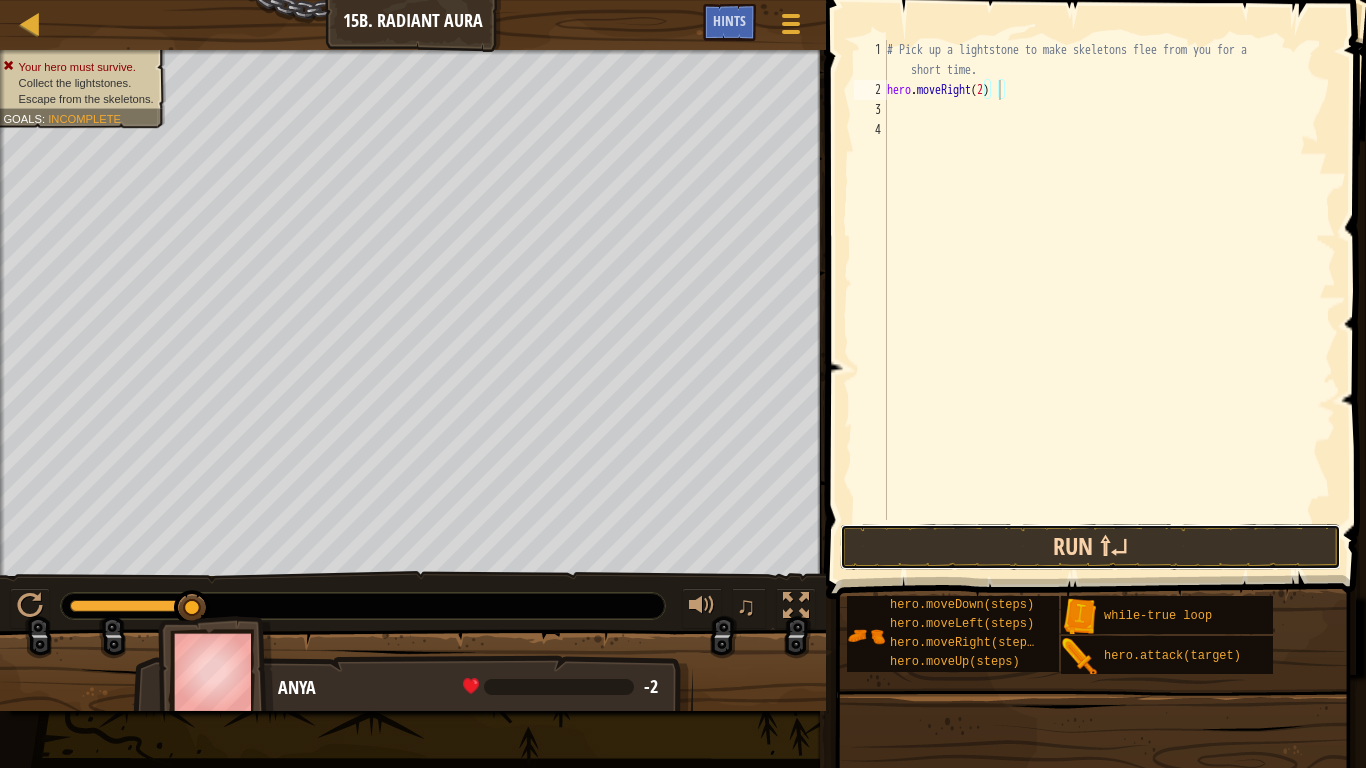 click on "Run ⇧↵" at bounding box center (1090, 547) 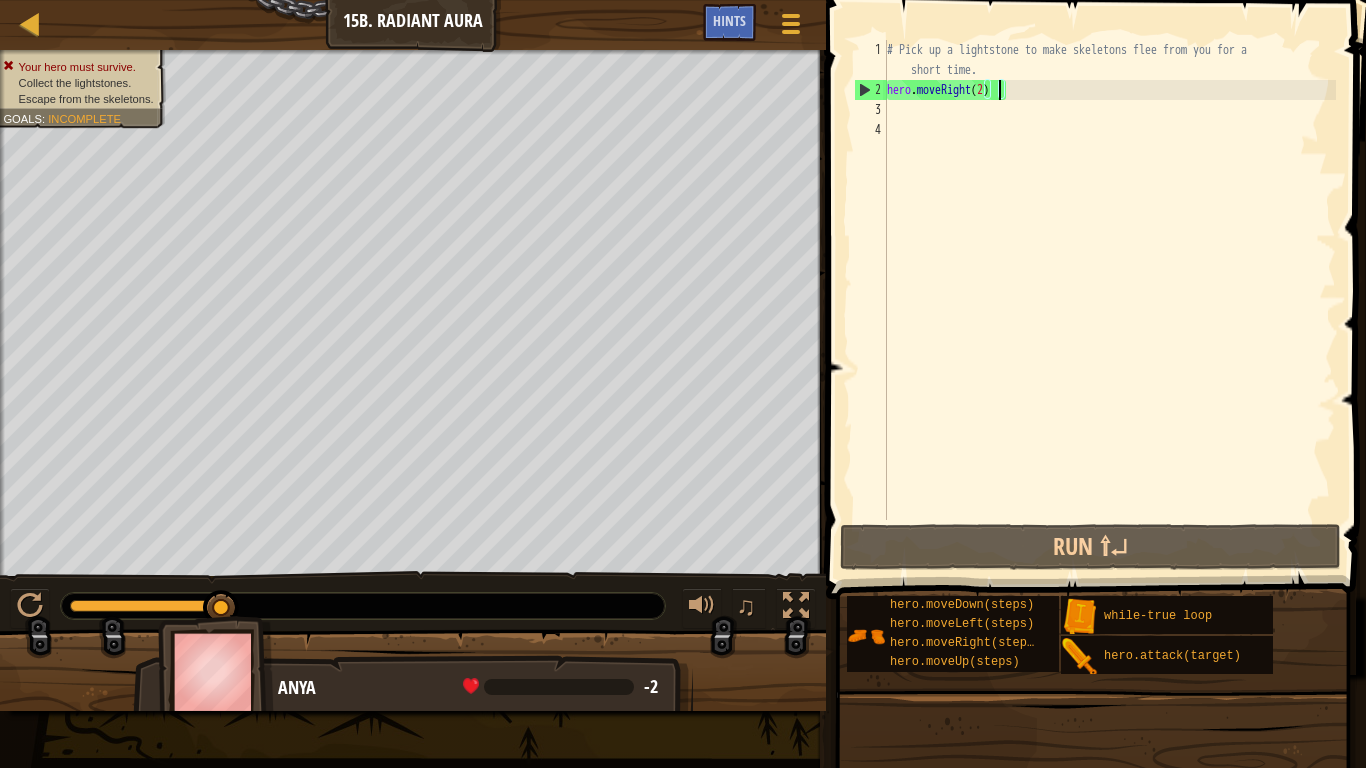 click on "# Pick up a lightstone to make skeletons flee from you for a       short time. hero . moveRight ( 2 )" at bounding box center [1109, 310] 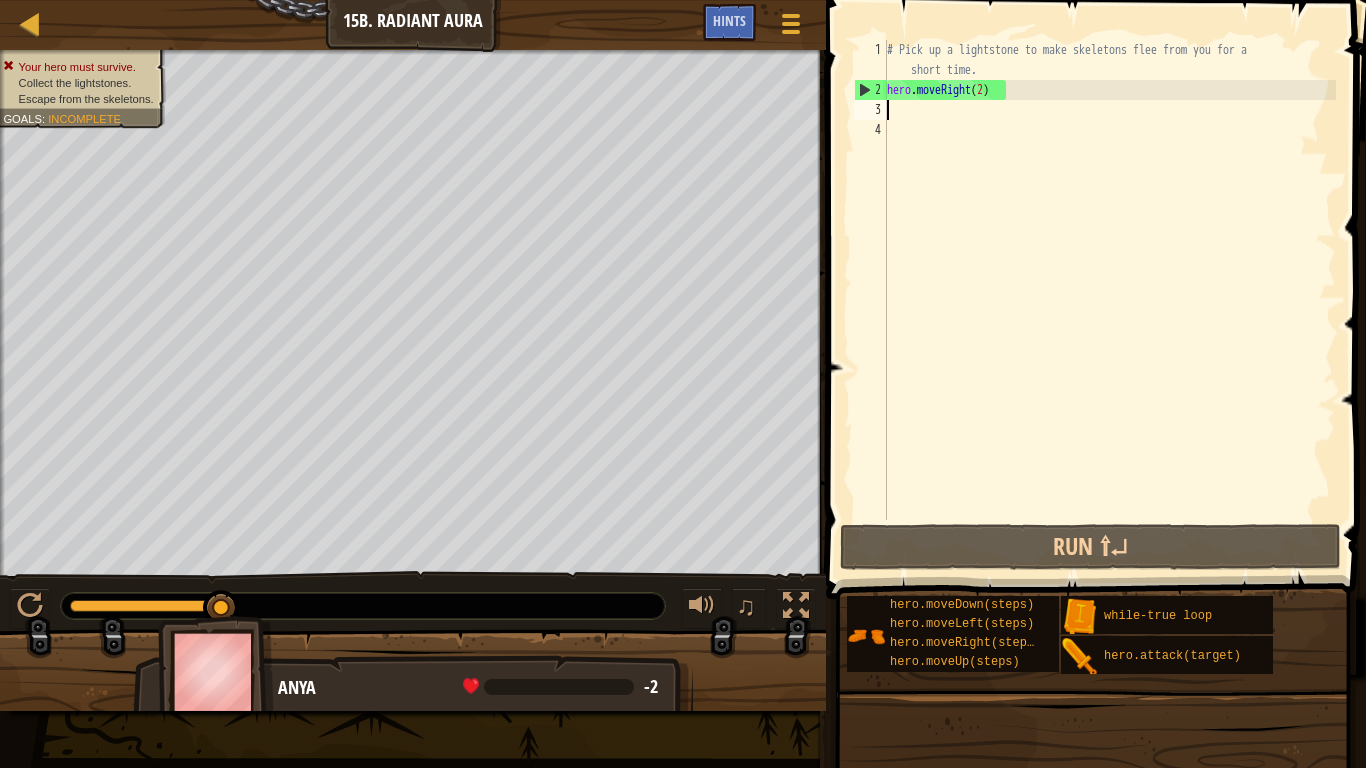 scroll, scrollTop: 9, scrollLeft: 0, axis: vertical 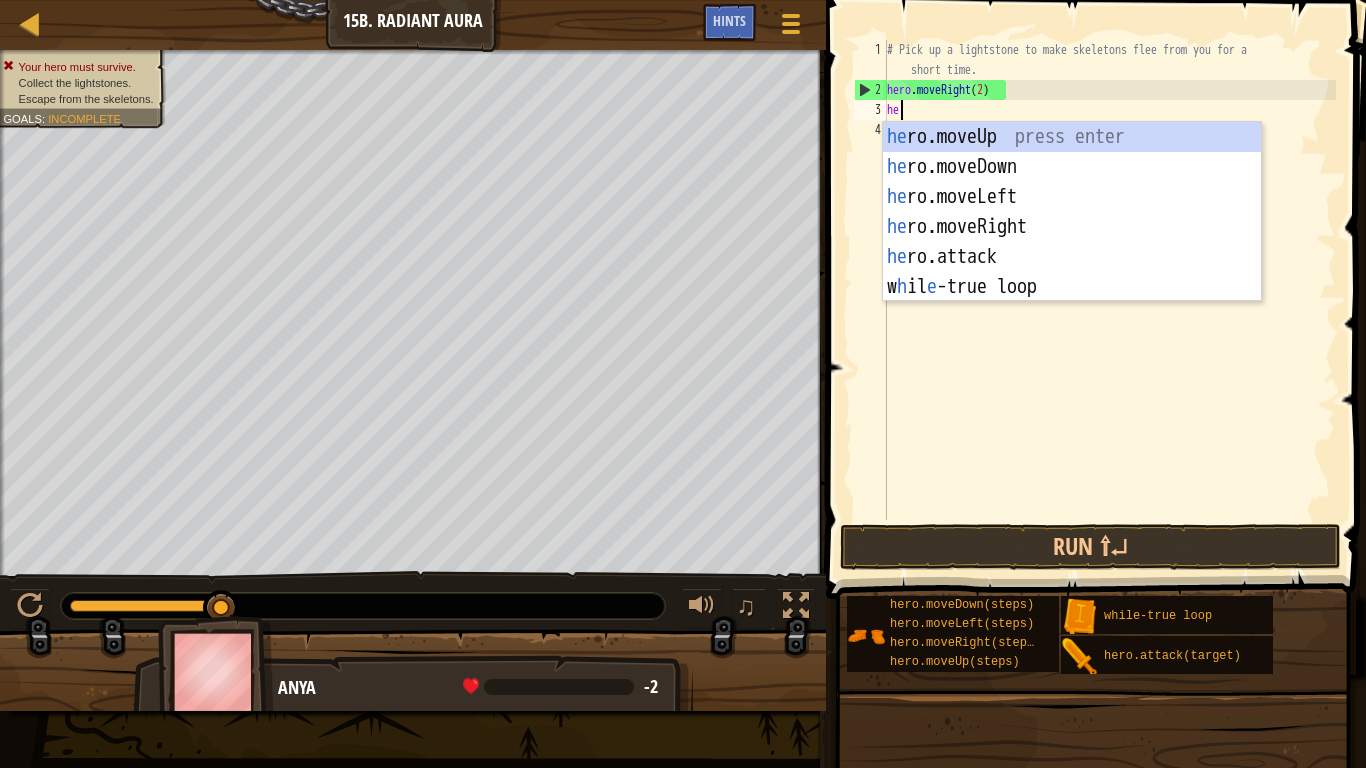 type on "hero" 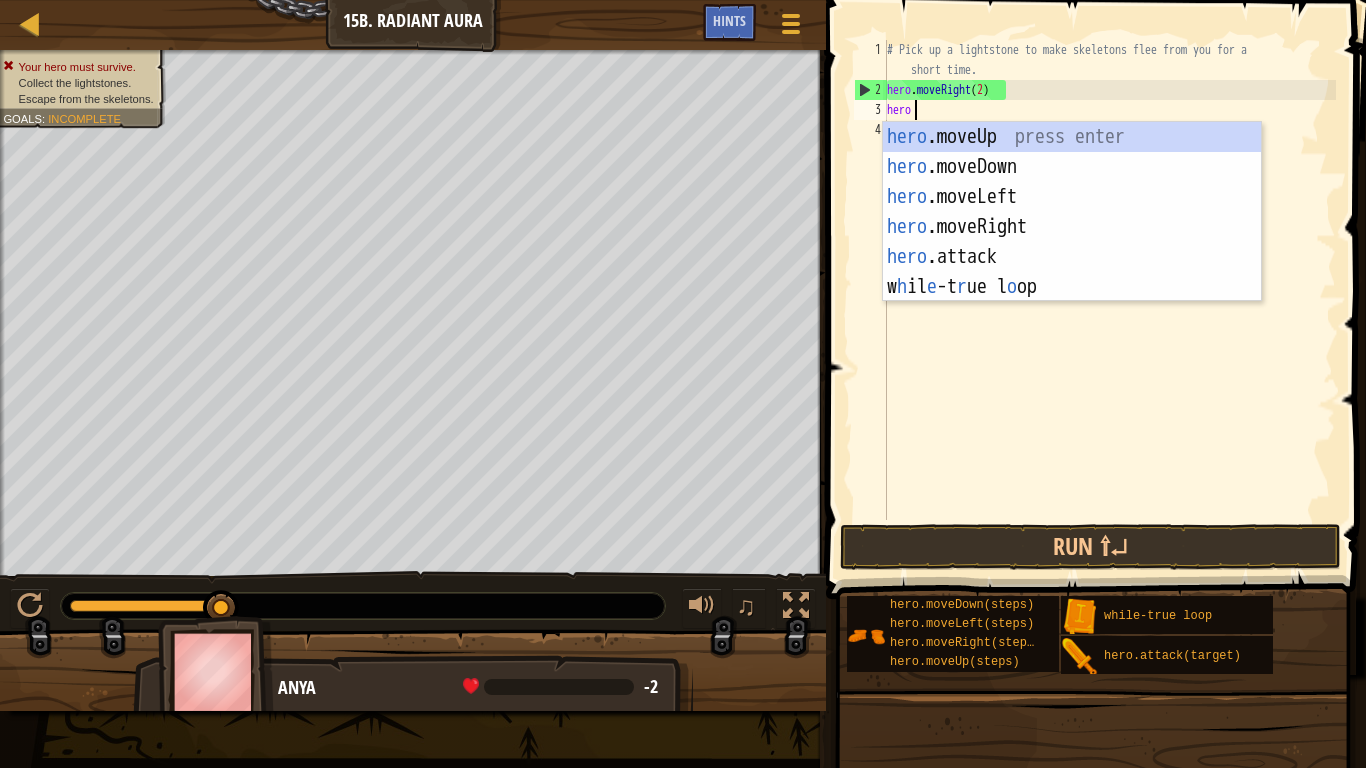 scroll, scrollTop: 9, scrollLeft: 3, axis: both 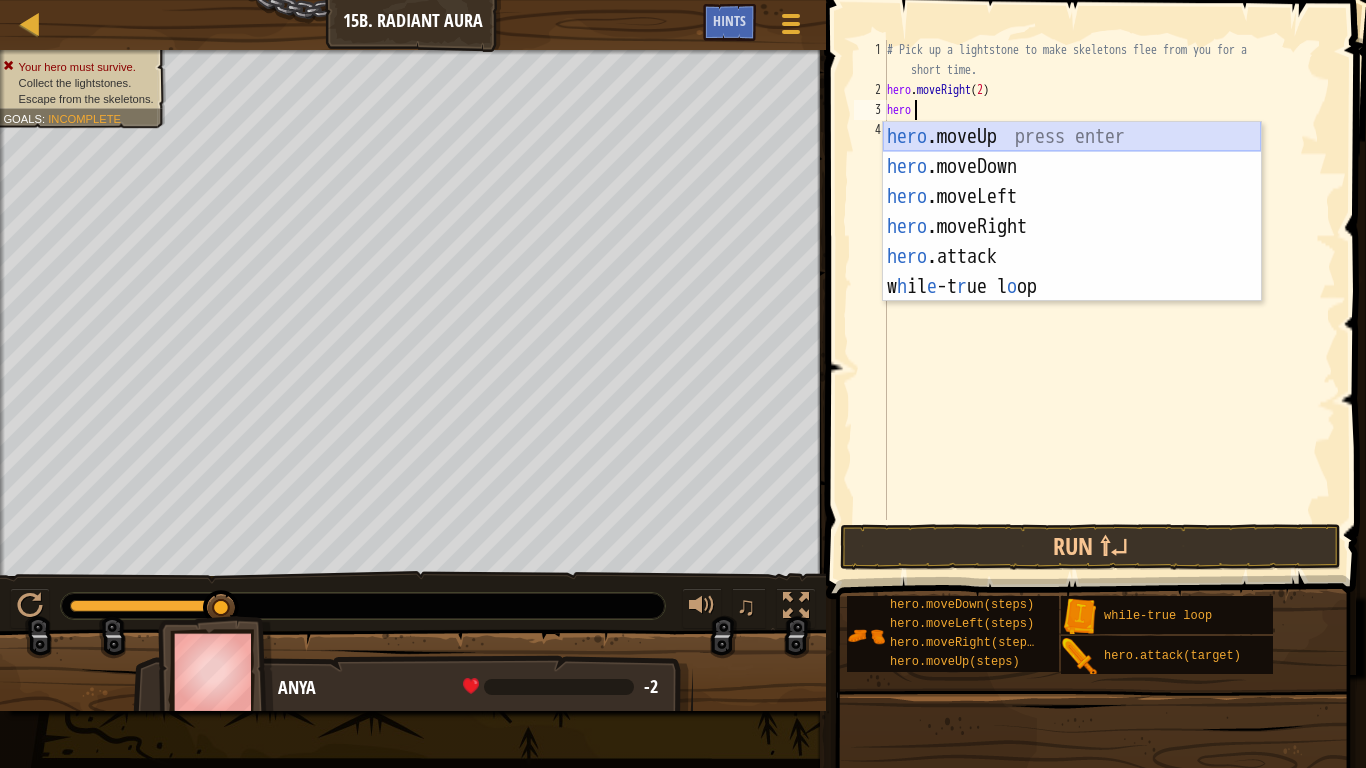 click on "hero .moveUp press enter hero .moveDown press enter hero .moveLeft press enter hero .moveRight press enter hero .attack press enter w h il e -t r ue l o op press enter" at bounding box center [1072, 242] 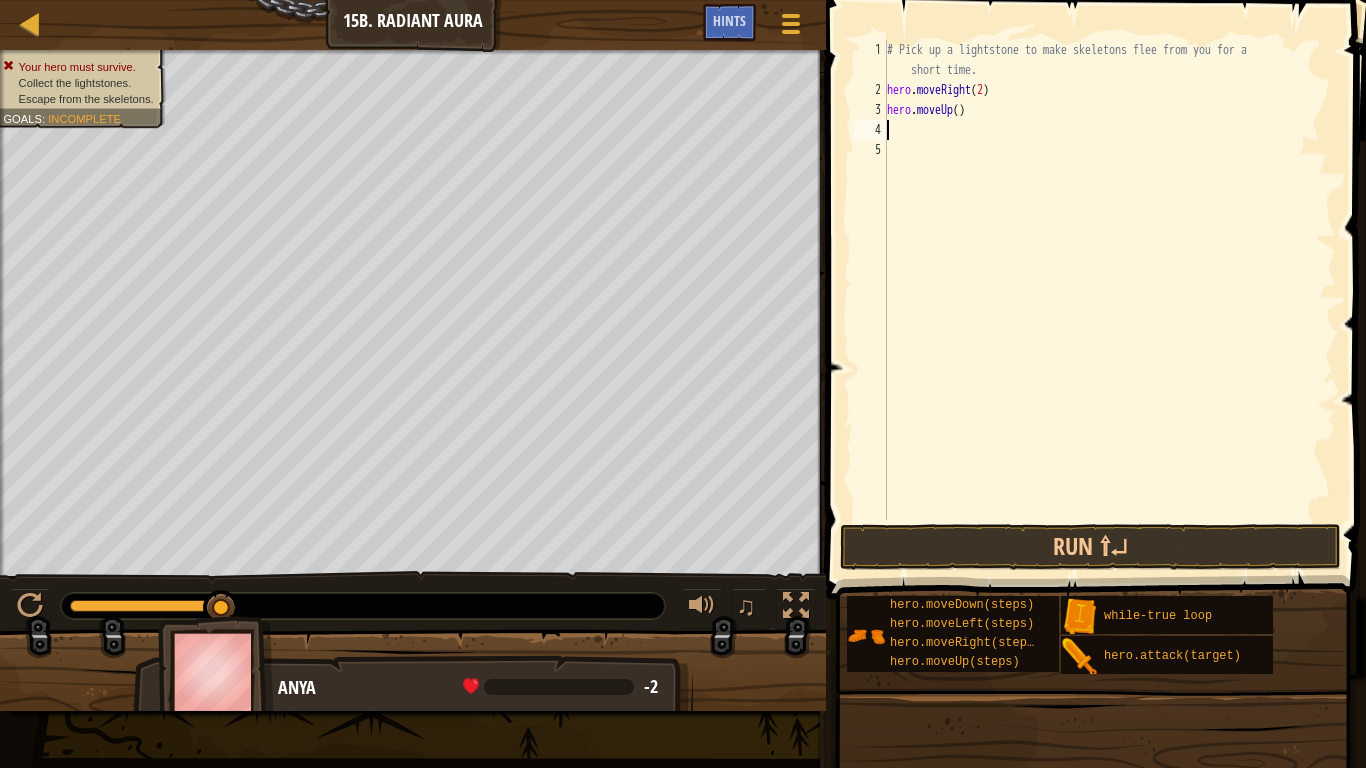 scroll, scrollTop: 9, scrollLeft: 0, axis: vertical 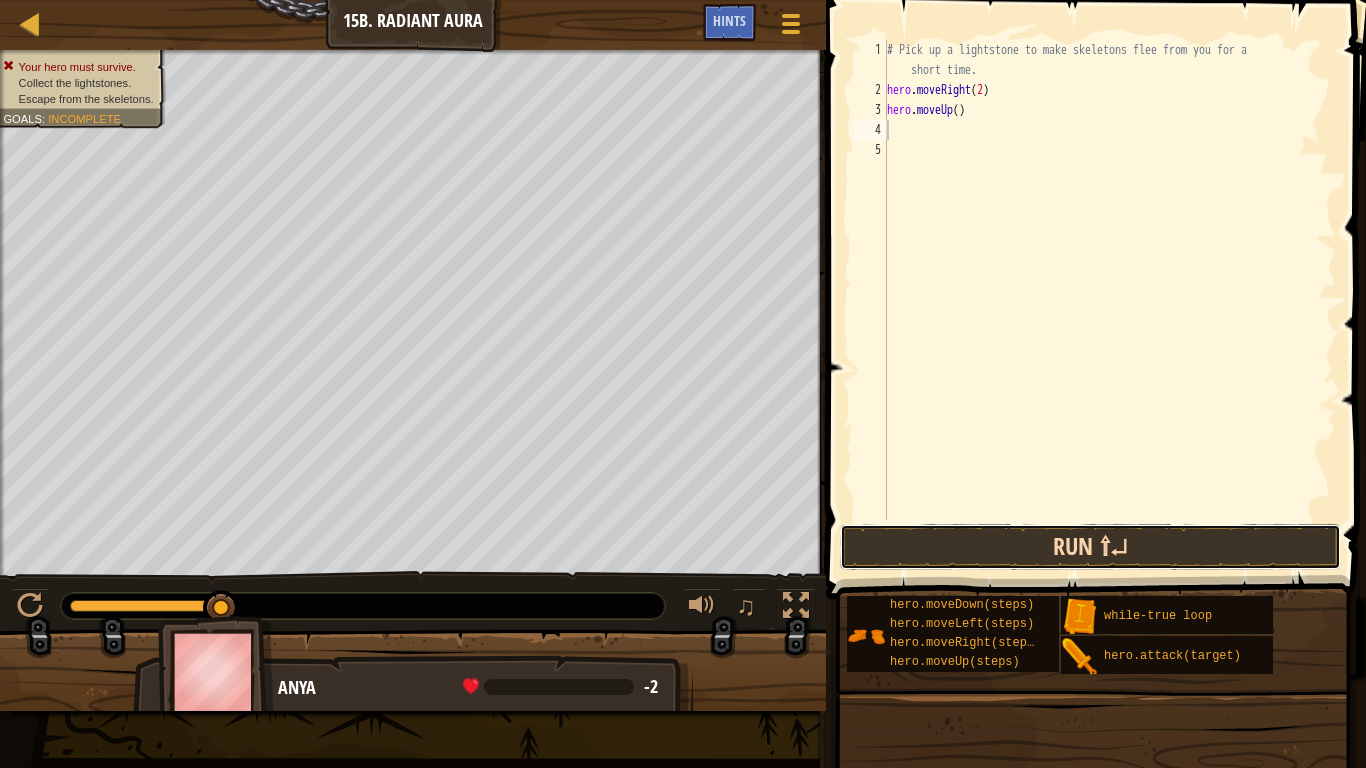 click on "Run ⇧↵" at bounding box center [1090, 547] 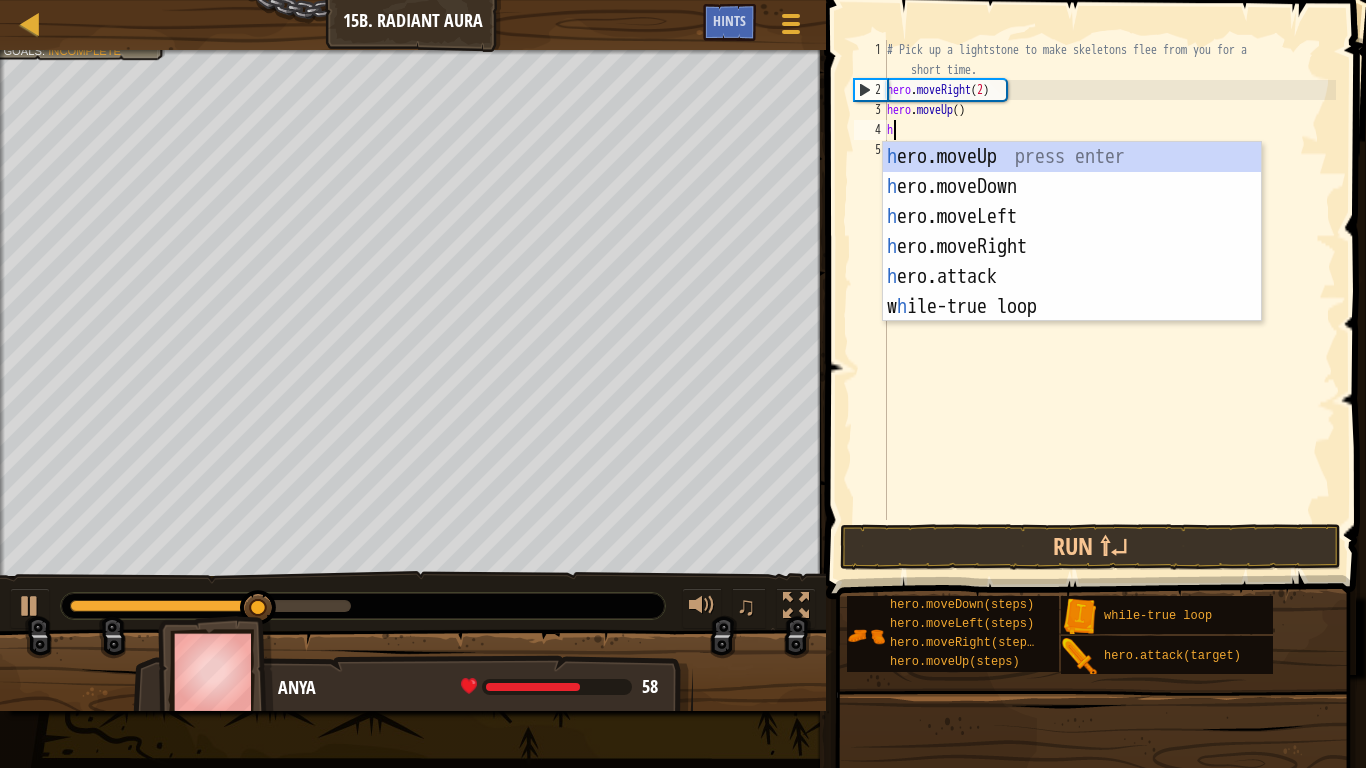 type on "he" 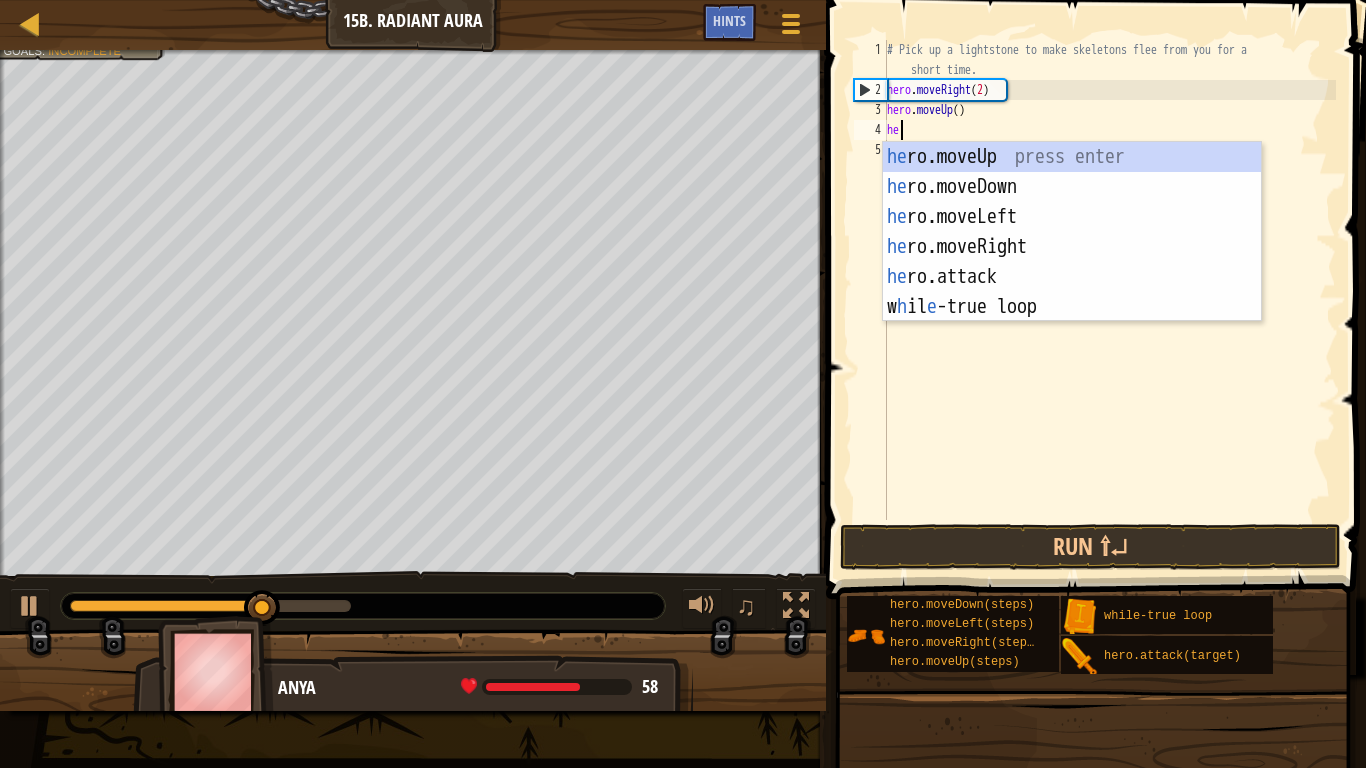 scroll, scrollTop: 9, scrollLeft: 1, axis: both 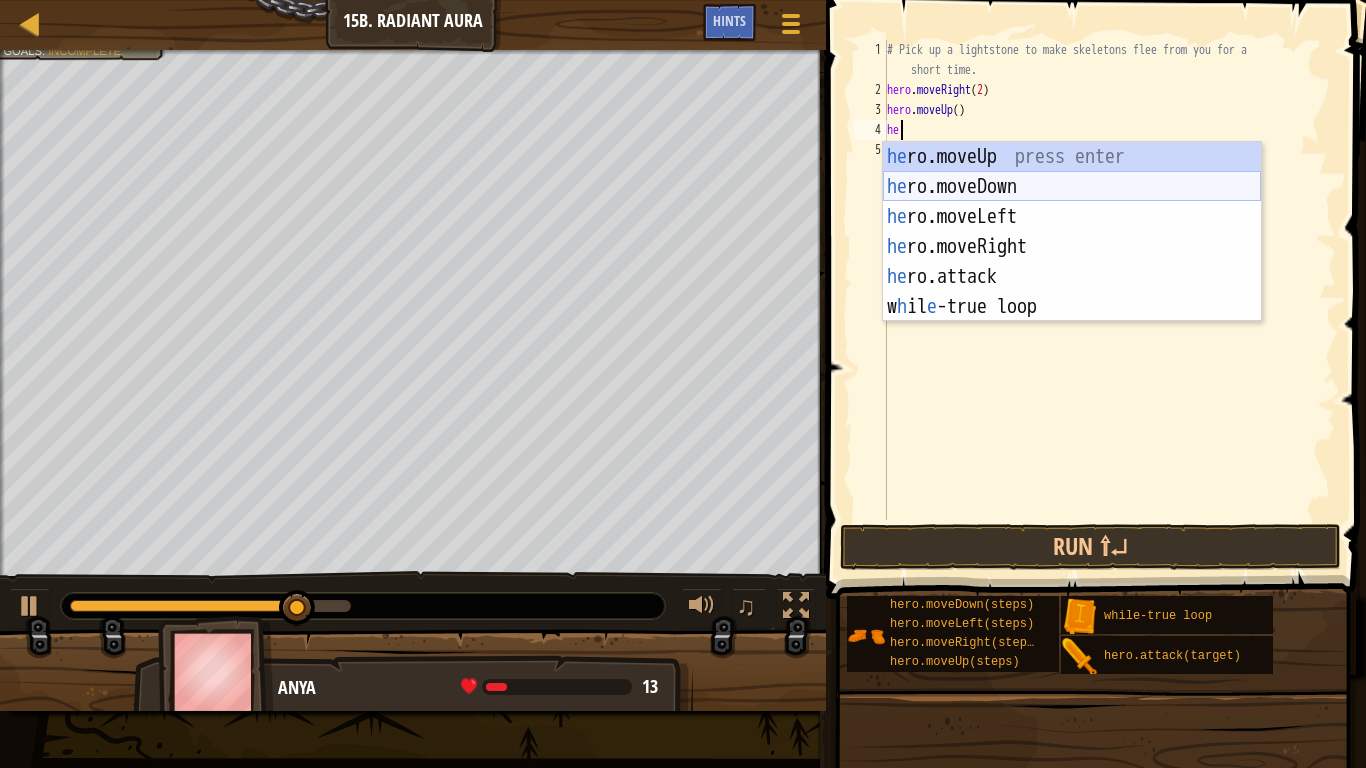 click on "he ro.moveUp press enter he ro.moveDown press enter he ro.moveLeft press enter he ro.moveRight press enter he ro.attack press enter w h il e -true loop press enter" at bounding box center (1072, 262) 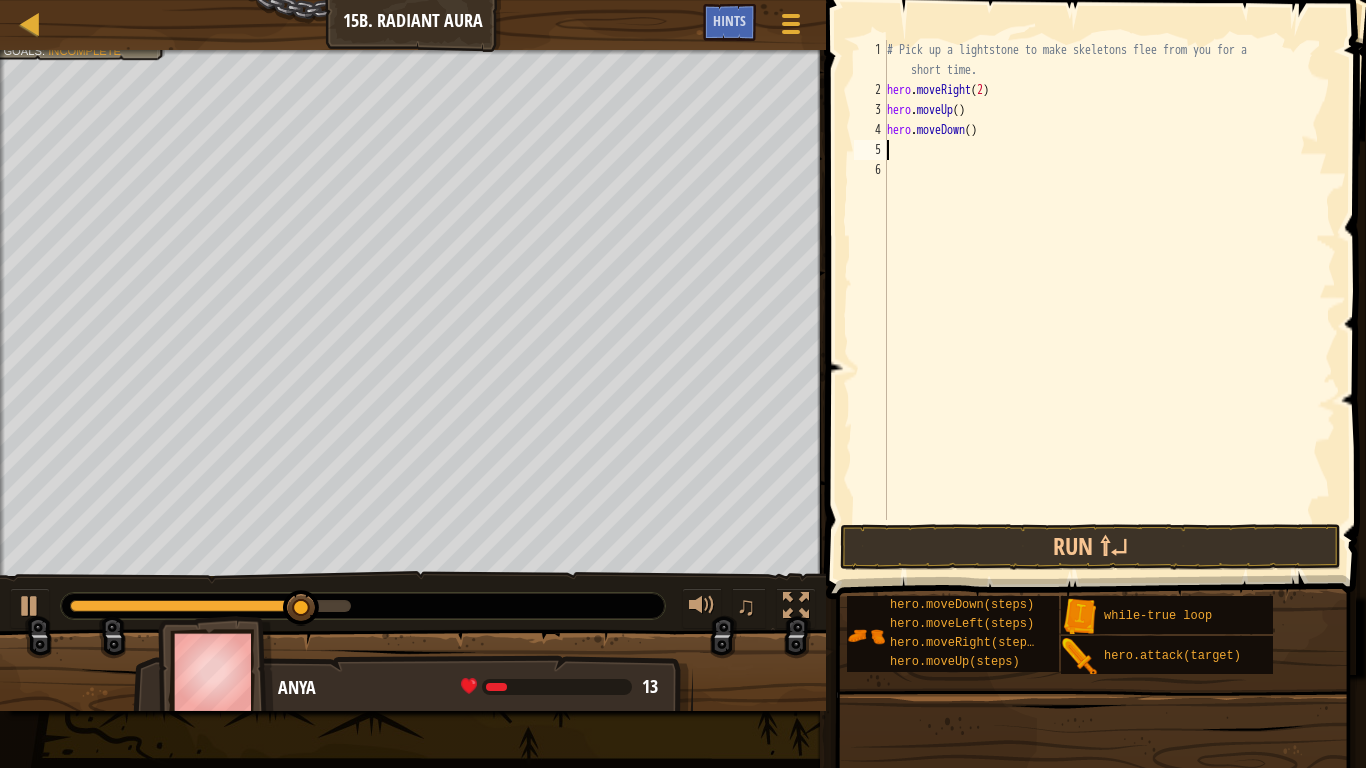 scroll, scrollTop: 9, scrollLeft: 0, axis: vertical 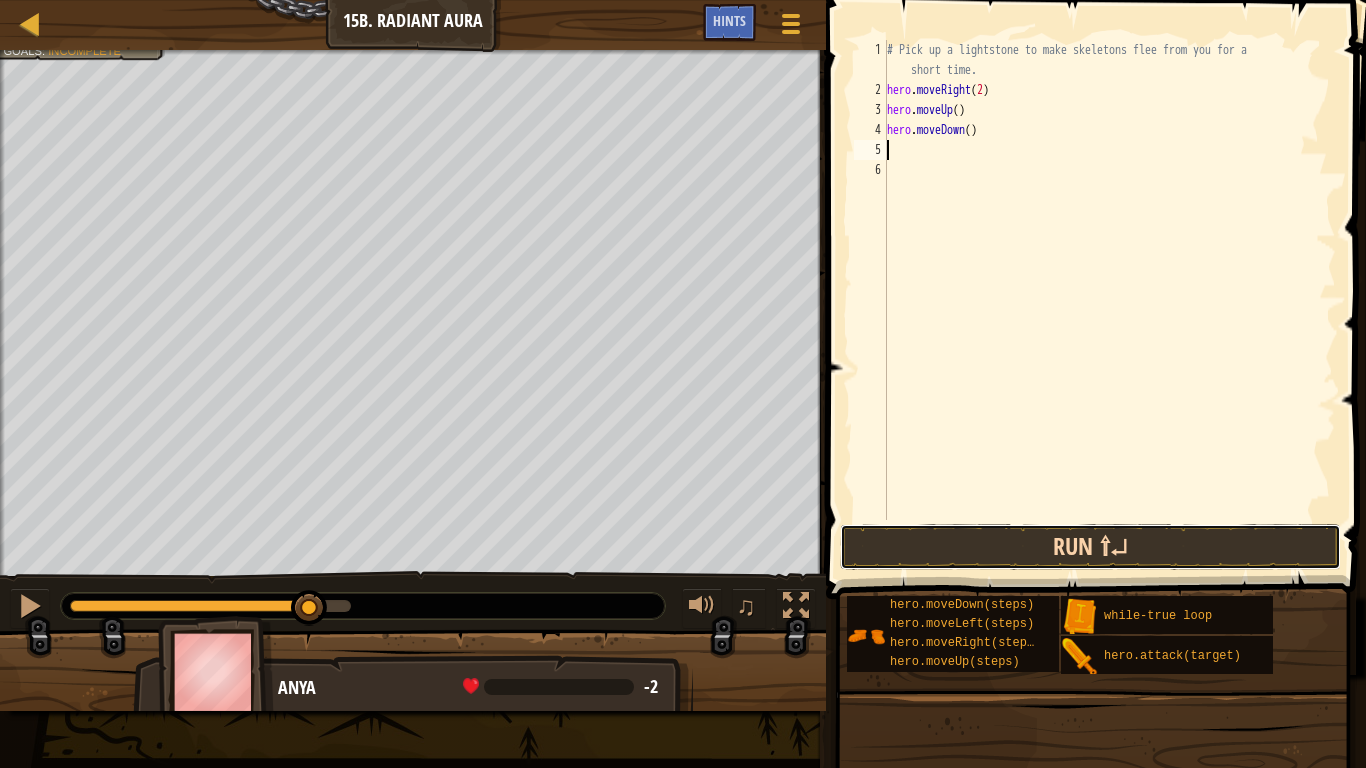 click on "Run ⇧↵" at bounding box center [1090, 547] 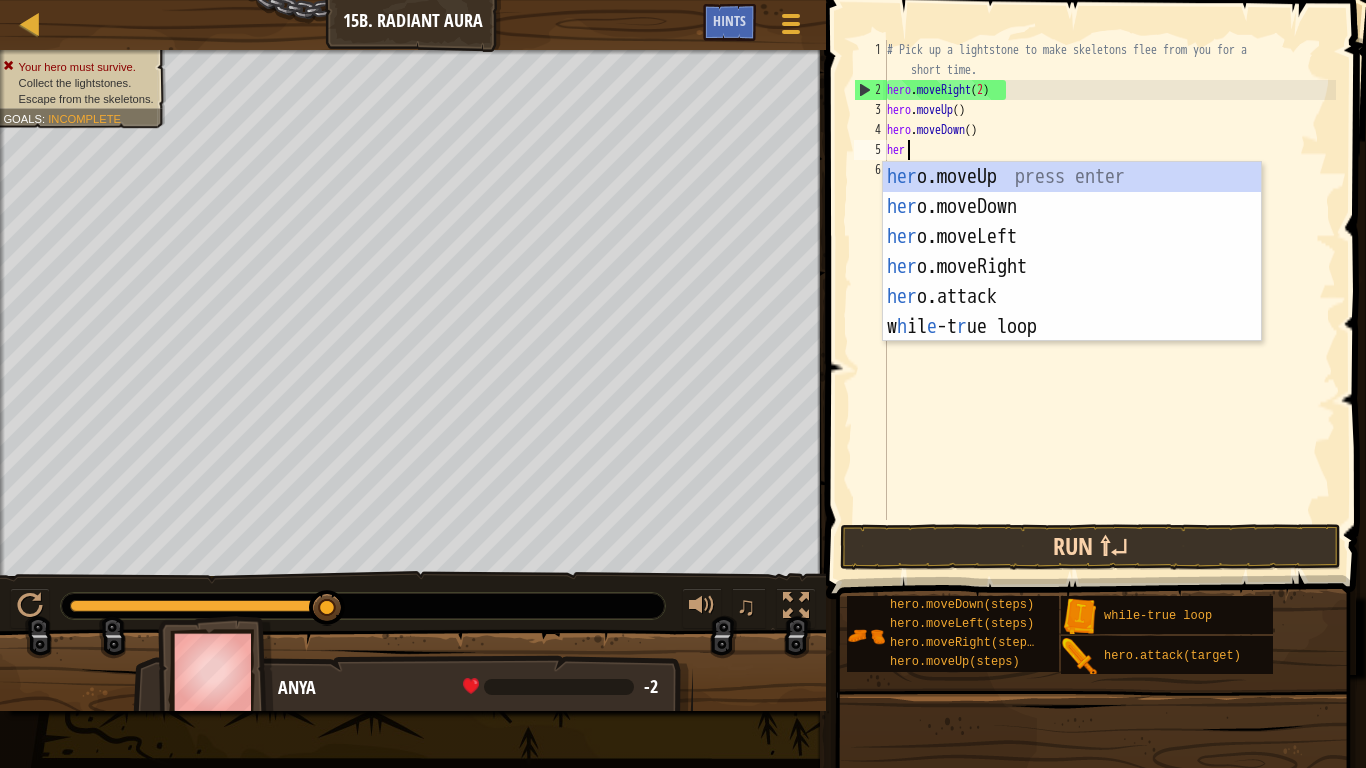 type on "hero" 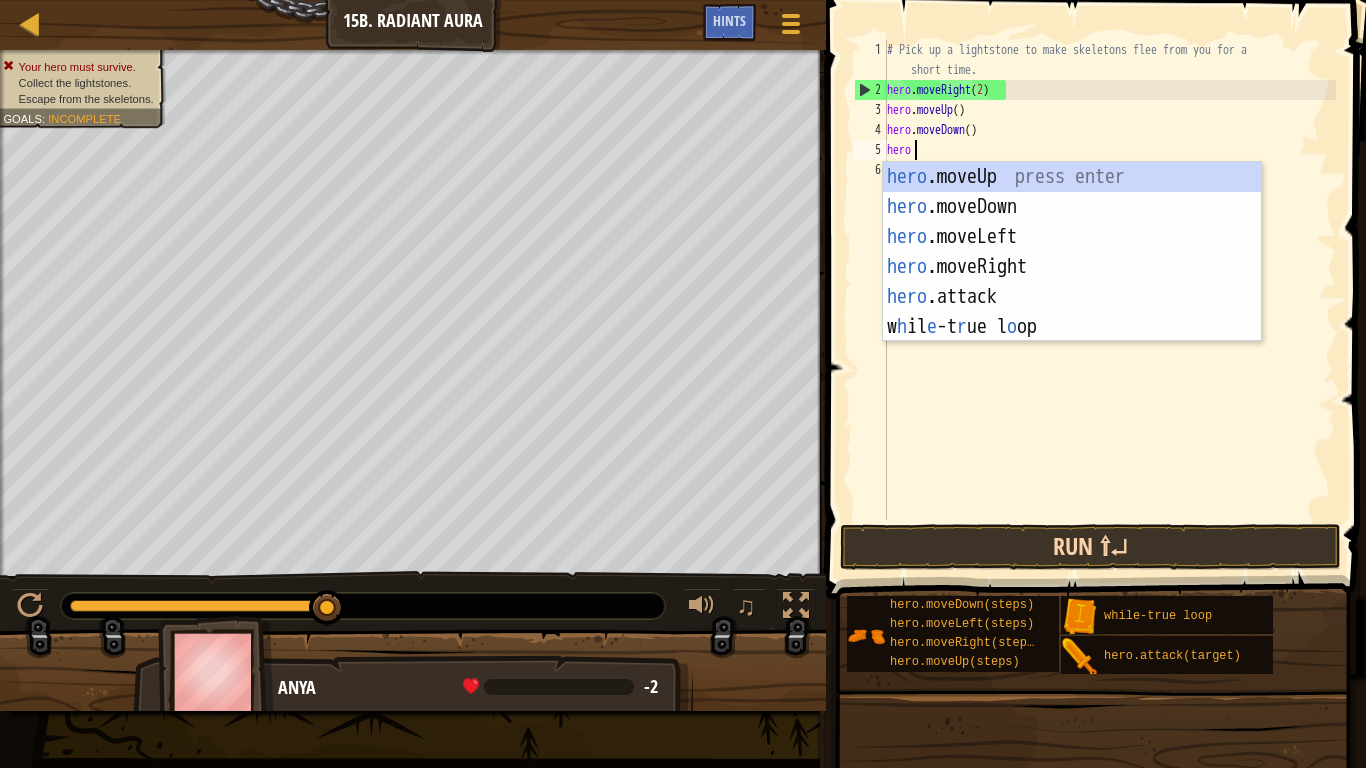 scroll, scrollTop: 9, scrollLeft: 3, axis: both 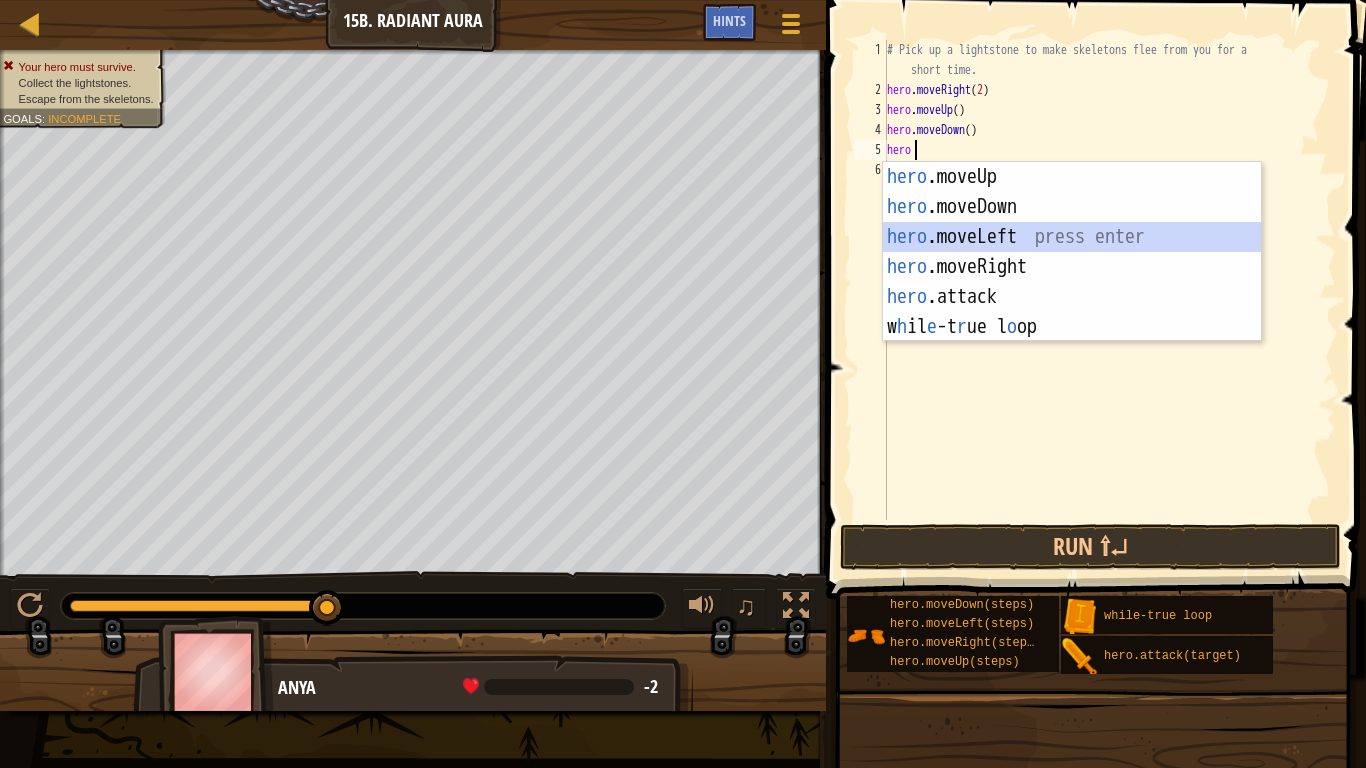 click on "hero .moveUp press enter hero .moveDown press enter hero .moveLeft press enter hero .moveRight press enter hero .attack press enter w h il e -t r ue l o op press enter" at bounding box center [1072, 282] 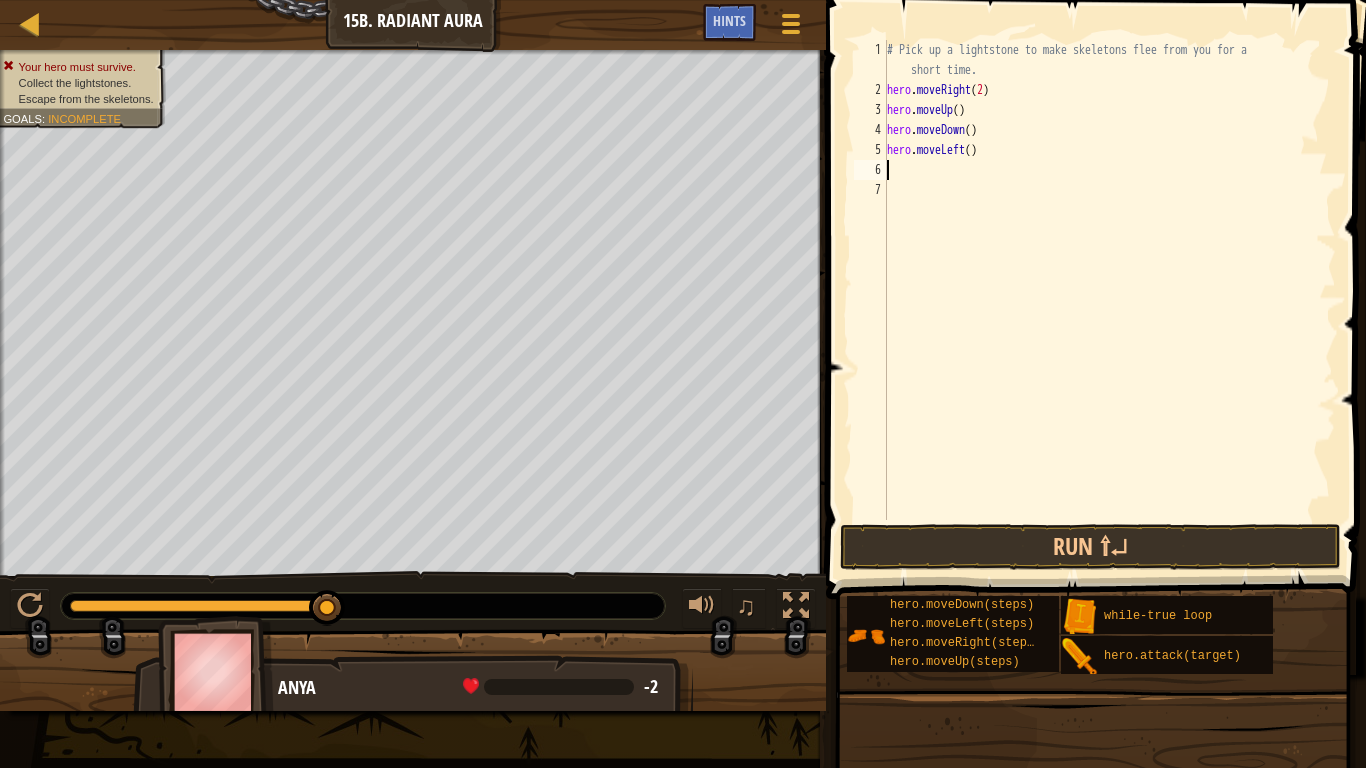 click on "# Pick up a lightstone to make skeletons flee from you for a       short time. hero . moveRight ( 2 ) hero . moveUp ( ) hero . moveDown ( ) hero . moveLeft ( )" at bounding box center (1109, 310) 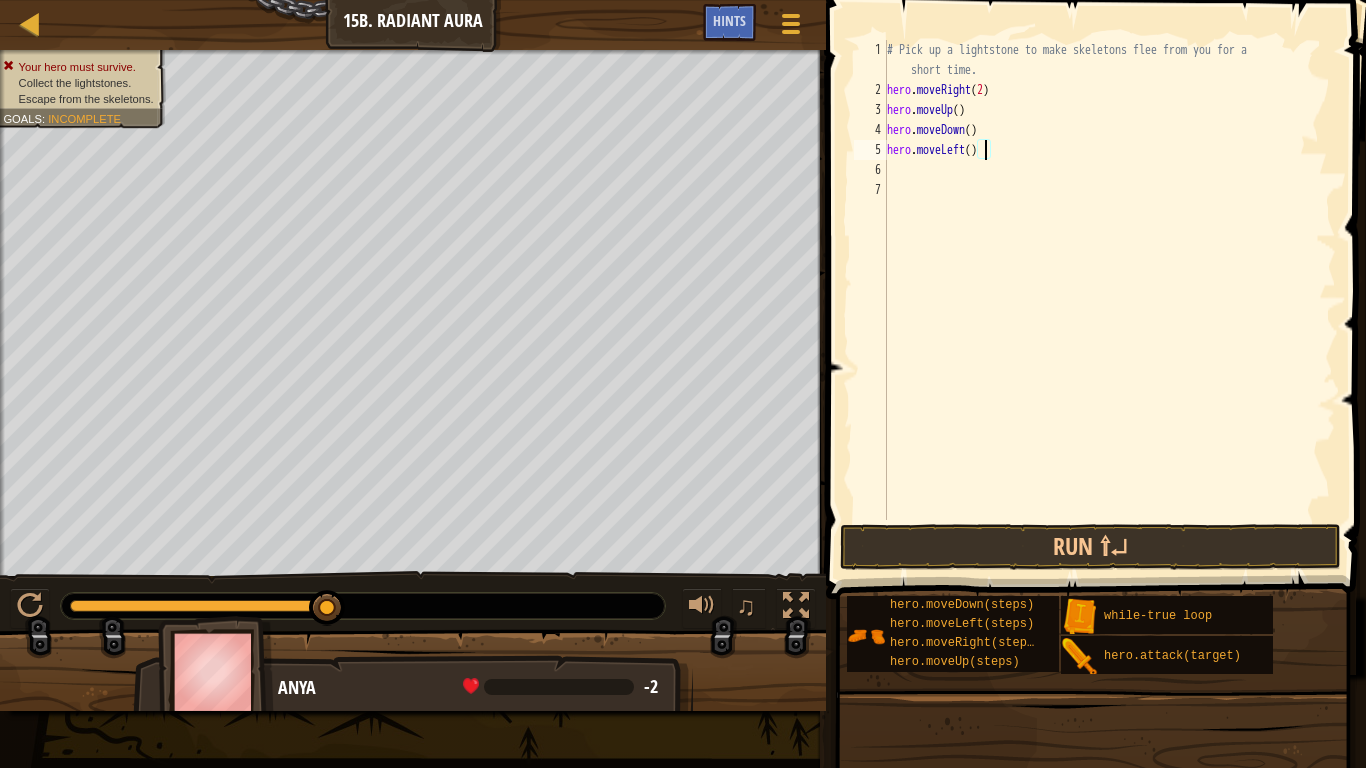 type on "hero.moveLeft(2)" 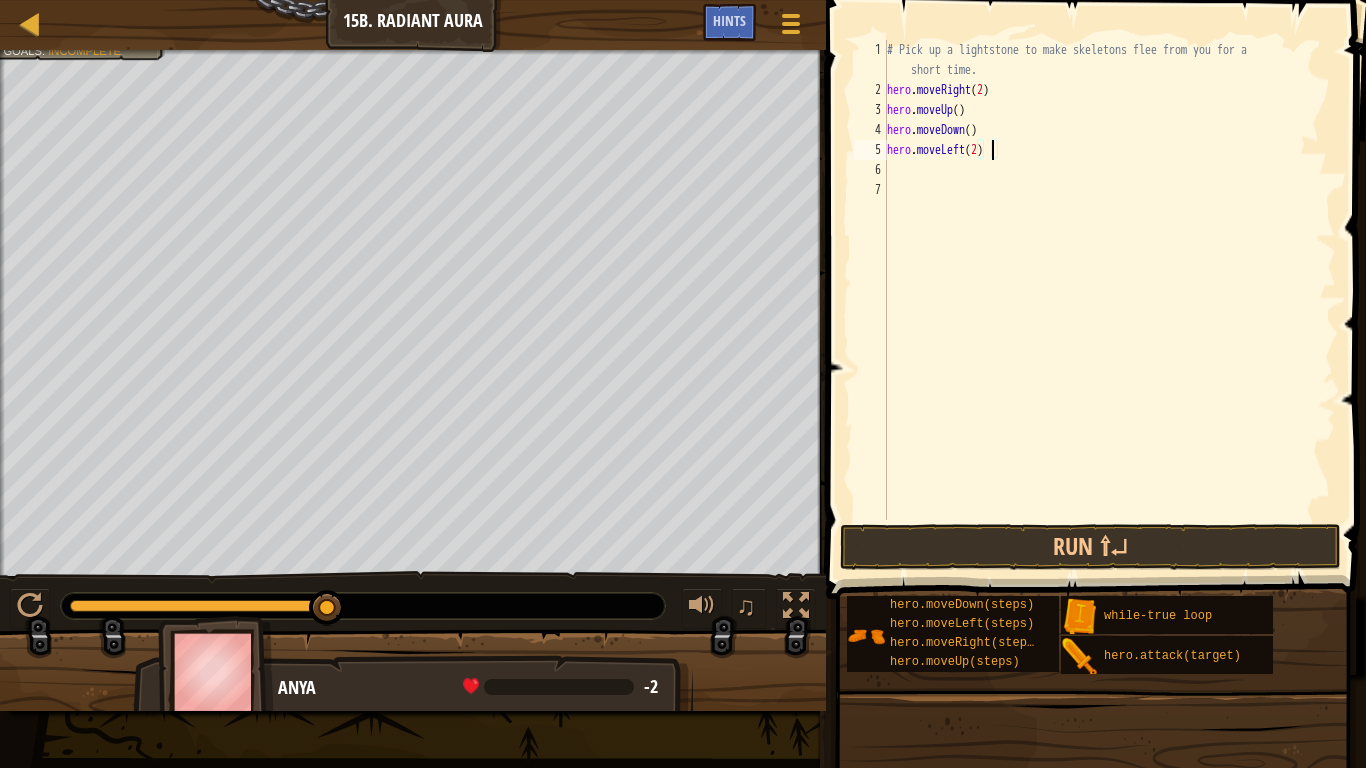 click on "# Pick up a lightstone to make skeletons flee from you for a       short time. hero . moveRight ( 2 ) hero . moveUp ( ) hero . moveDown ( ) hero . moveLeft ( 2 )" at bounding box center (1109, 310) 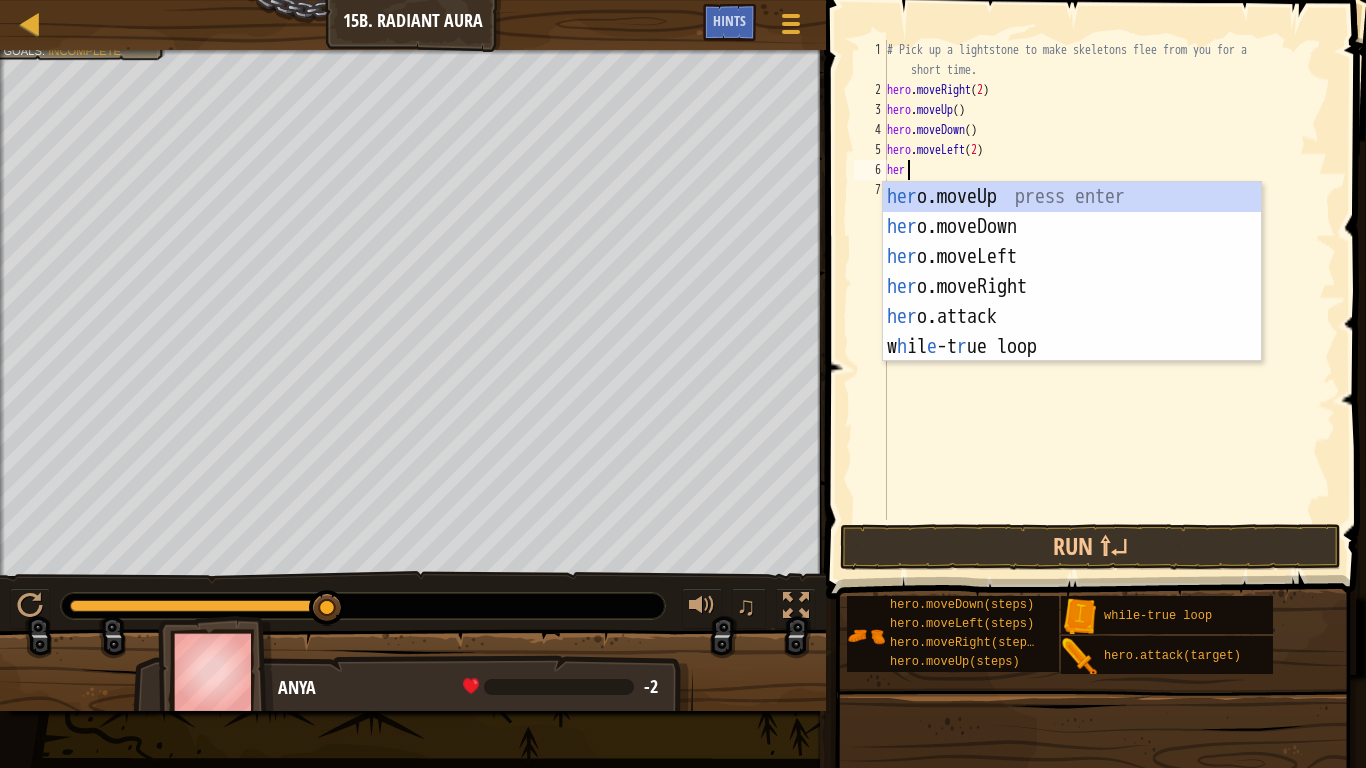 type on "hero" 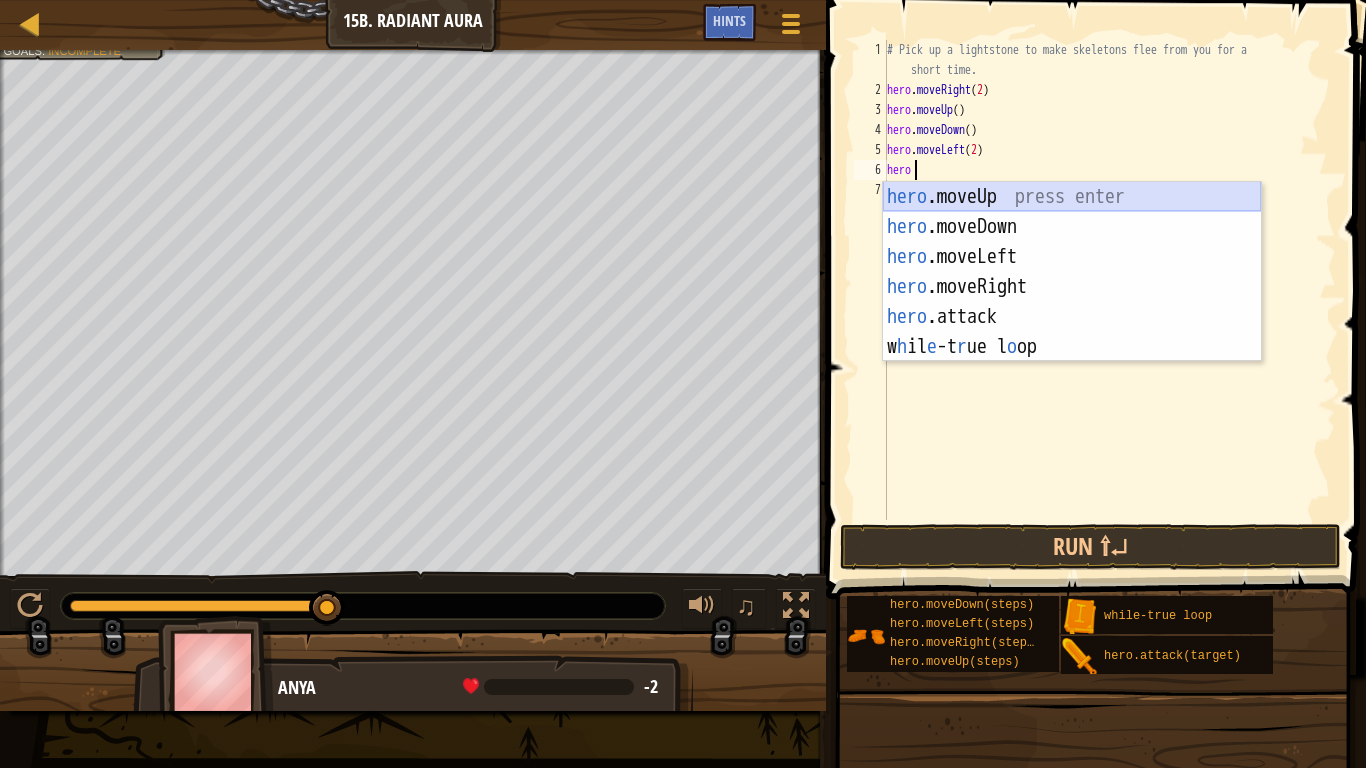 click on "hero .moveUp press enter hero .moveDown press enter hero .moveLeft press enter hero .moveRight press enter hero .attack press enter w h il e -t r ue l o op press enter" at bounding box center (1072, 302) 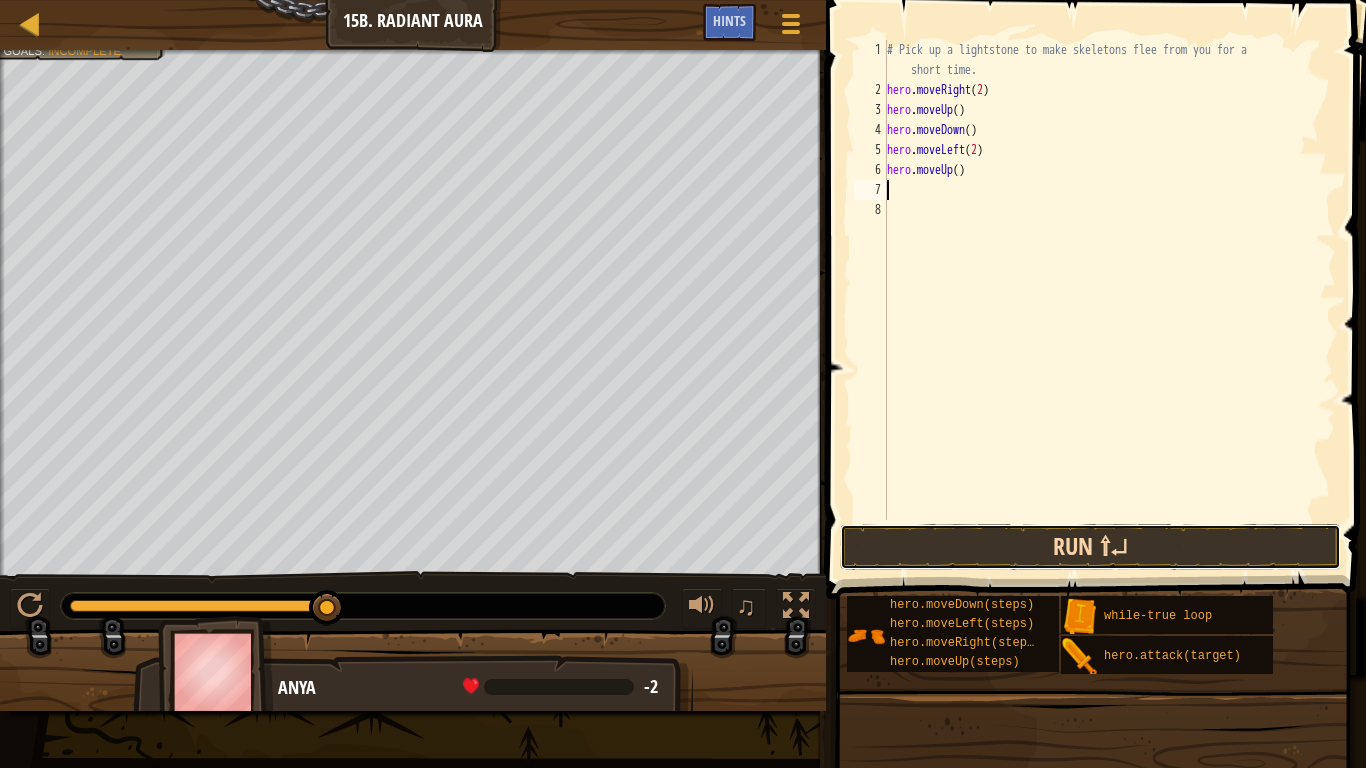 click on "Run ⇧↵" at bounding box center [1090, 547] 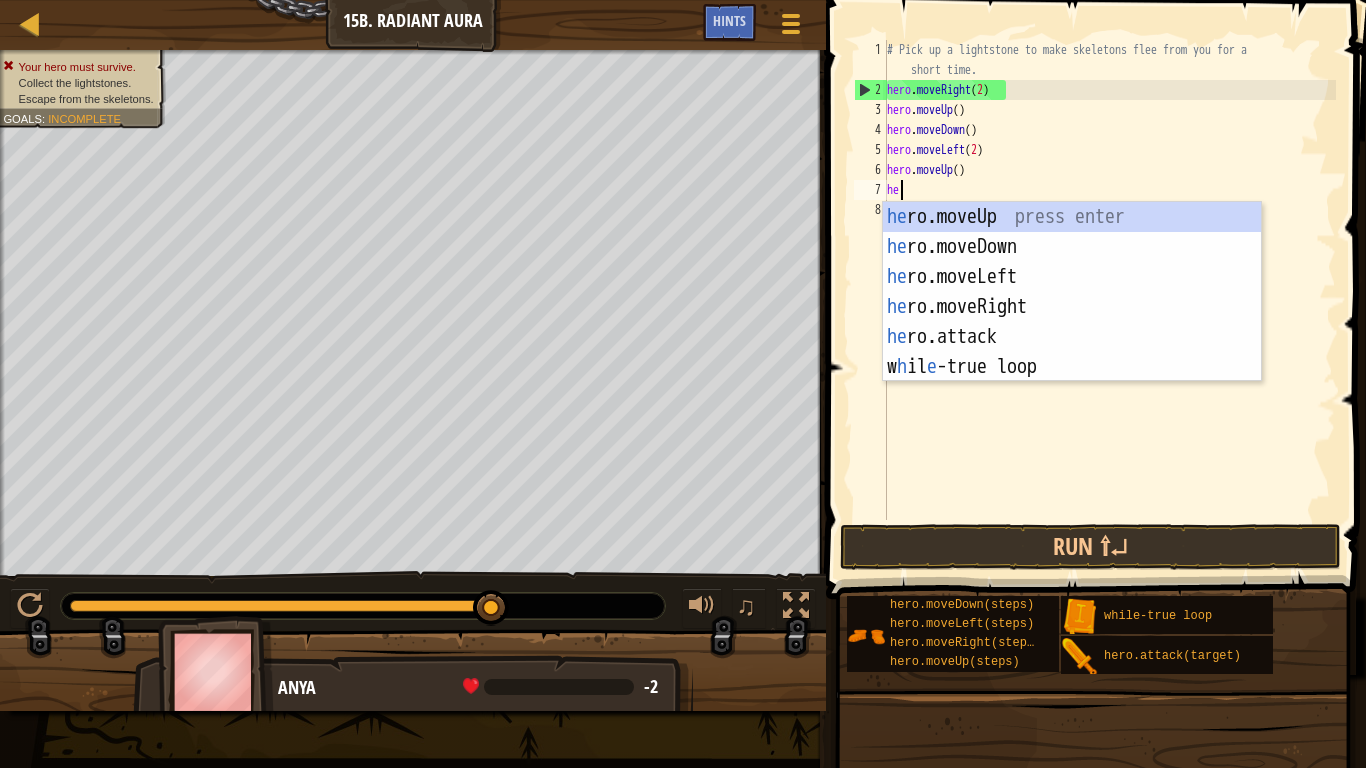 type on "her" 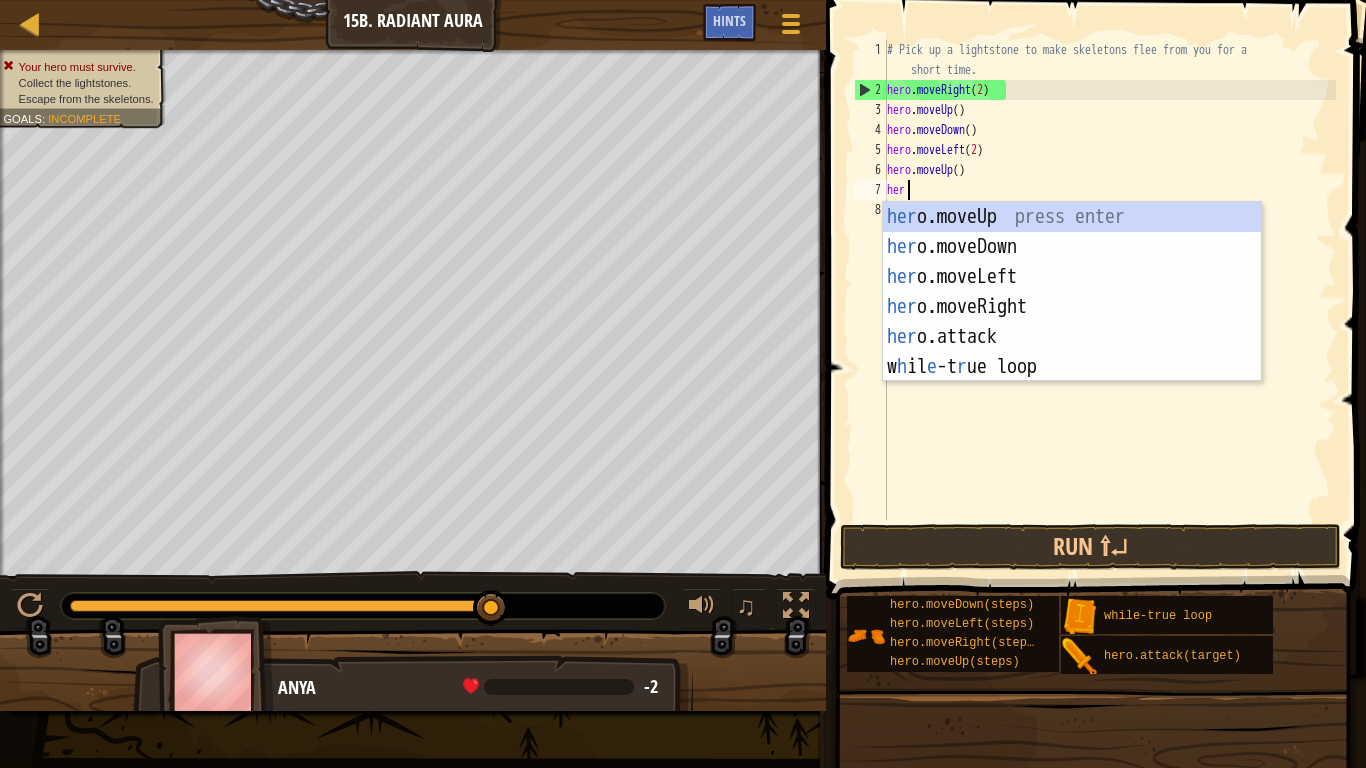 scroll, scrollTop: 9, scrollLeft: 2, axis: both 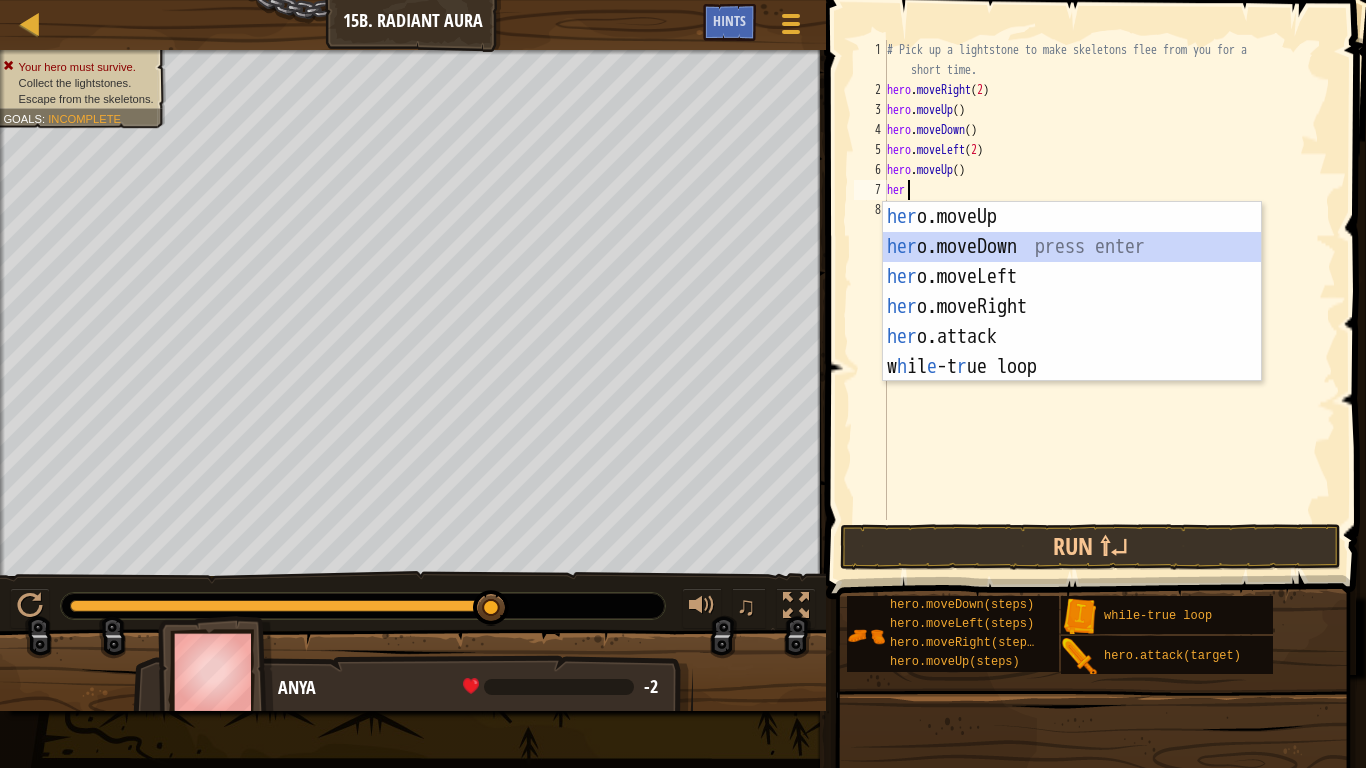 click on "her o.moveUp press enter her o.moveDown press enter her o.moveLeft press enter her o.moveRight press enter her o.attack press enter w h il e -t r ue loop press enter" at bounding box center (1072, 322) 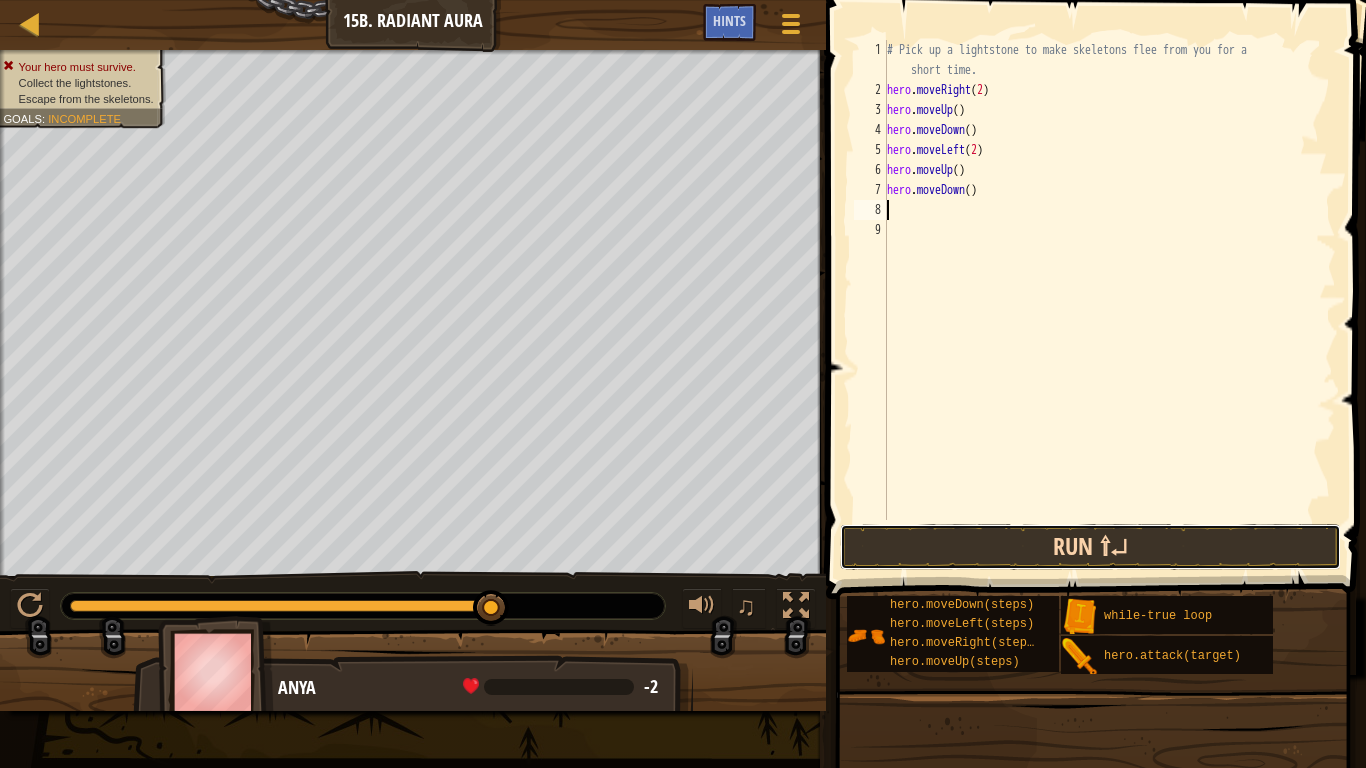 click on "Run ⇧↵" at bounding box center [1090, 547] 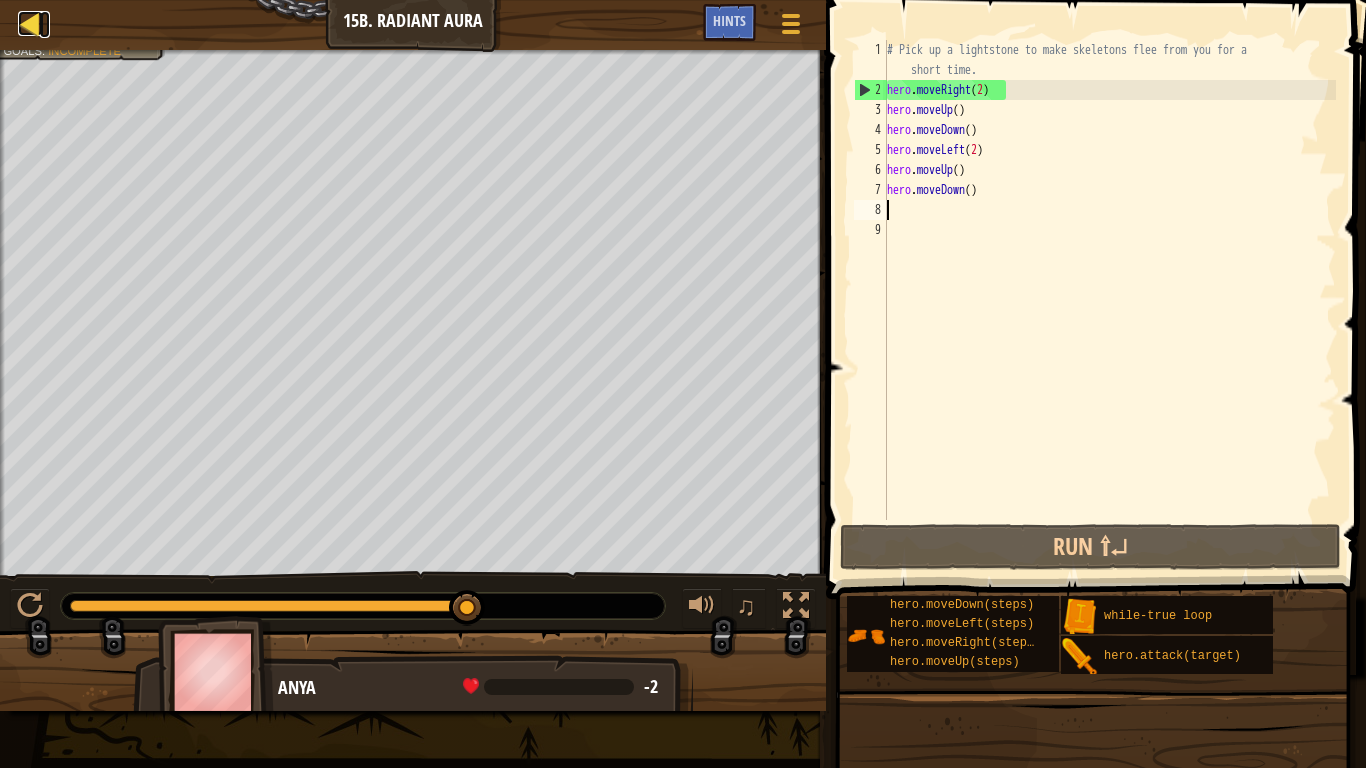 click at bounding box center (30, 23) 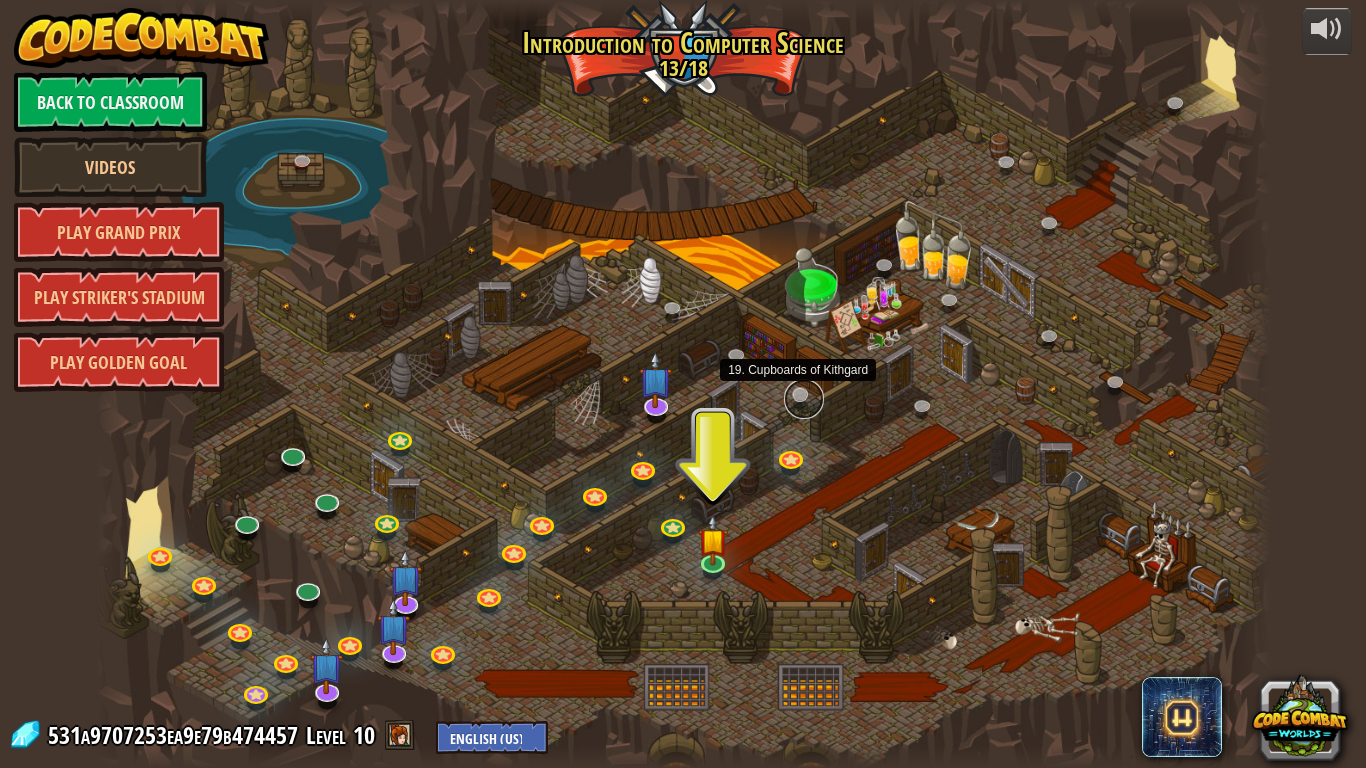click at bounding box center (804, 399) 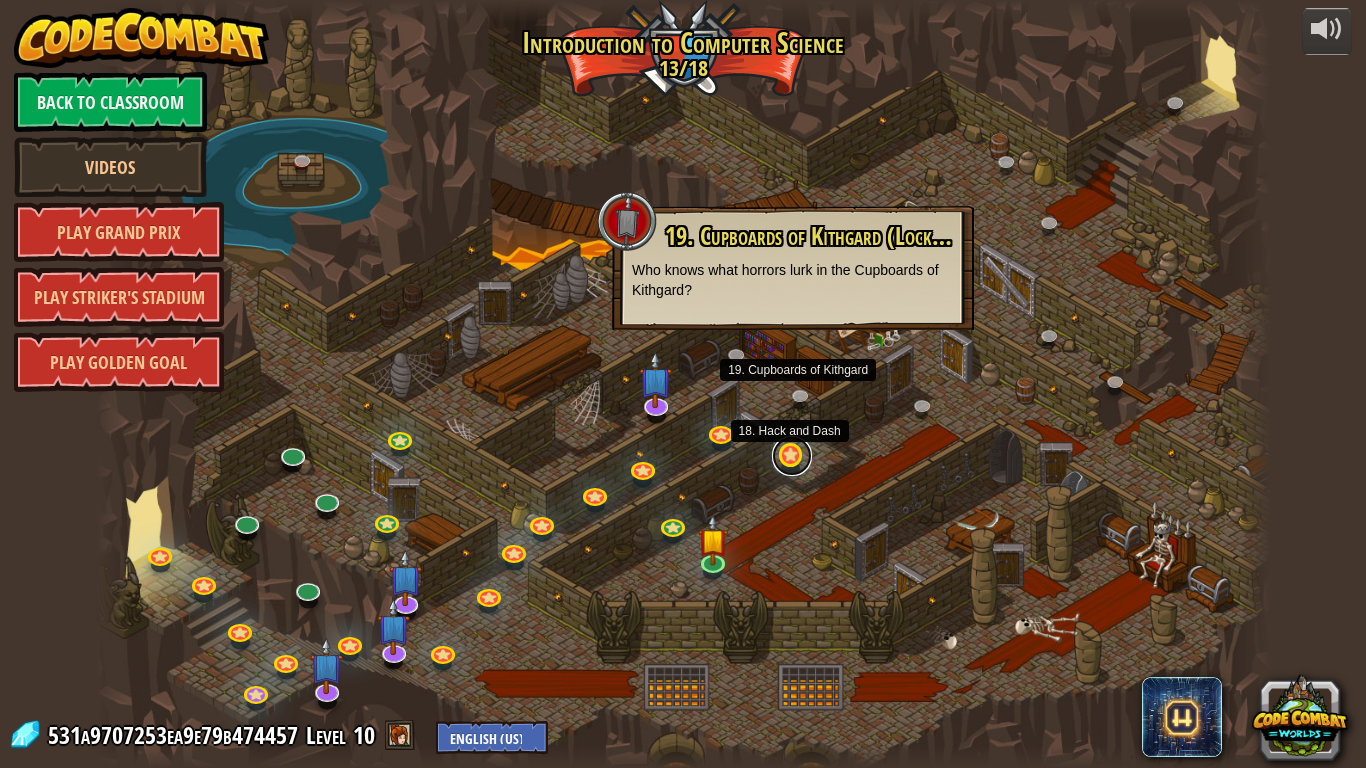 click at bounding box center [792, 456] 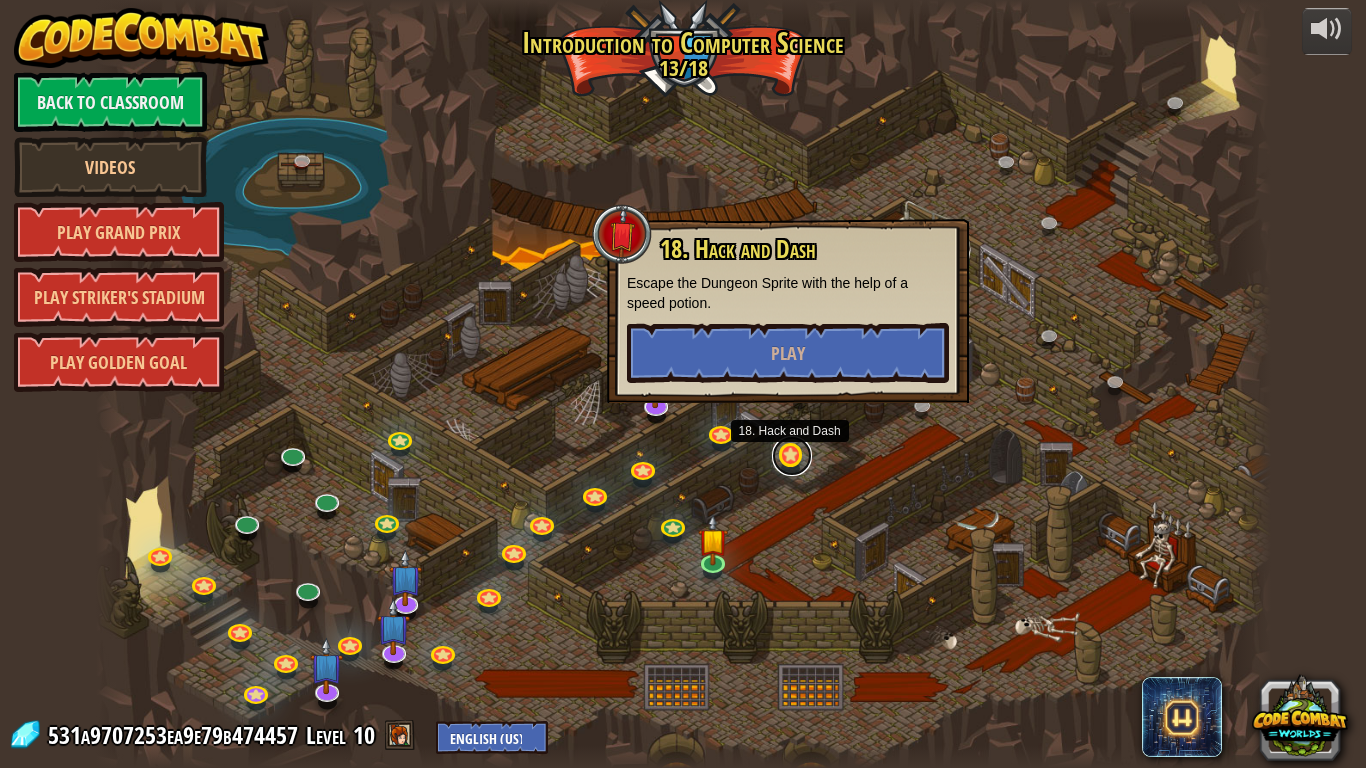 click at bounding box center (792, 456) 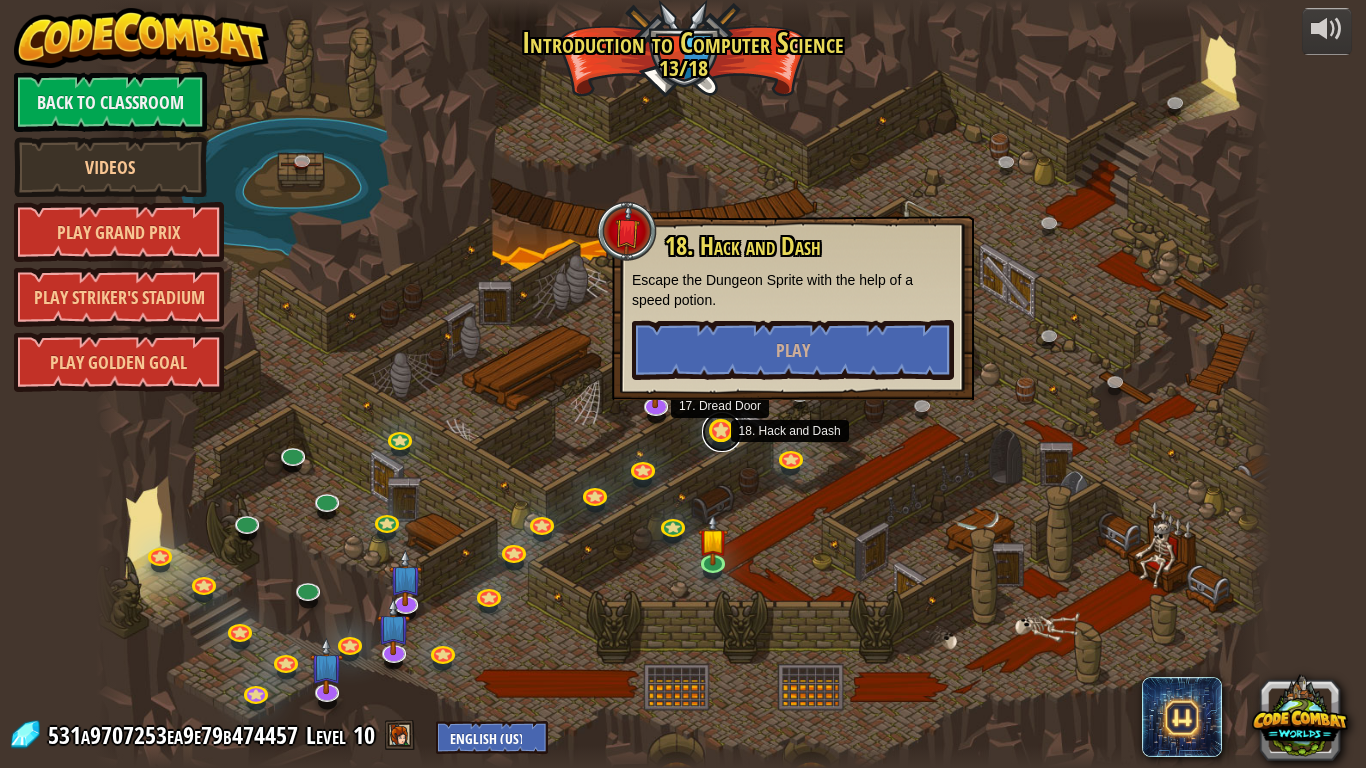 click at bounding box center [722, 432] 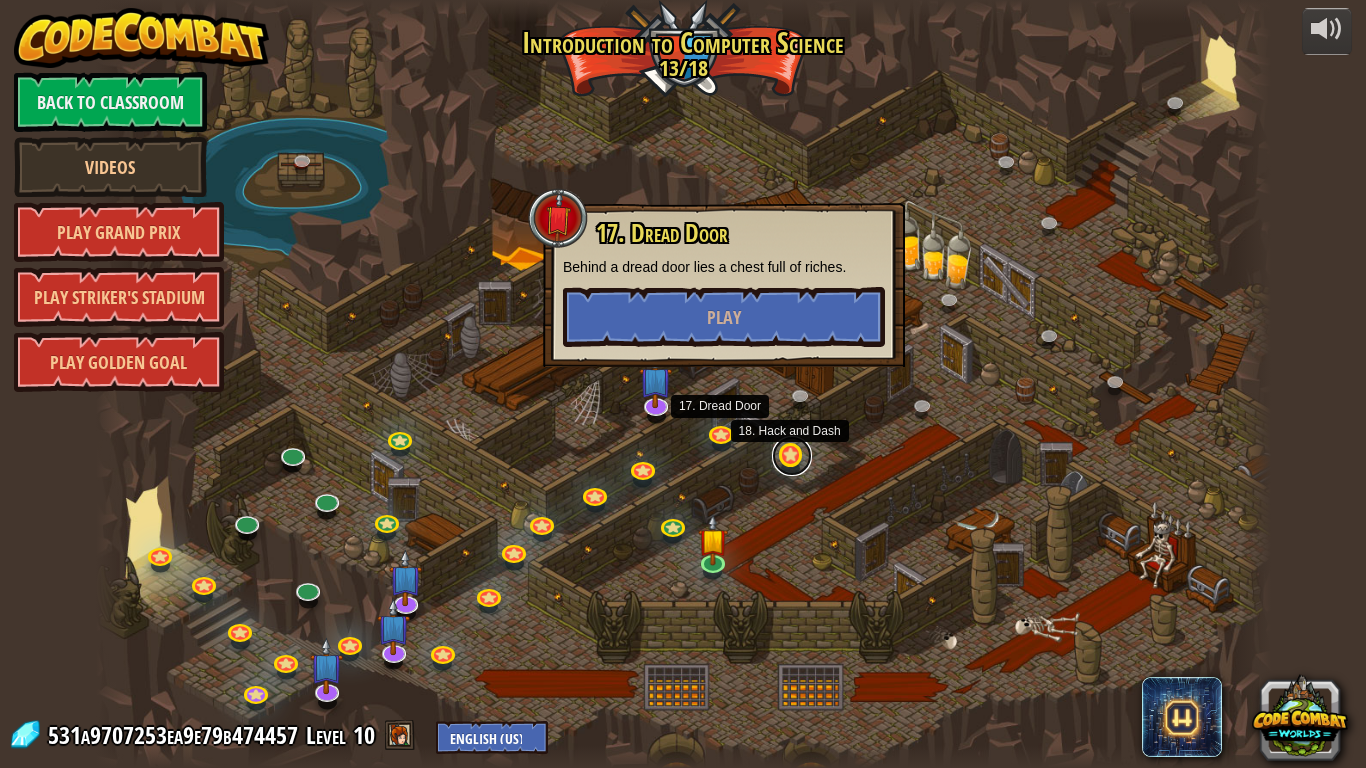click at bounding box center (792, 456) 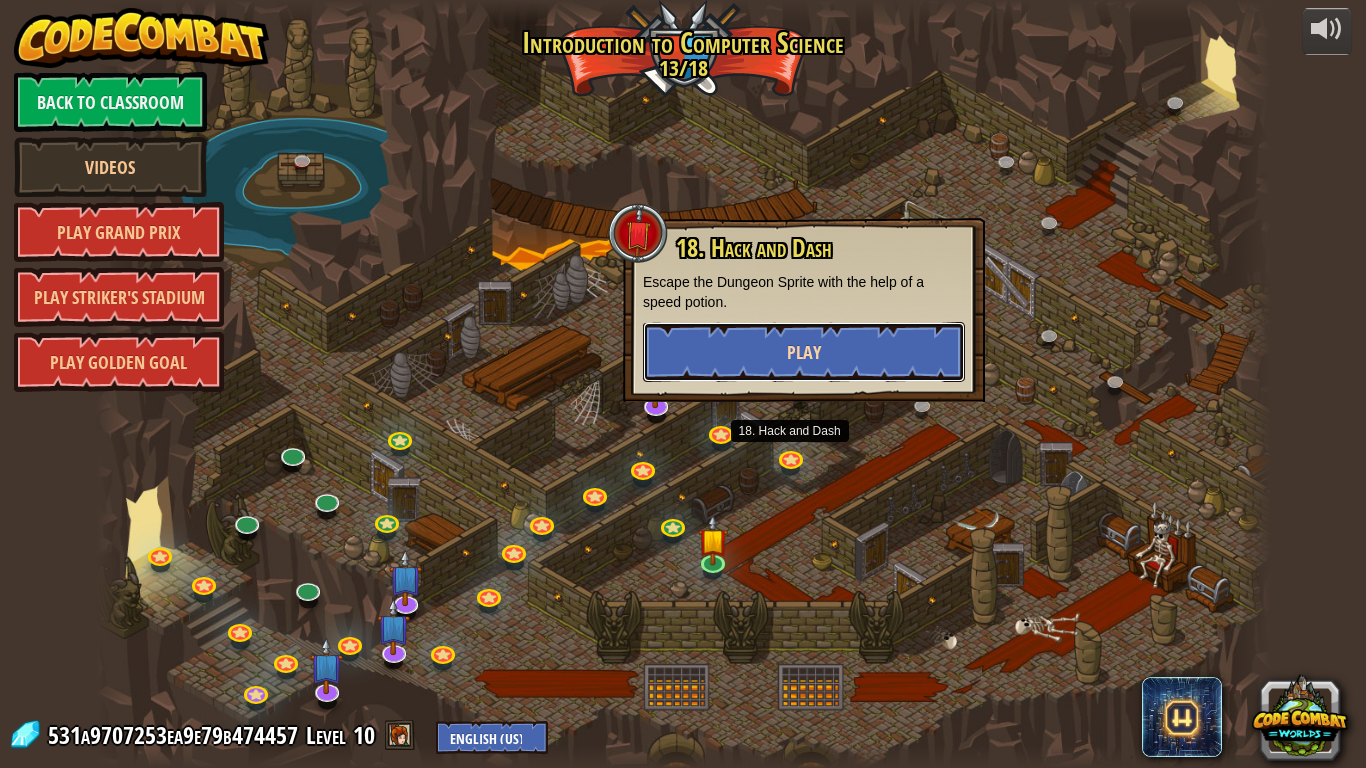 click on "Play" at bounding box center [804, 352] 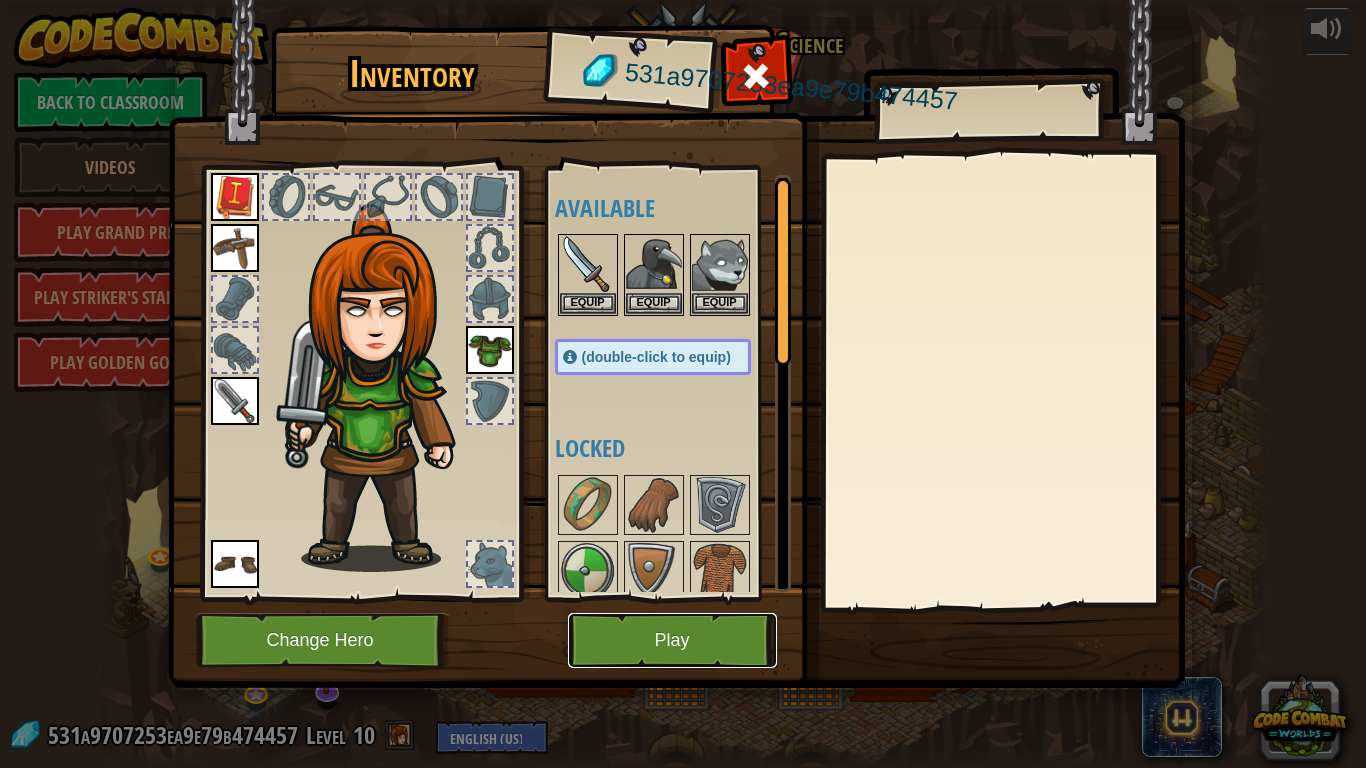 click on "Play" at bounding box center [672, 640] 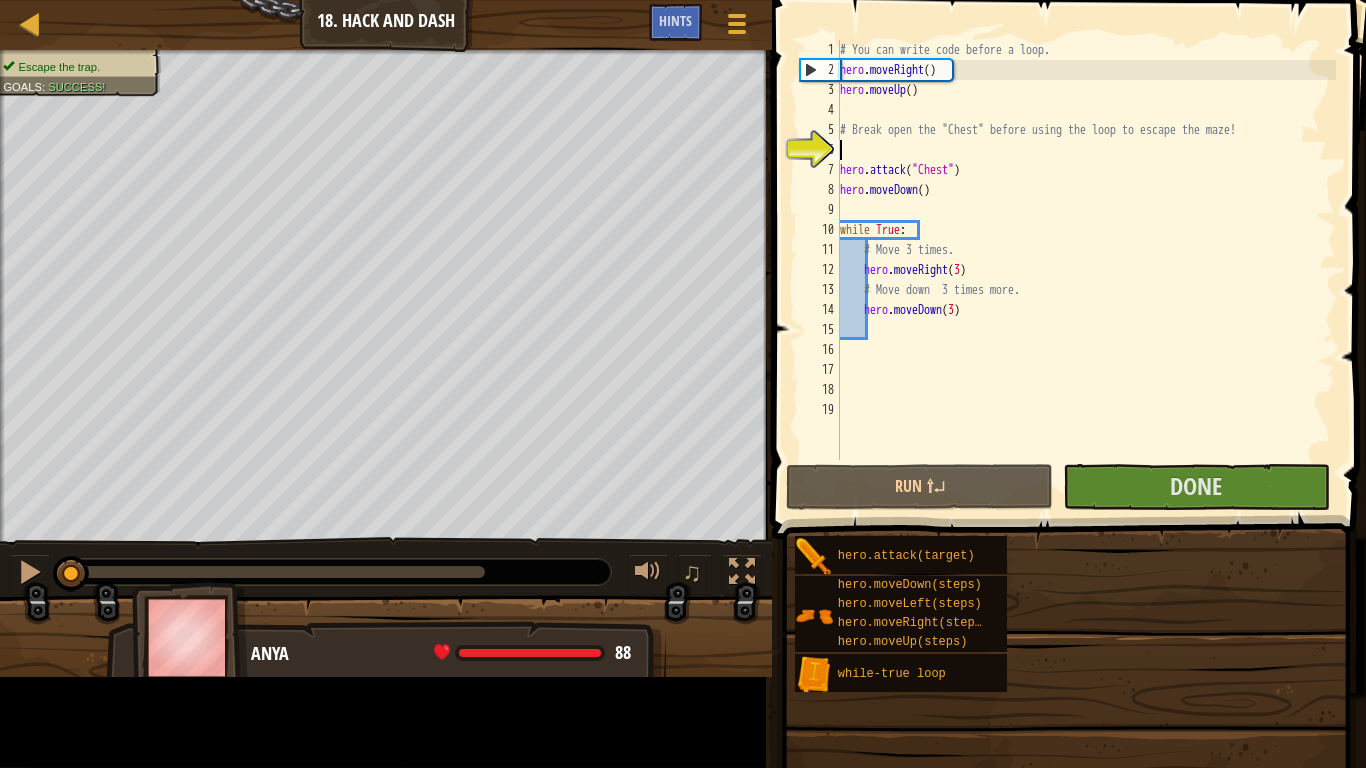 type 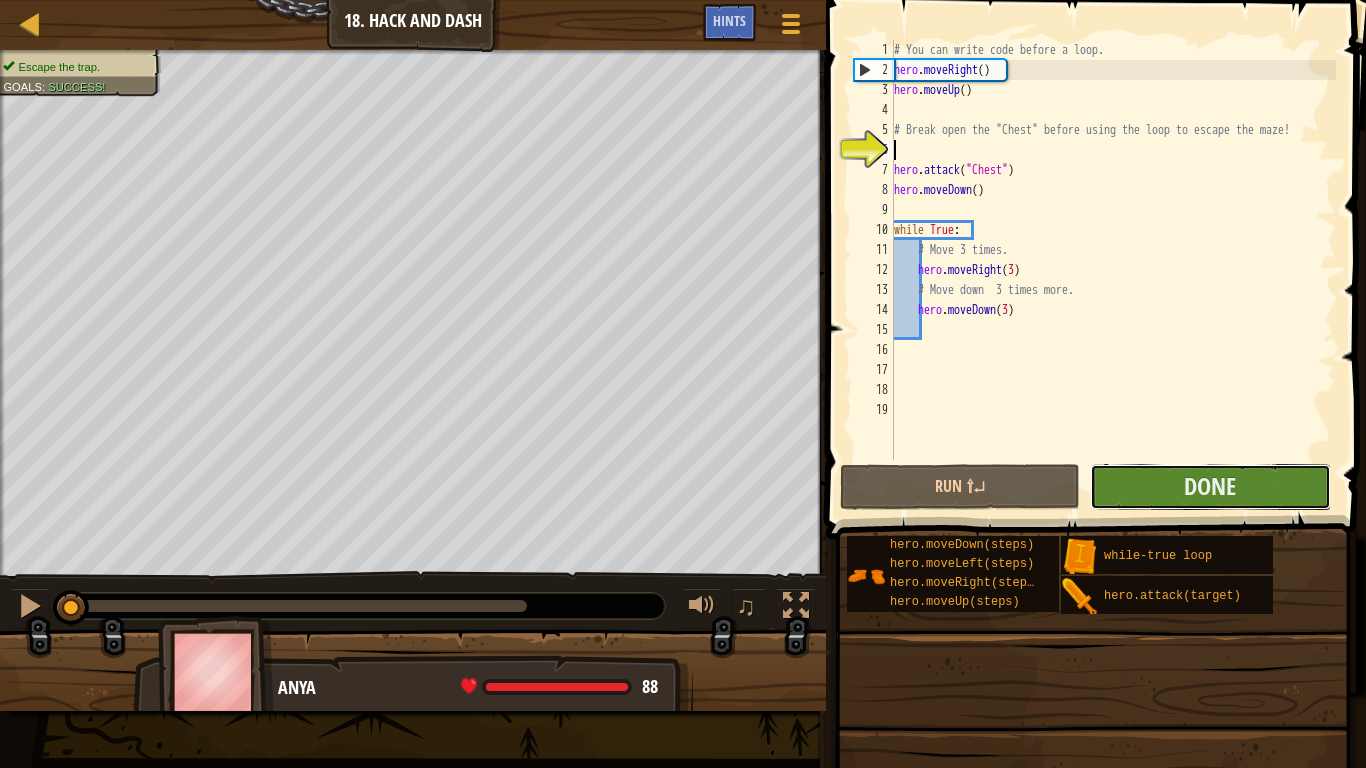 click on "Done" at bounding box center [1210, 487] 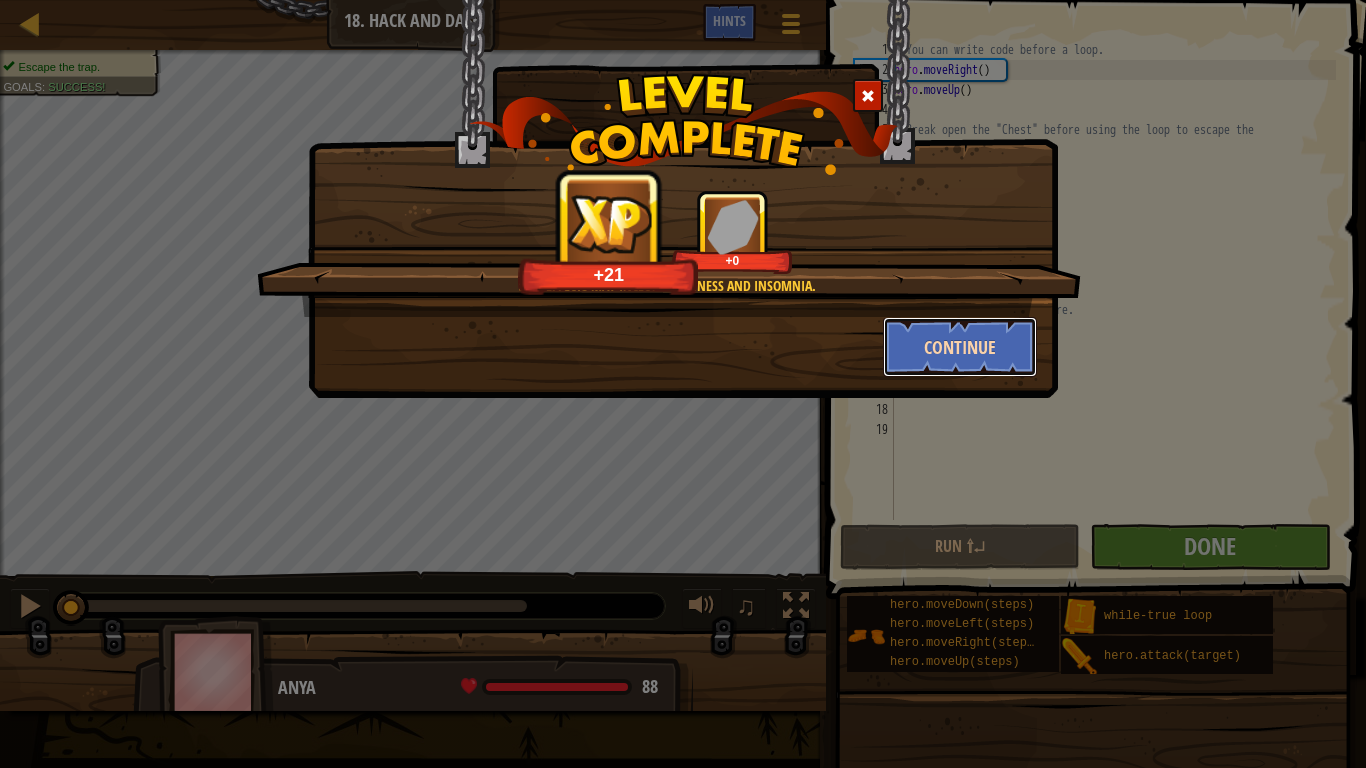 click on "Continue" at bounding box center [960, 347] 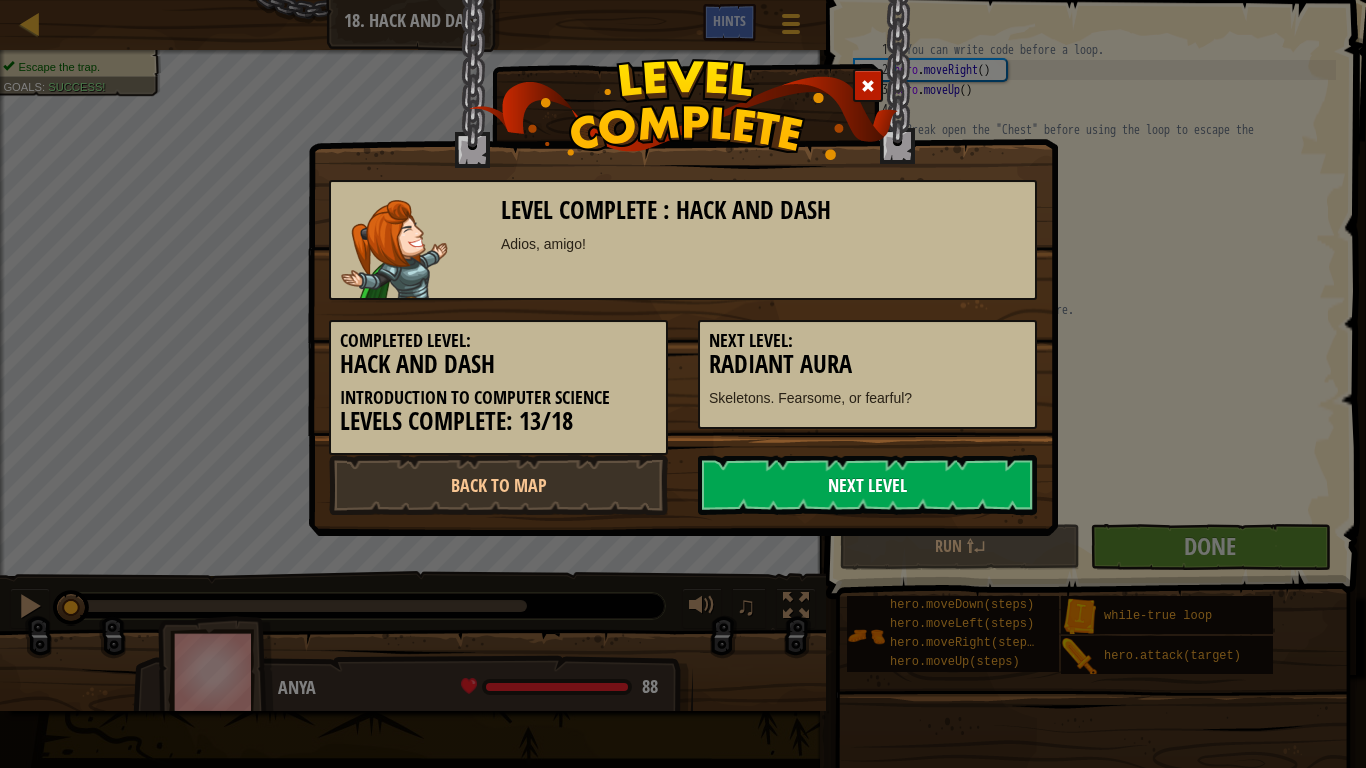 click on "Next Level" at bounding box center (867, 485) 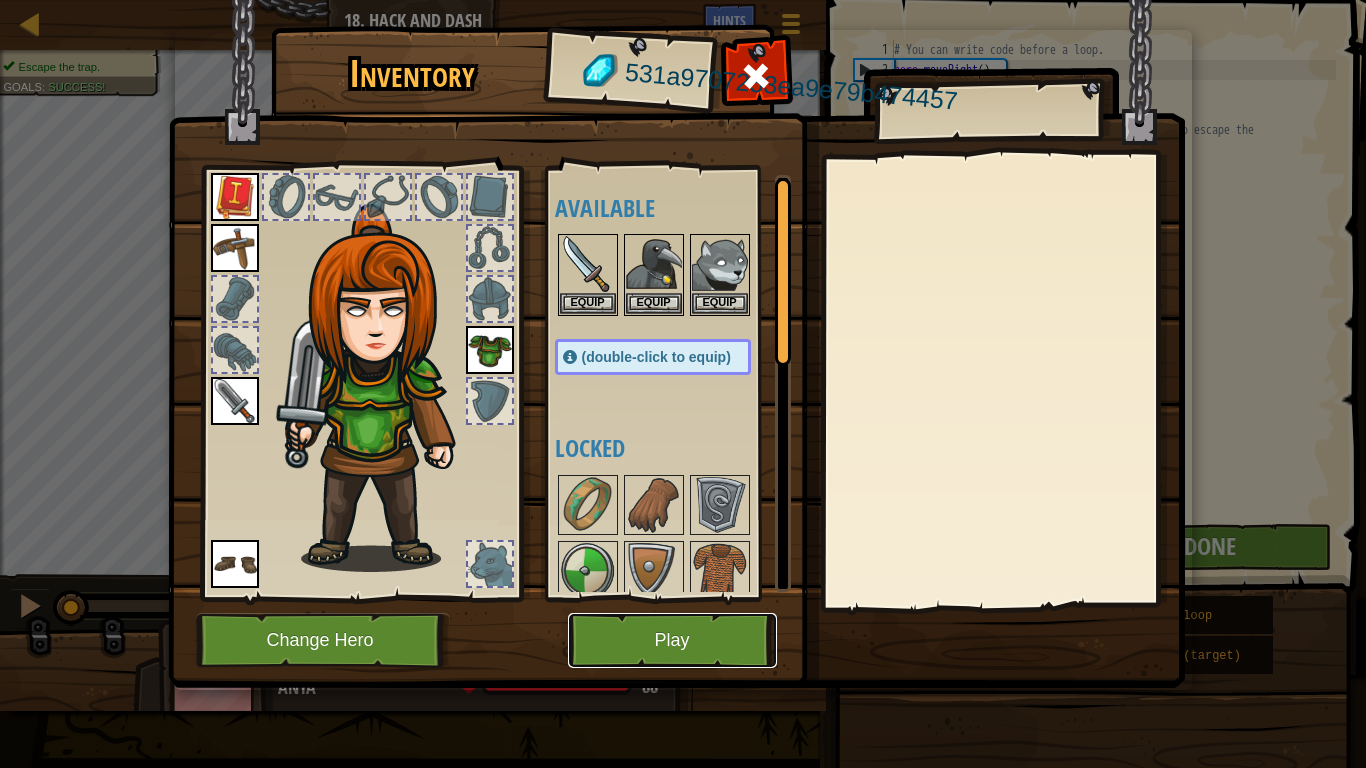 click on "Play" at bounding box center (672, 640) 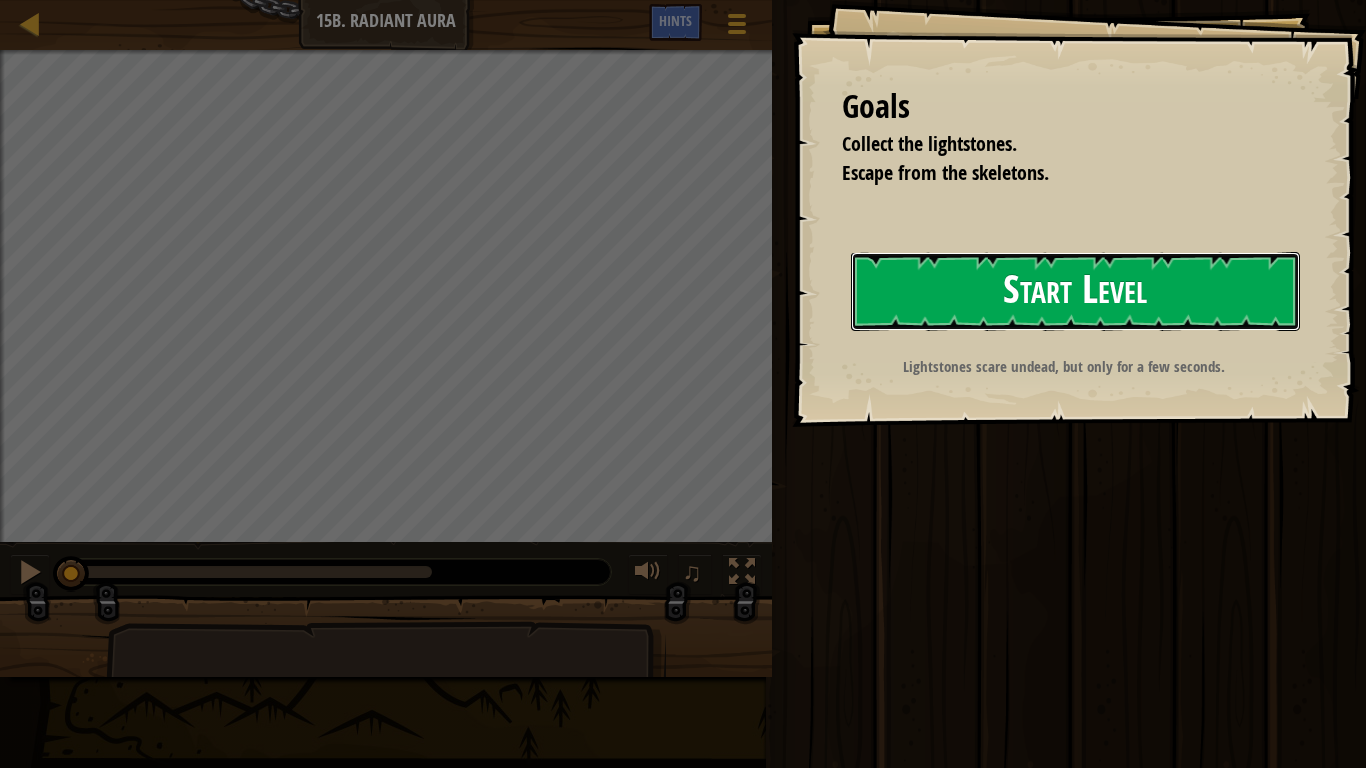 click on "Start Level" at bounding box center (1075, 291) 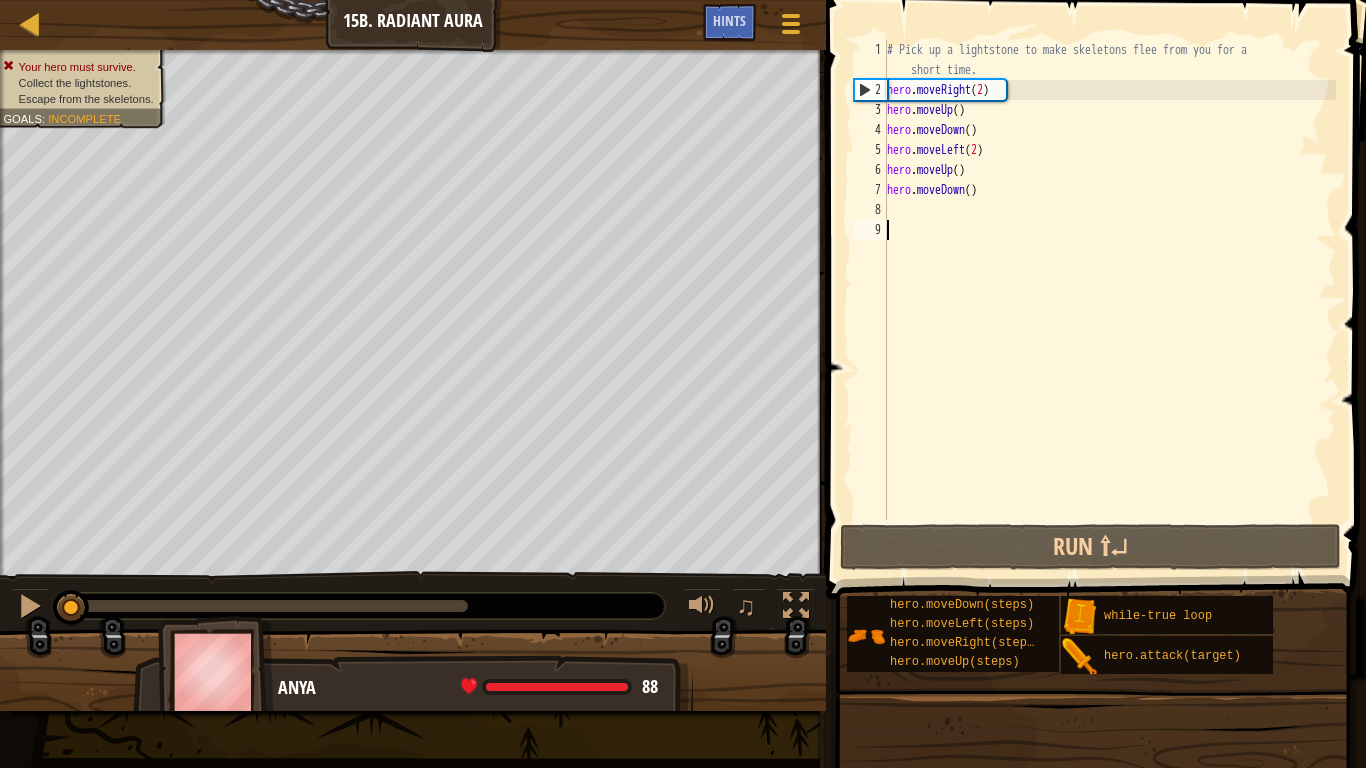 click on "# Pick up a lightstone to make skeletons flee from you for a       short time. hero . moveRight ( 2 ) hero . moveUp ( ) hero . moveDown ( ) hero . moveLeft ( 2 ) hero . moveUp ( ) hero . moveDown ( )" at bounding box center [1109, 310] 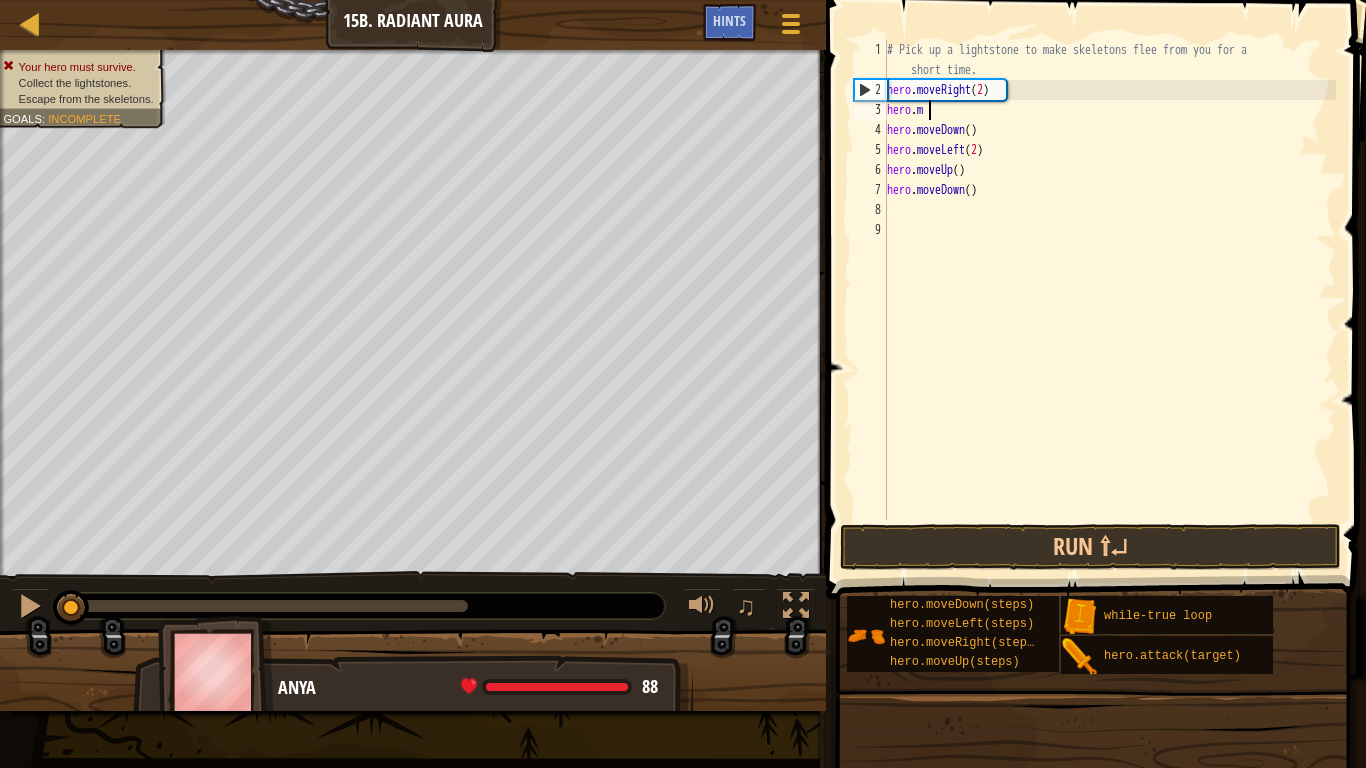 type on "h" 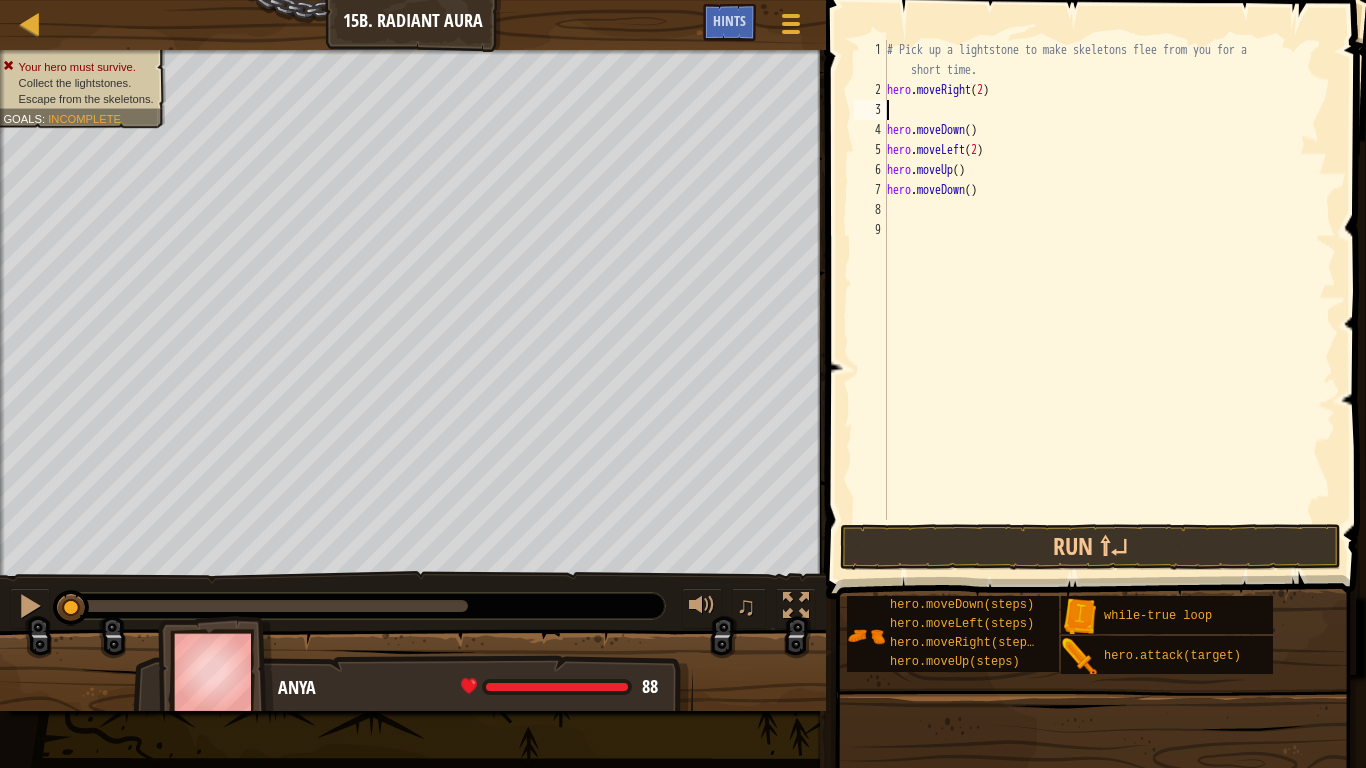click on "# Pick up a lightstone to make skeletons flee from you for a       short time. hero . moveRight ( 2 ) hero . moveDown ( ) hero . moveLeft ( 2 ) hero . moveUp ( ) hero . moveDown ( )" at bounding box center (1109, 310) 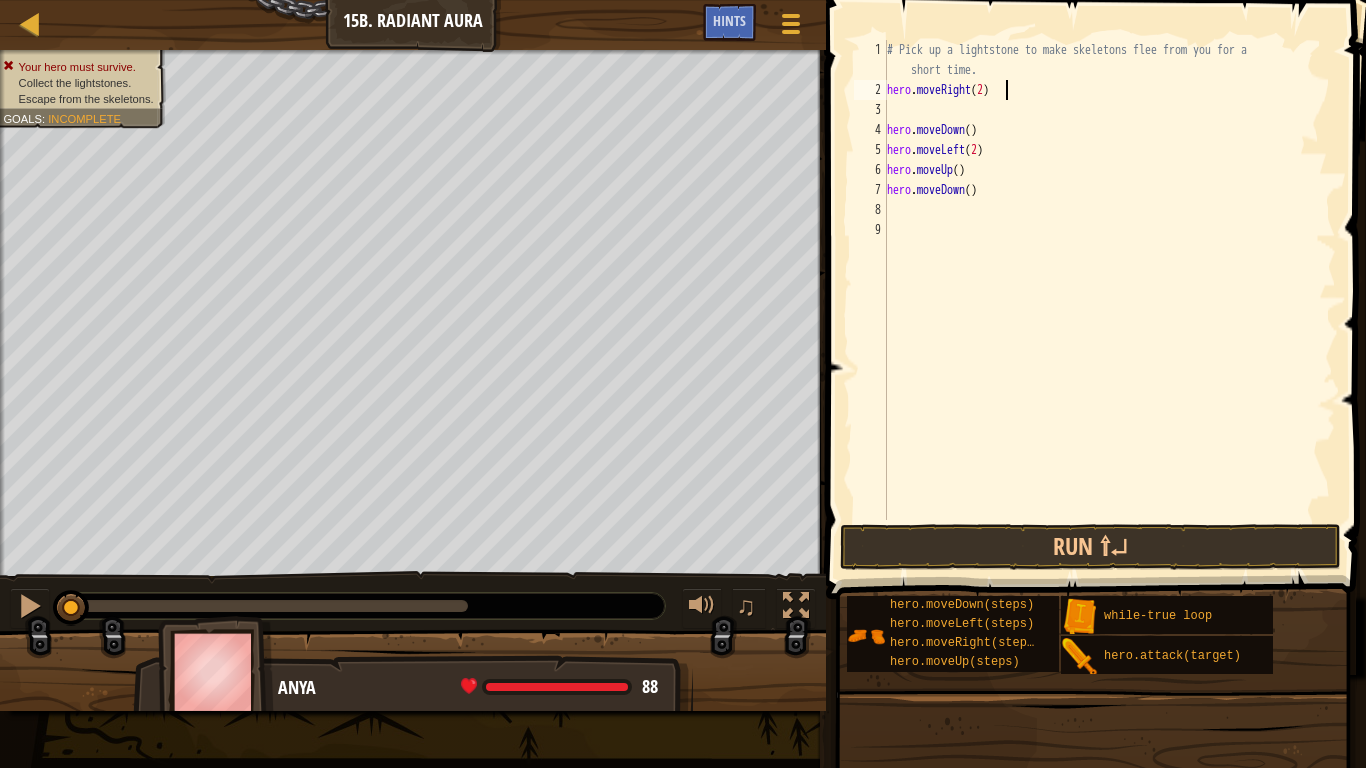 click on "# Pick up a lightstone to make skeletons flee from you for a       short time. hero . moveRight ( 2 ) hero . moveDown ( ) hero . moveLeft ( 2 ) hero . moveUp ( ) hero . moveDown ( )" at bounding box center [1109, 310] 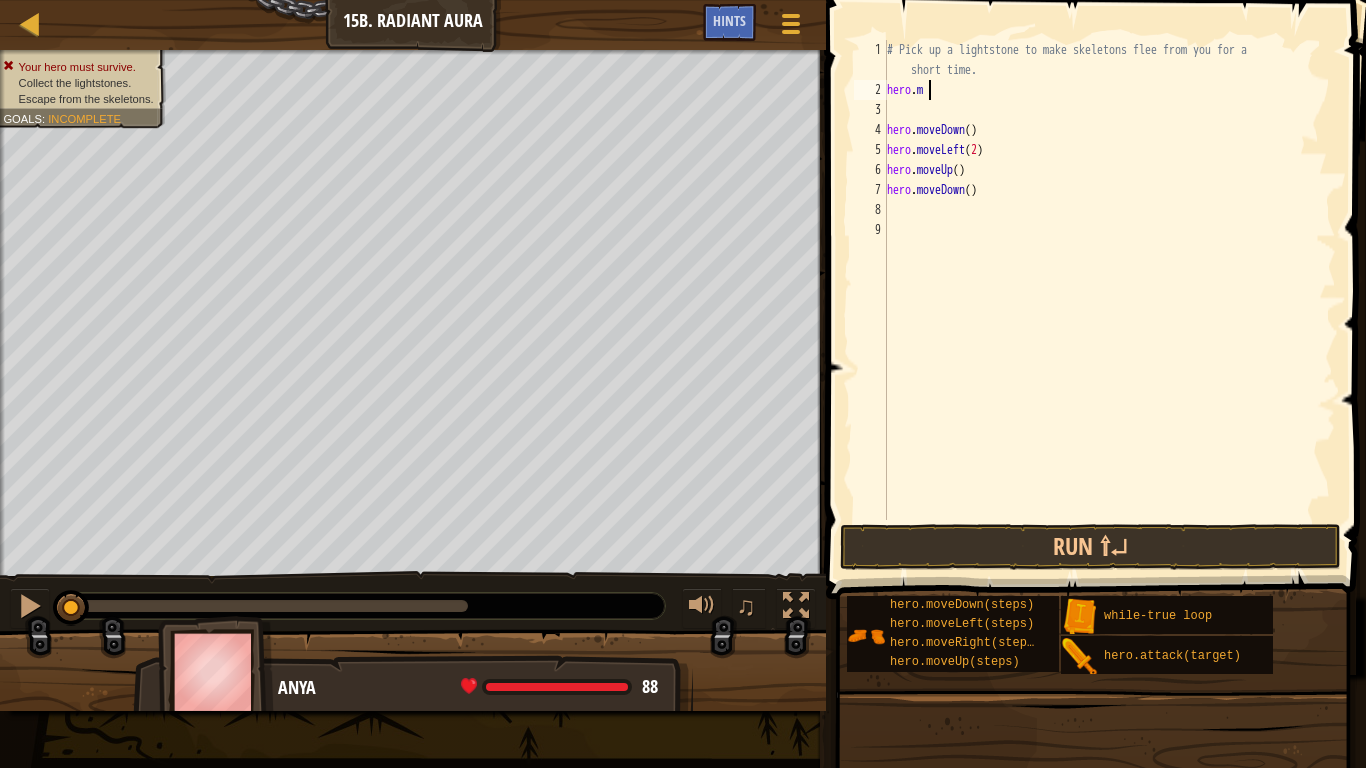 type on "h" 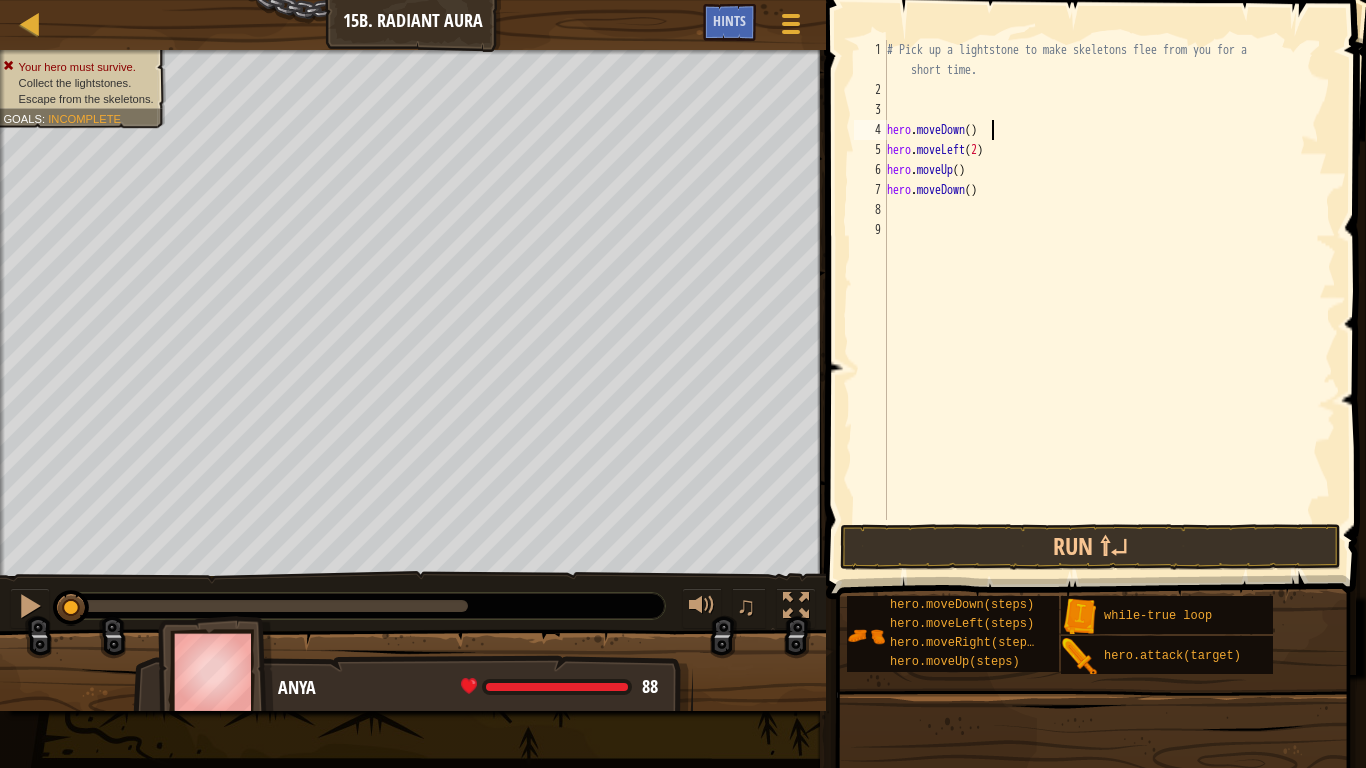 click on "# Pick up a lightstone to make skeletons flee from you for a       short time. hero . moveDown ( ) hero . moveLeft ( 2 ) hero . moveUp ( ) hero . moveDown ( )" at bounding box center [1109, 310] 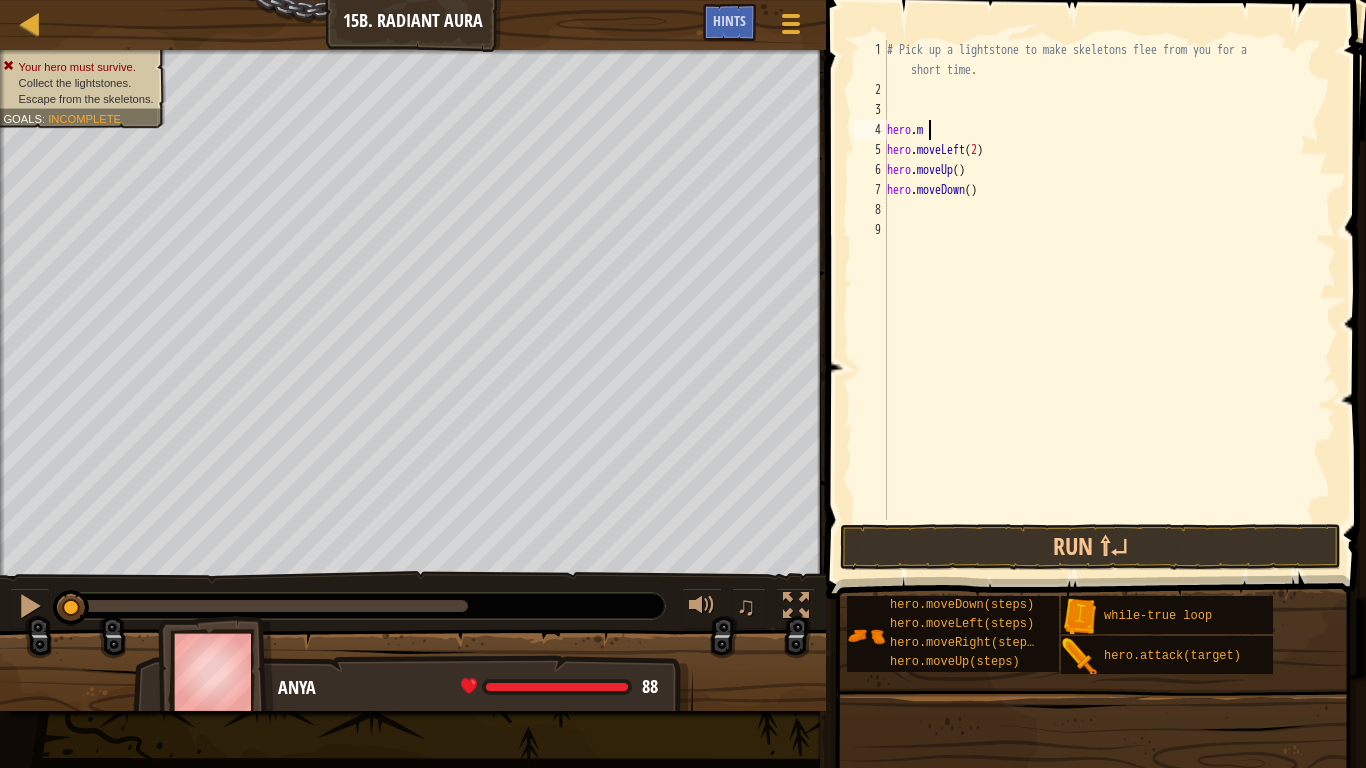type on "h" 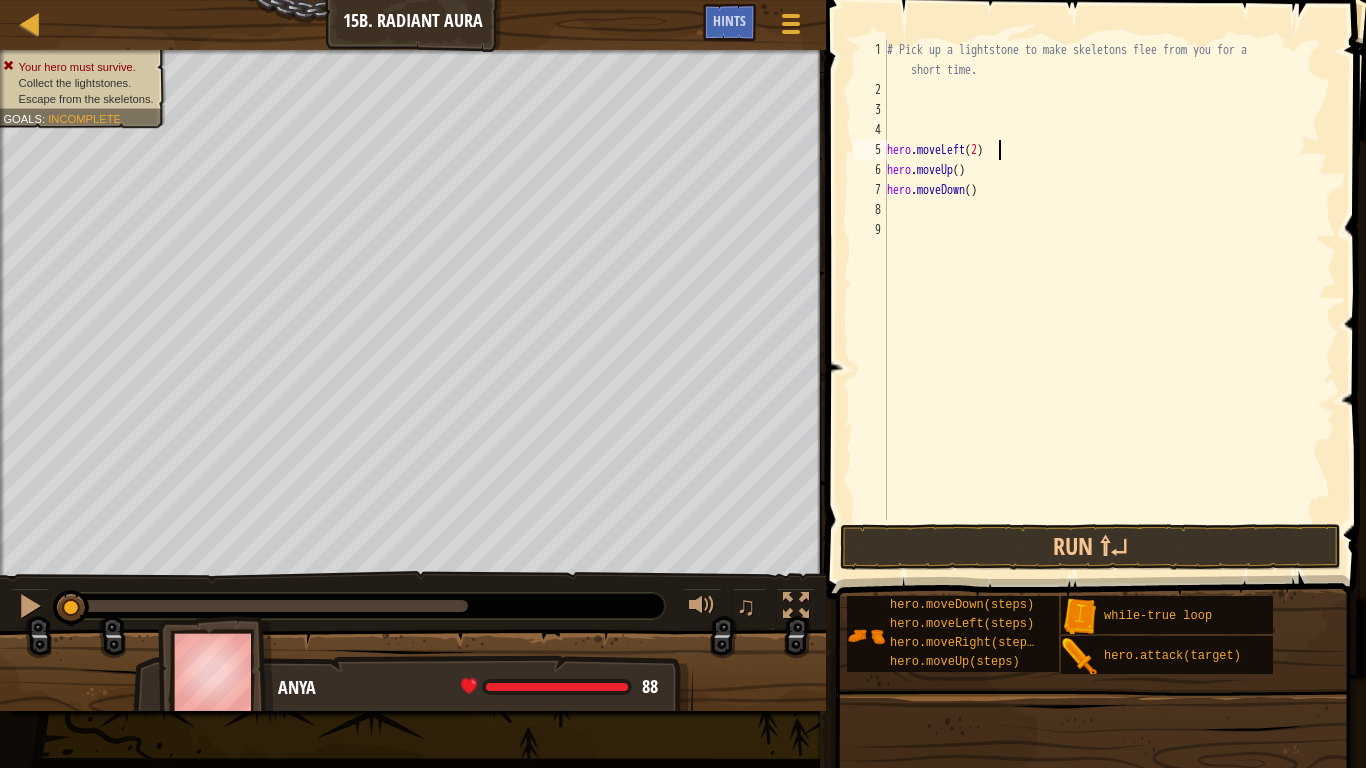 click on "# Pick up a lightstone to make skeletons flee from you for a       short time. hero . moveLeft ( 2 ) hero . moveUp ( ) hero . moveDown ( )" at bounding box center (1109, 310) 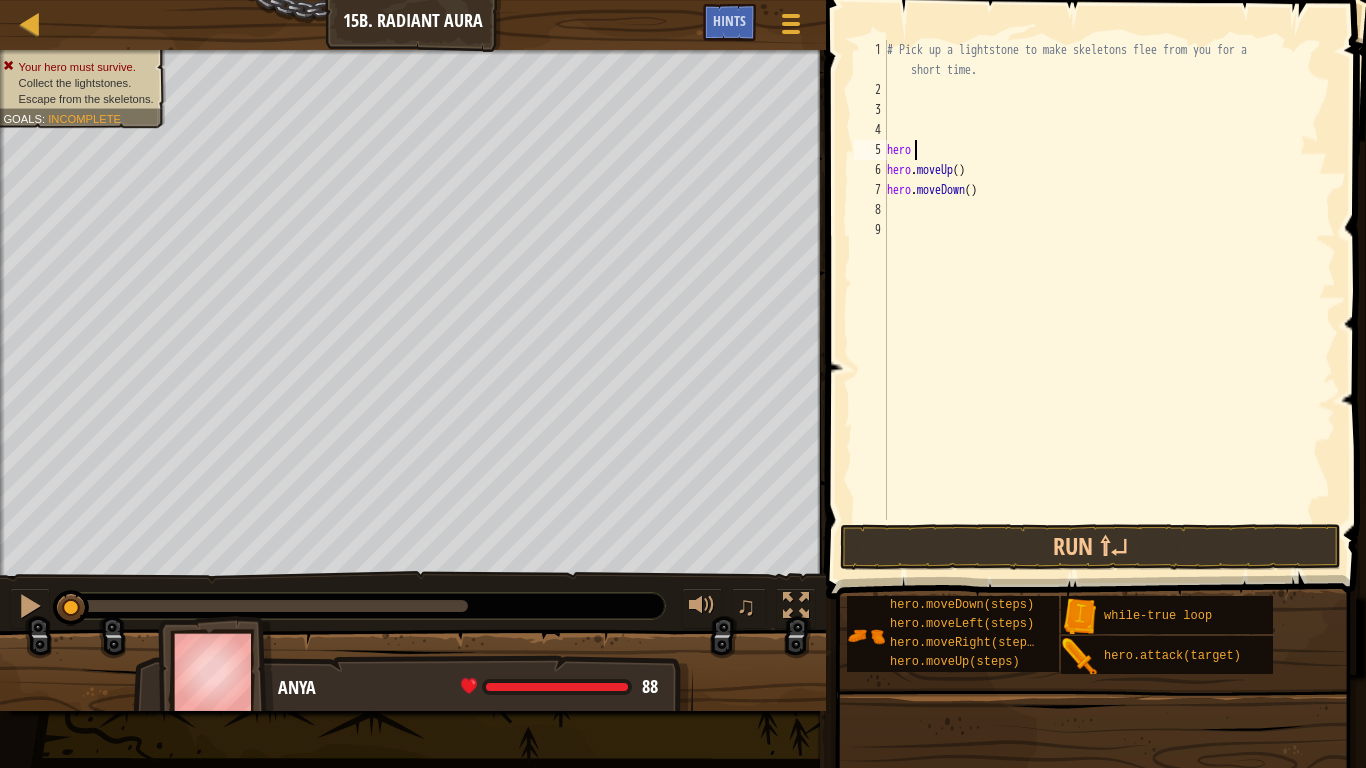 type on "h" 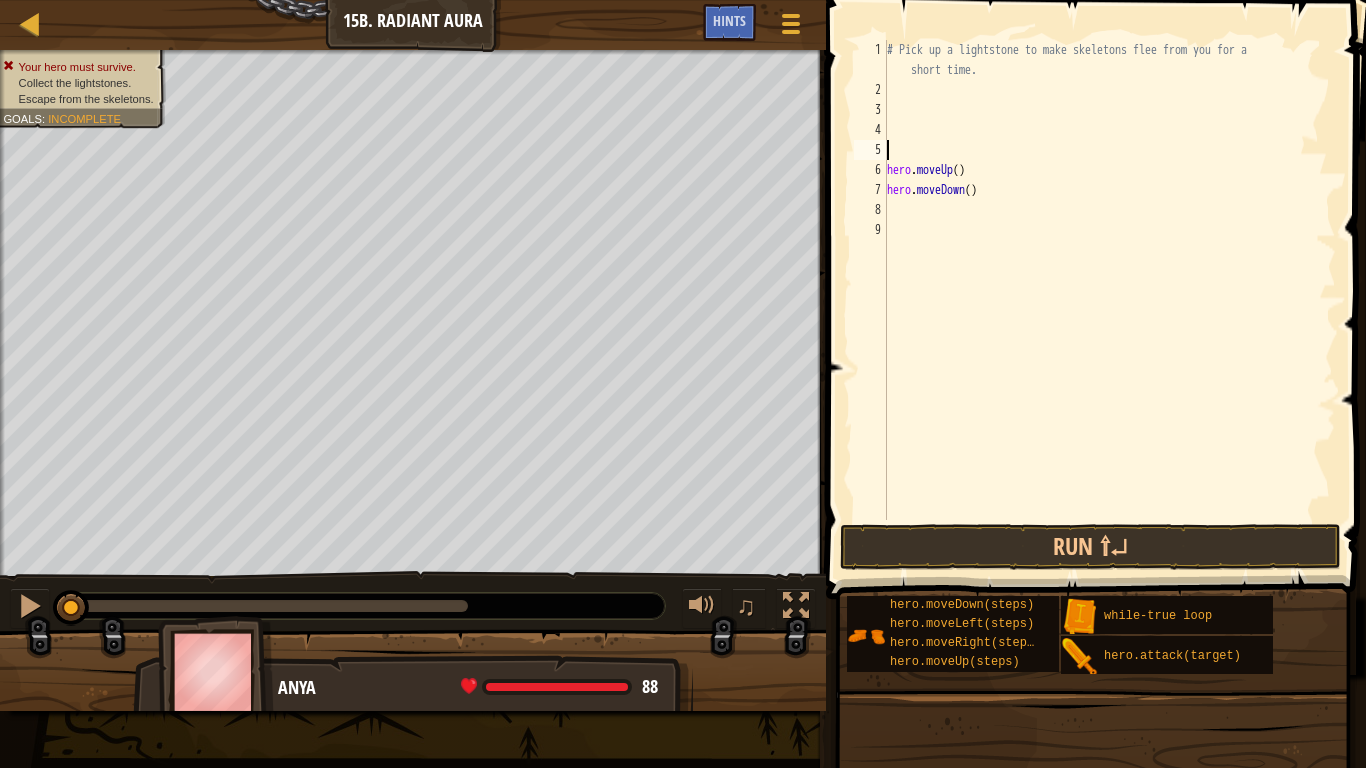click on "# Pick up a lightstone to make skeletons flee from you for a       short time. hero . moveUp ( ) hero . moveDown ( )" at bounding box center (1109, 310) 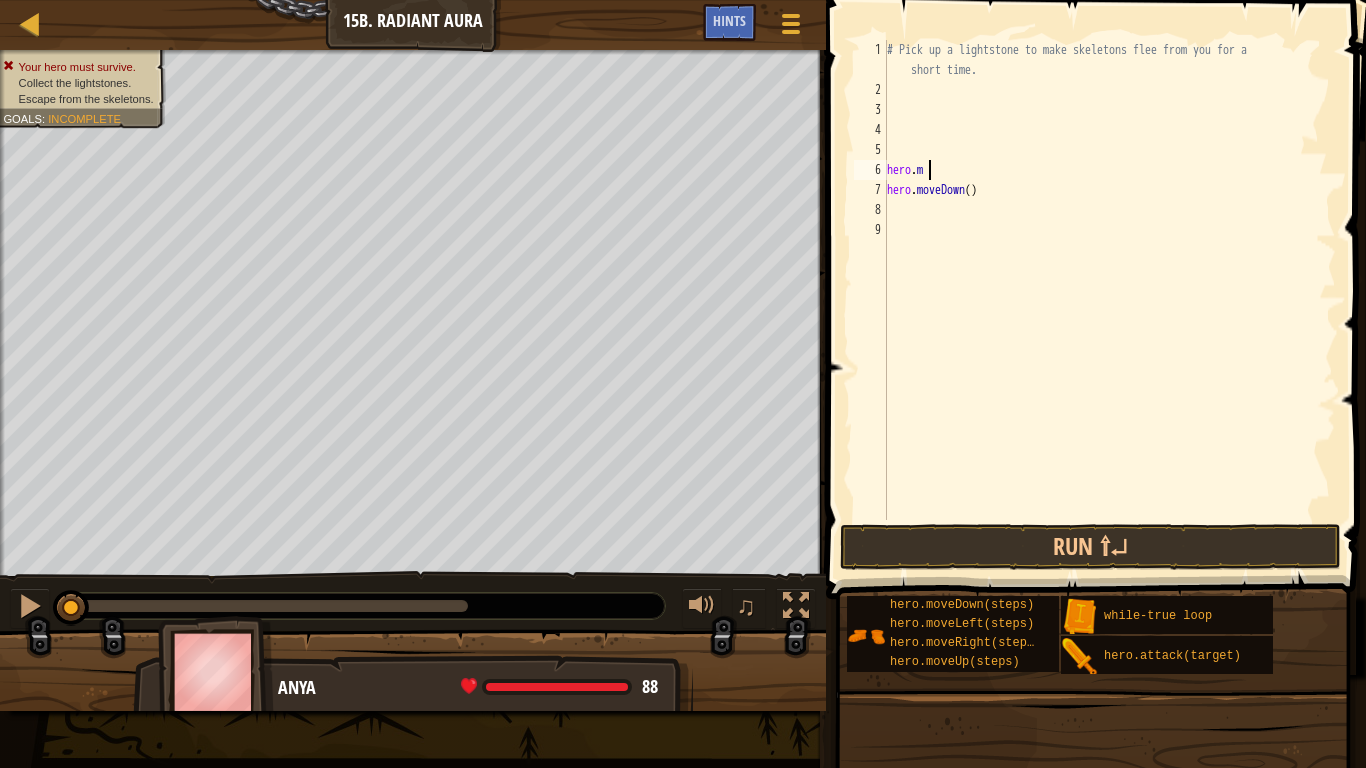 type on "h" 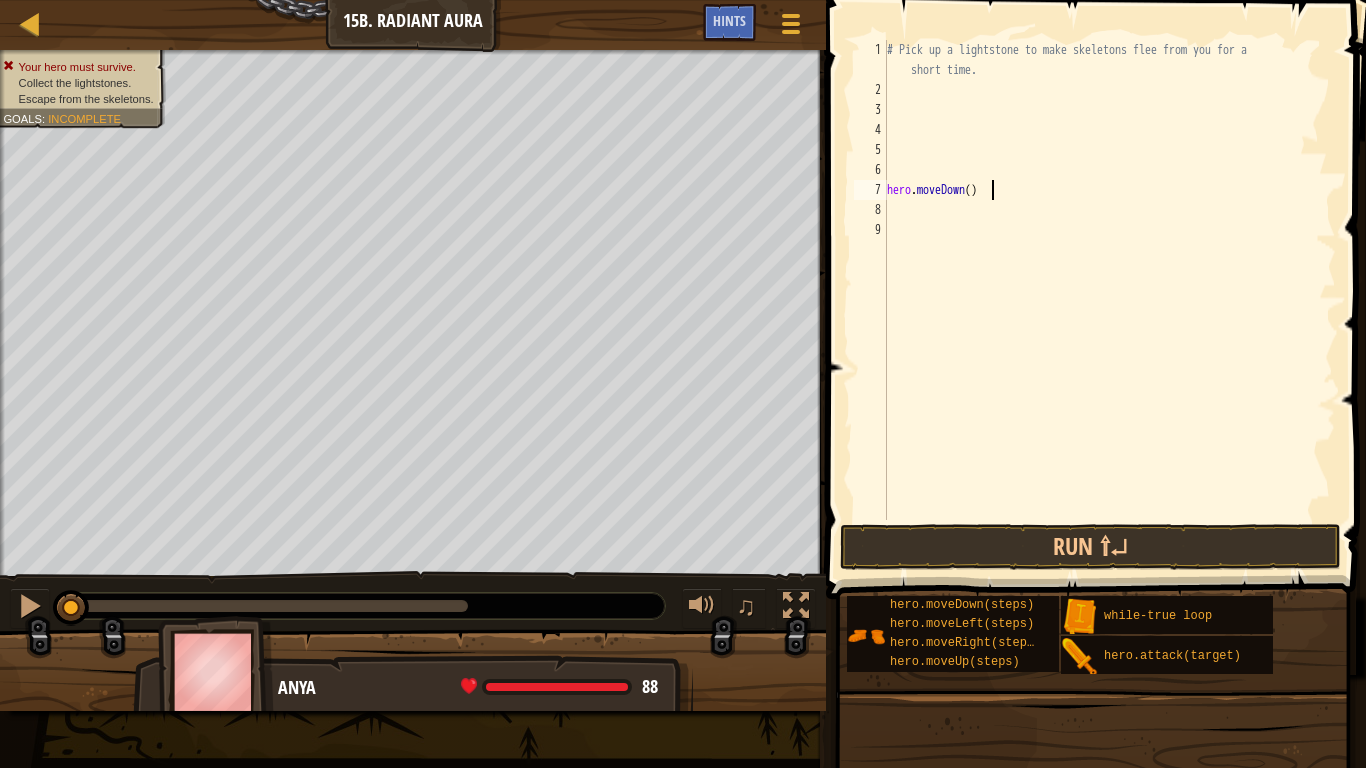 click on "# Pick up a lightstone to make skeletons flee from you for a       short time. hero . moveDown ( )" at bounding box center (1109, 310) 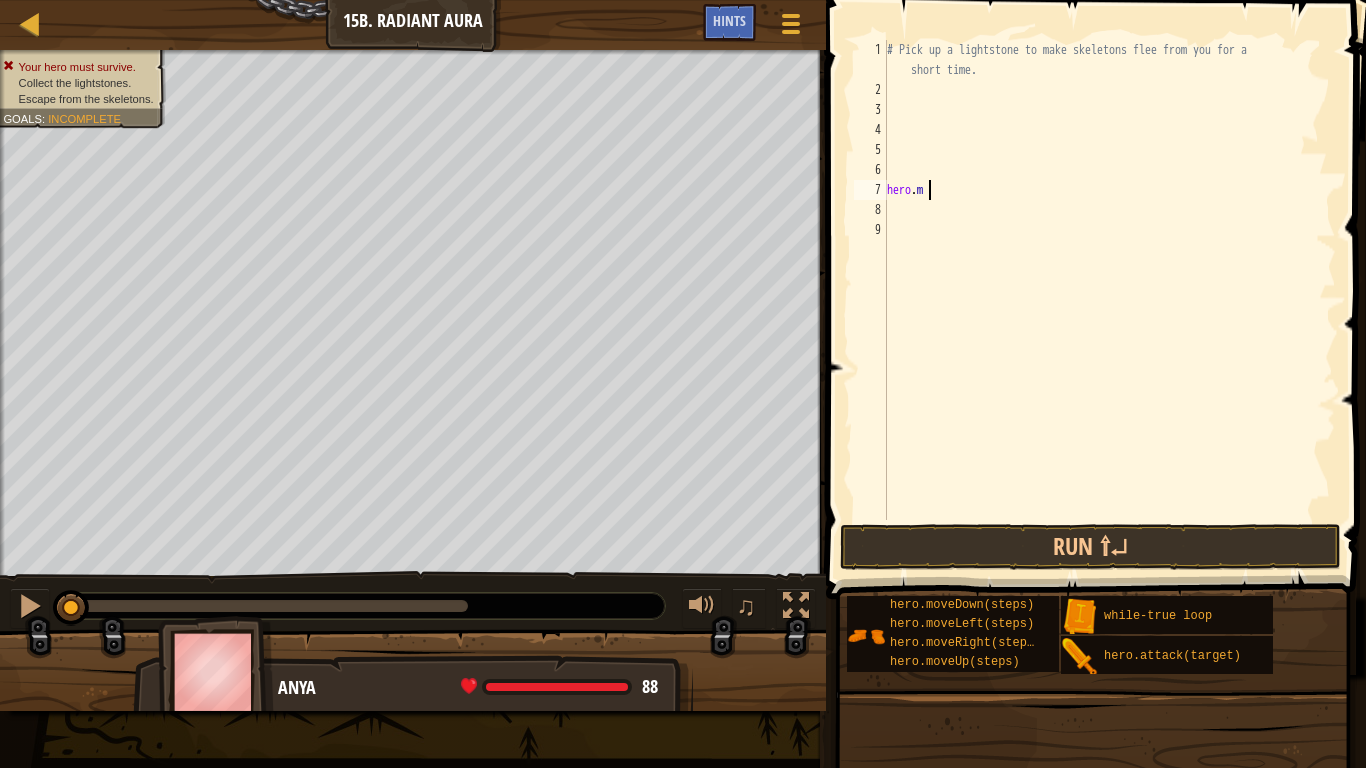 type on "h" 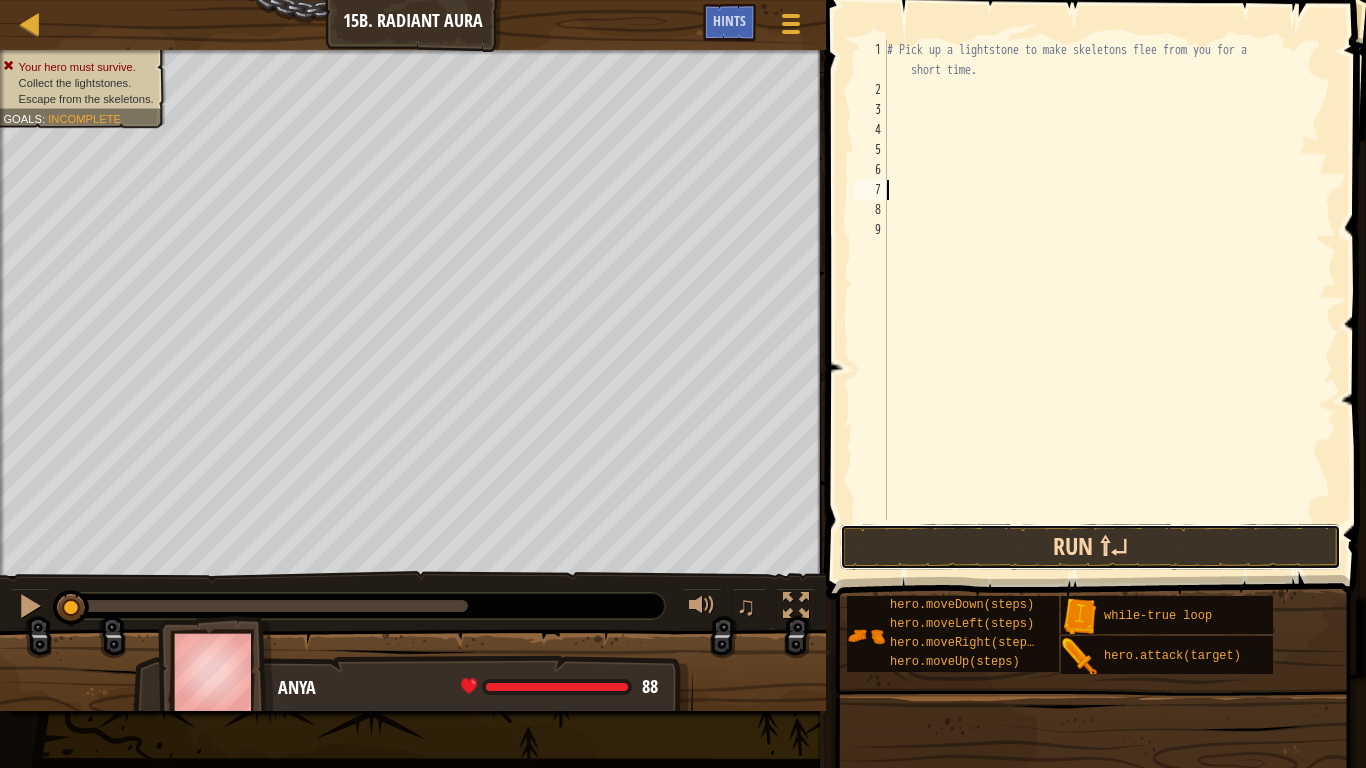 click on "Run ⇧↵" at bounding box center [1090, 547] 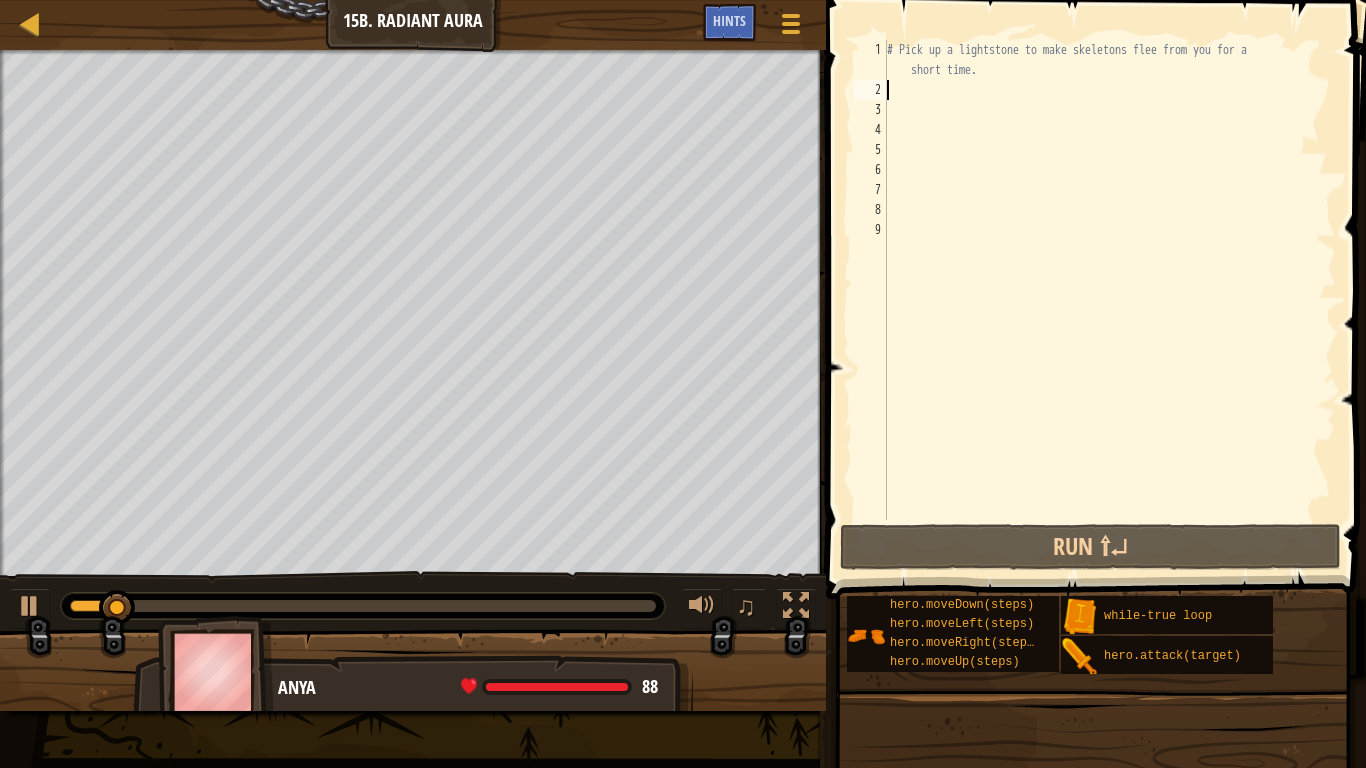 click on "# Pick up a lightstone to make skeletons flee from you for a       short time." at bounding box center [1109, 310] 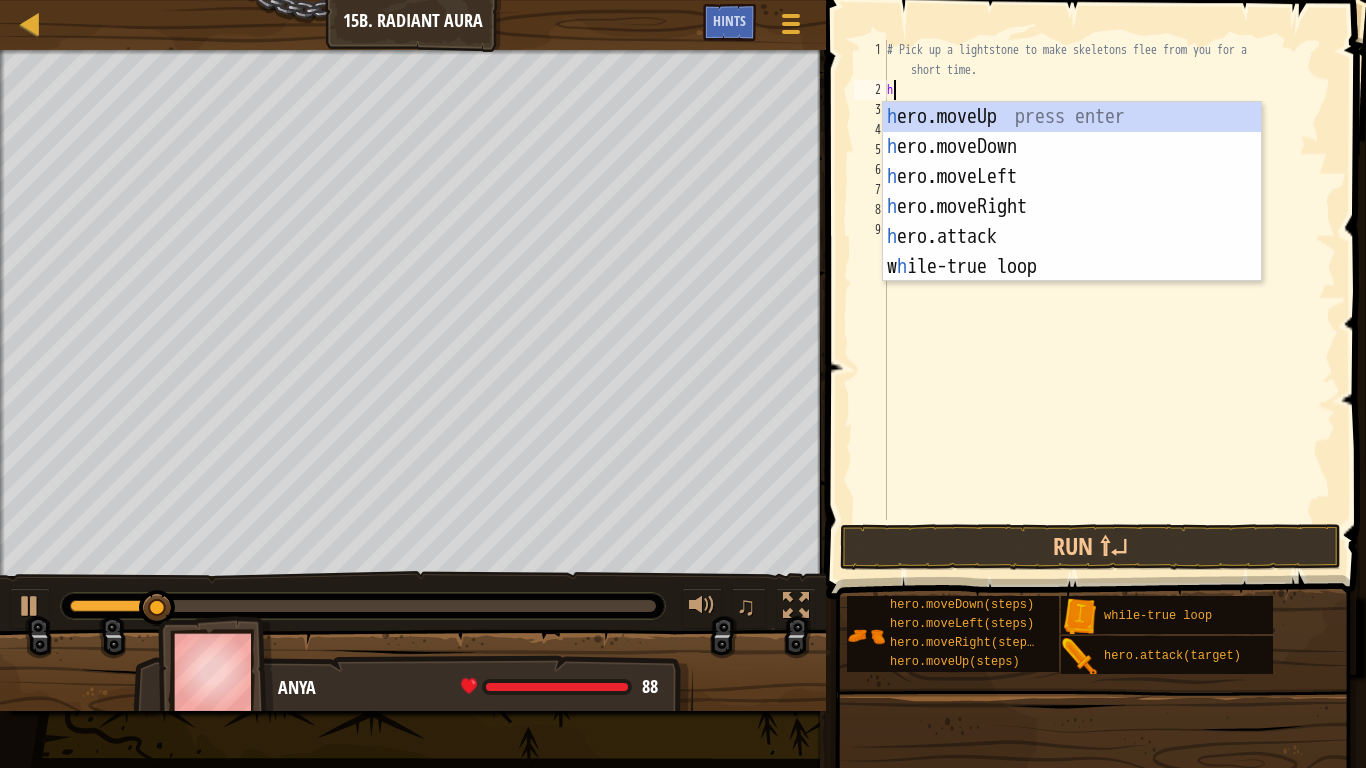 scroll, scrollTop: 9, scrollLeft: 0, axis: vertical 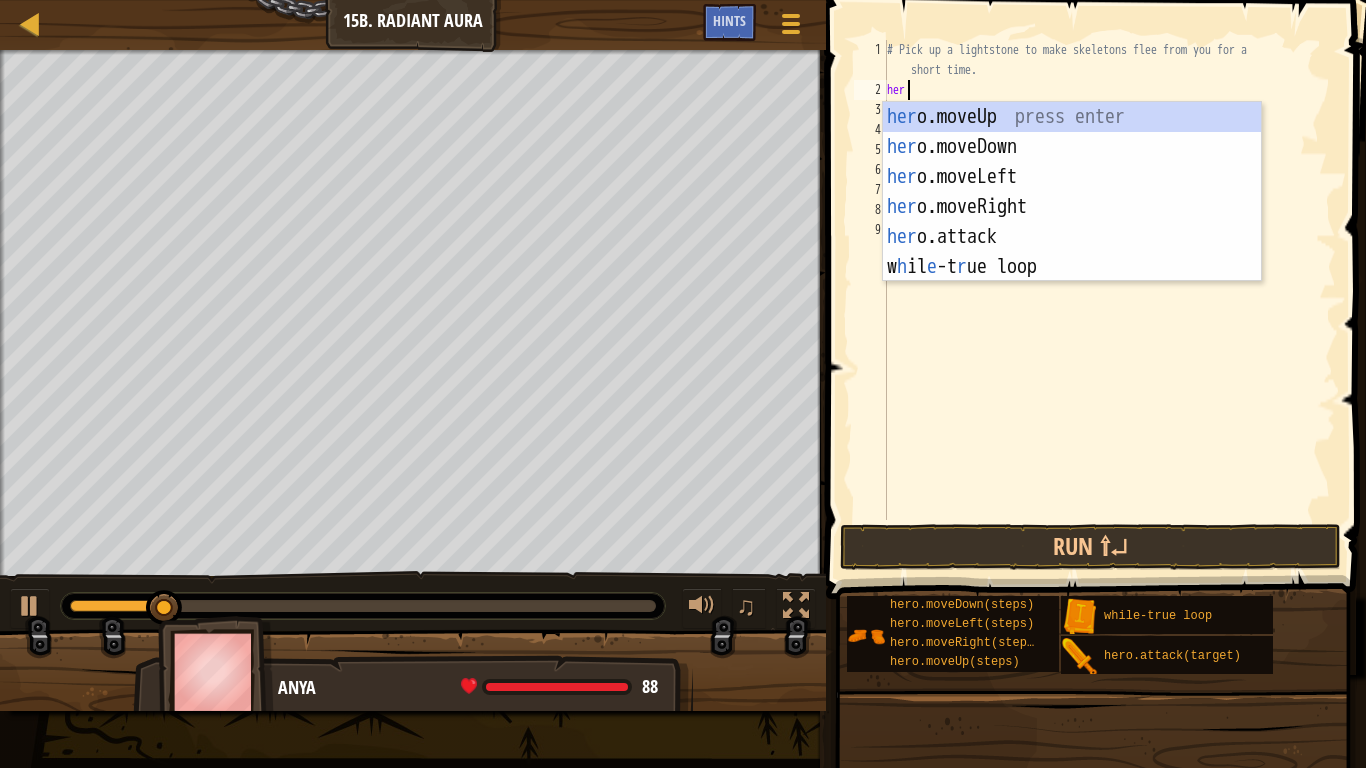 type on "hero" 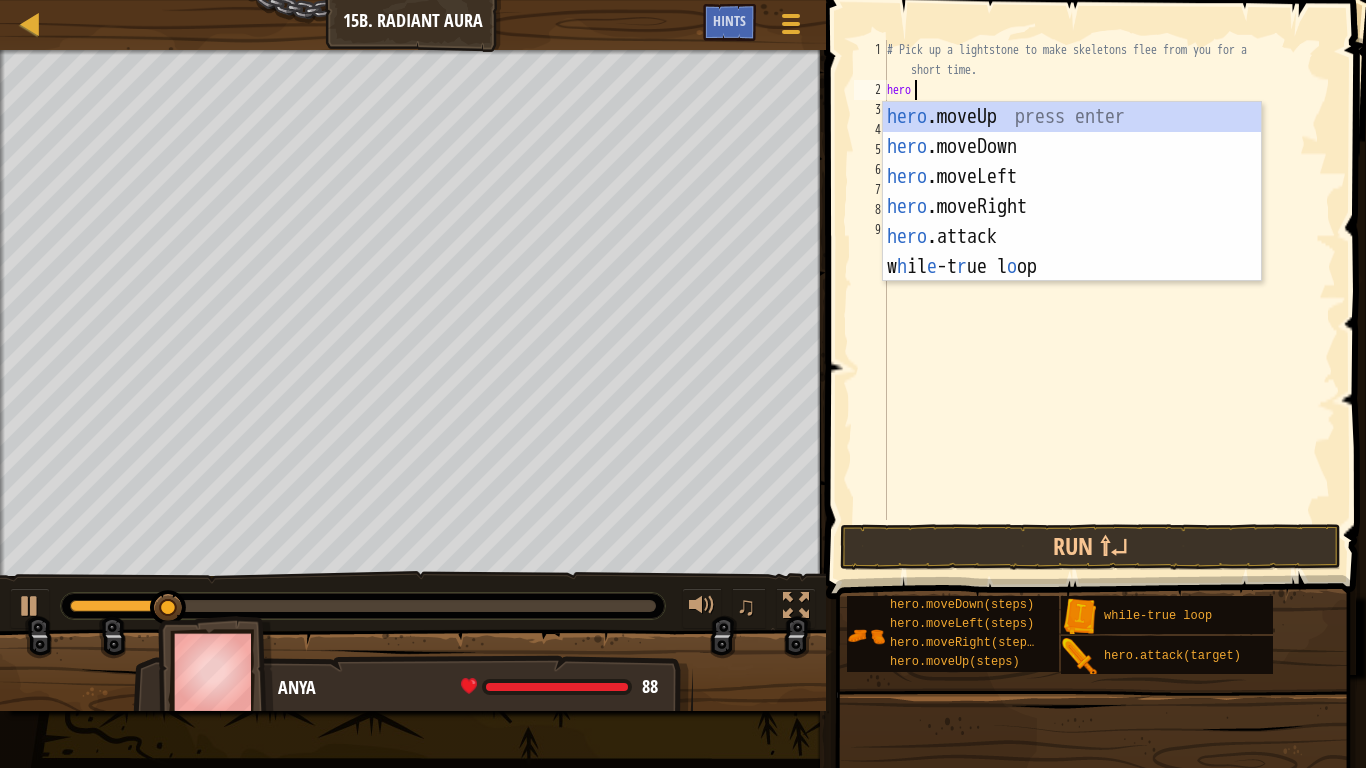 scroll, scrollTop: 9, scrollLeft: 3, axis: both 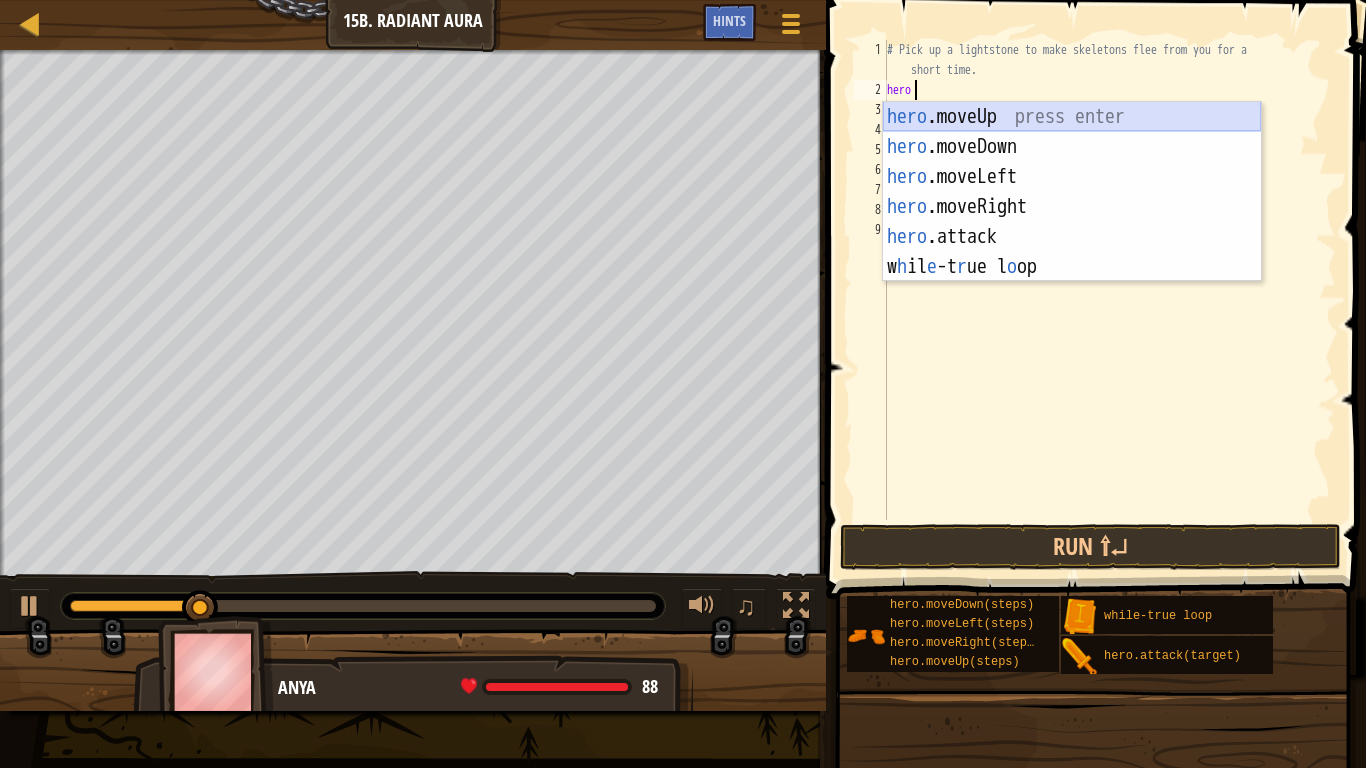 click on "hero .moveUp press enter hero .moveDown press enter hero .moveLeft press enter hero .moveRight press enter hero .attack press enter w h il e -t r ue l o op press enter" at bounding box center (1072, 222) 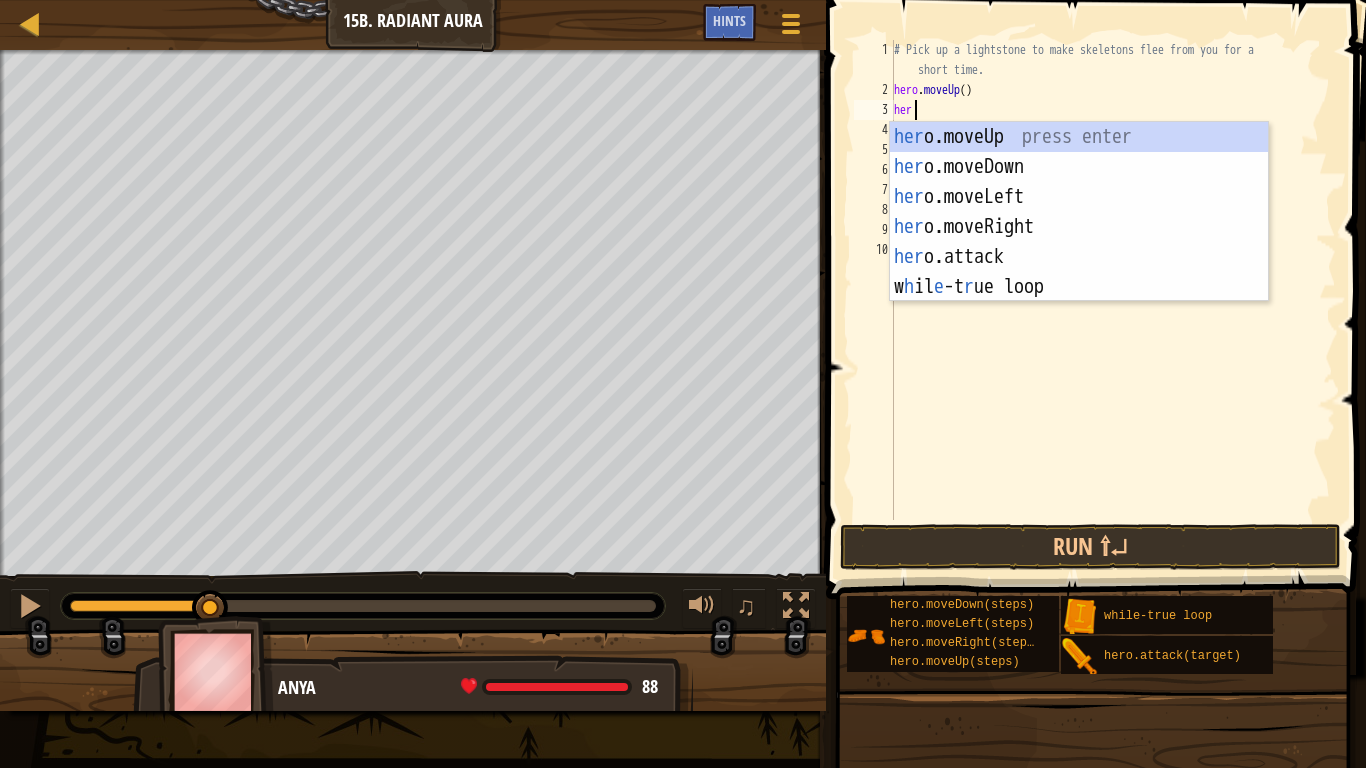 type on "hero" 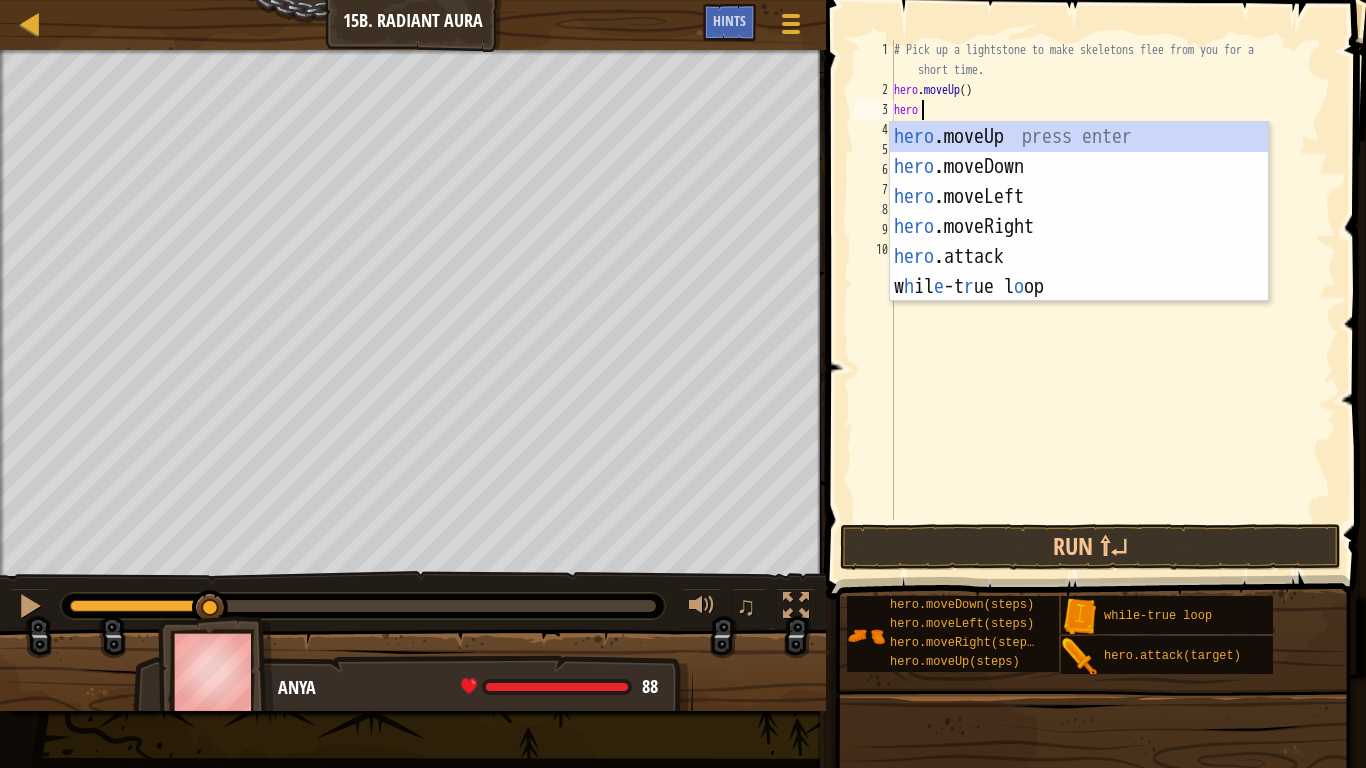 scroll, scrollTop: 9, scrollLeft: 3, axis: both 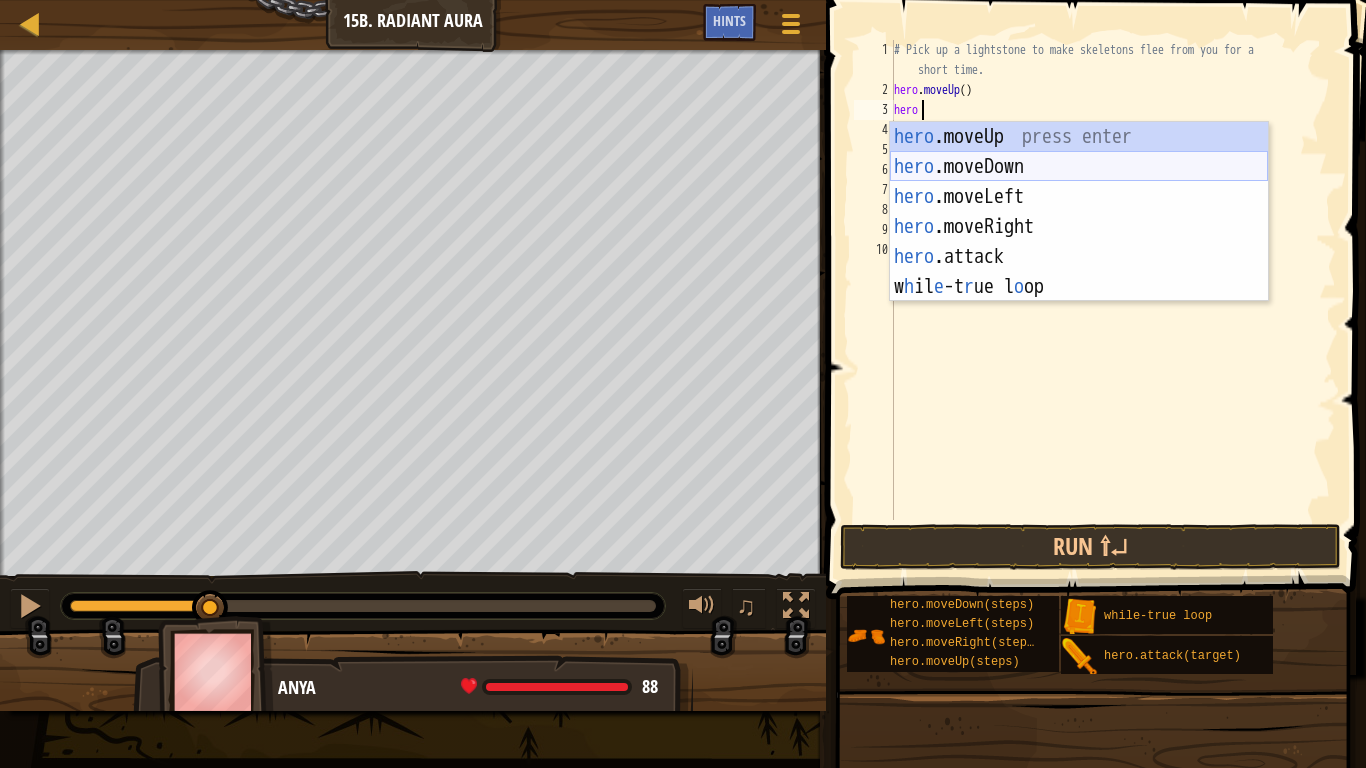 click on "hero .moveUp press enter hero .moveDown press enter hero .moveLeft press enter hero .moveRight press enter hero .attack press enter w h il e -t r ue l o op press enter" at bounding box center (1079, 242) 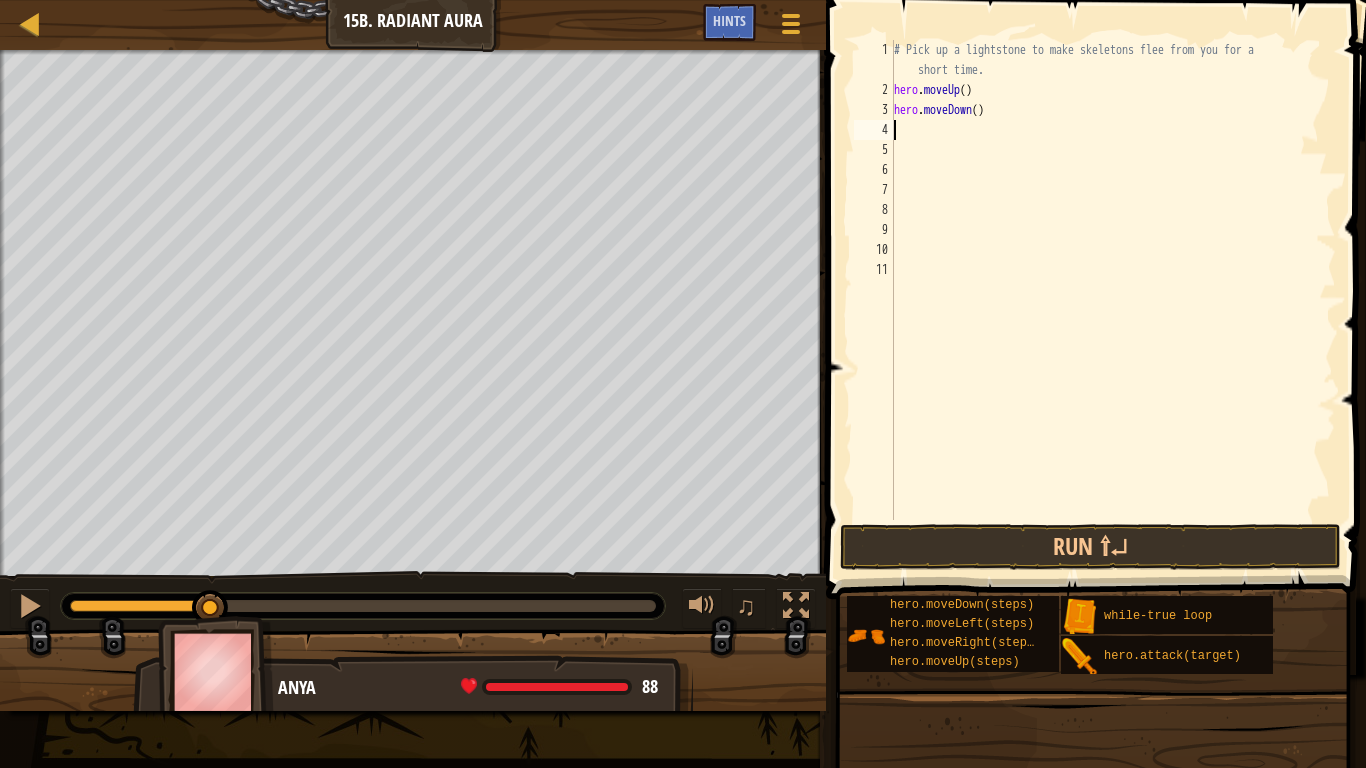 scroll, scrollTop: 9, scrollLeft: 0, axis: vertical 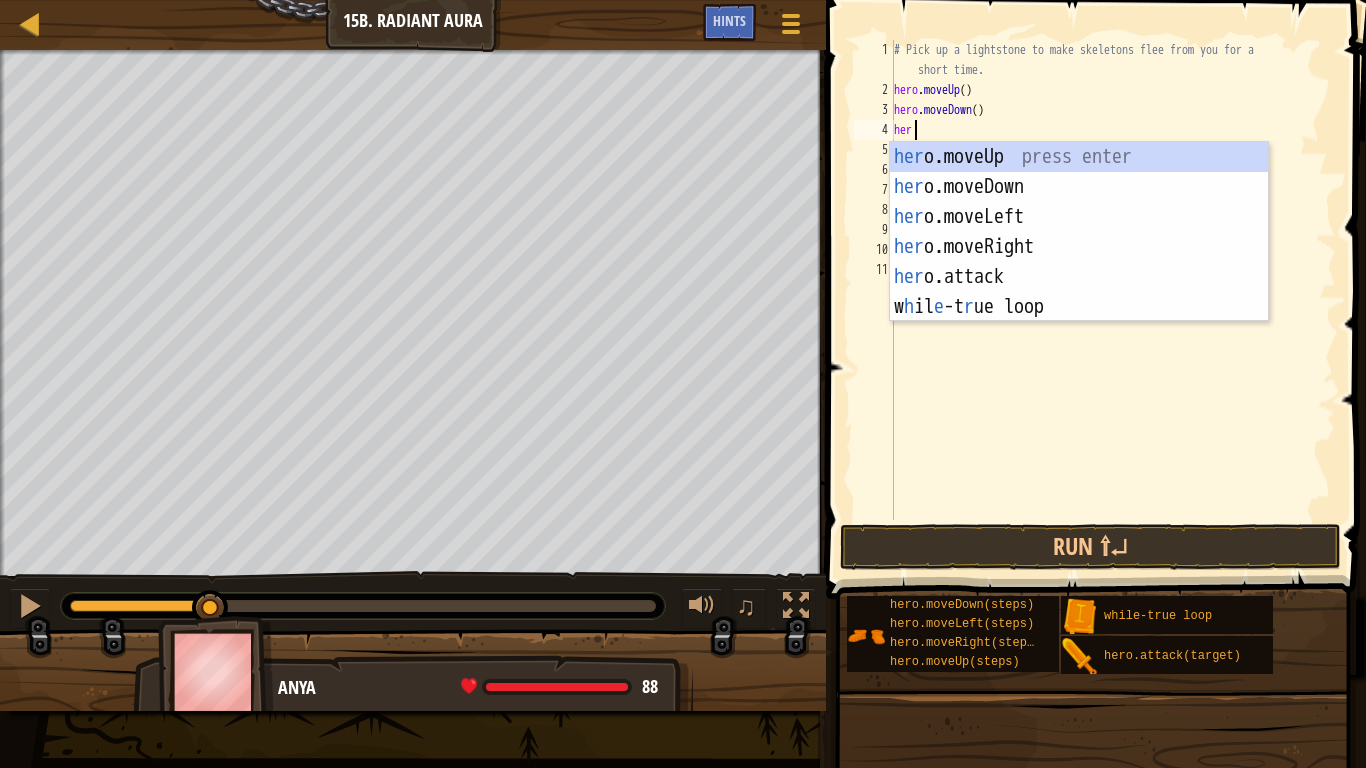 type on "hero" 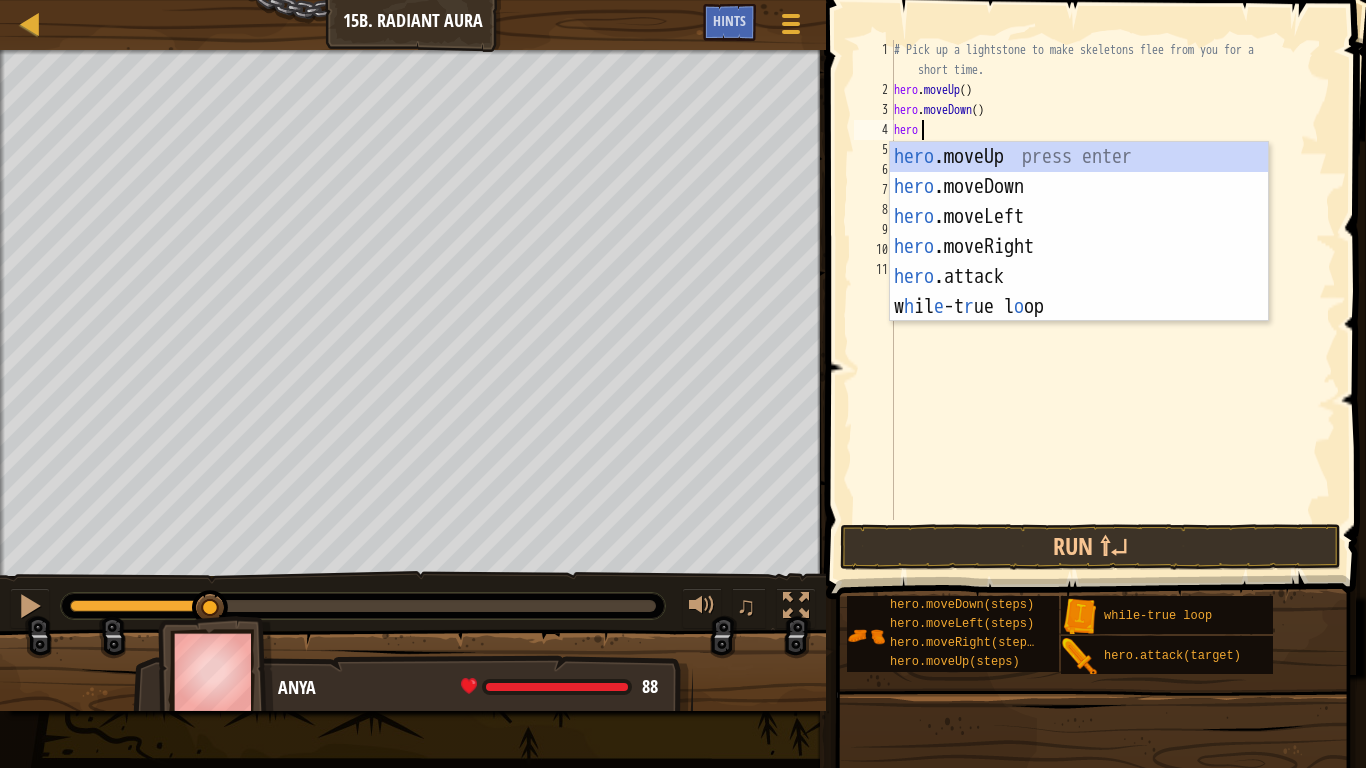 scroll, scrollTop: 9, scrollLeft: 3, axis: both 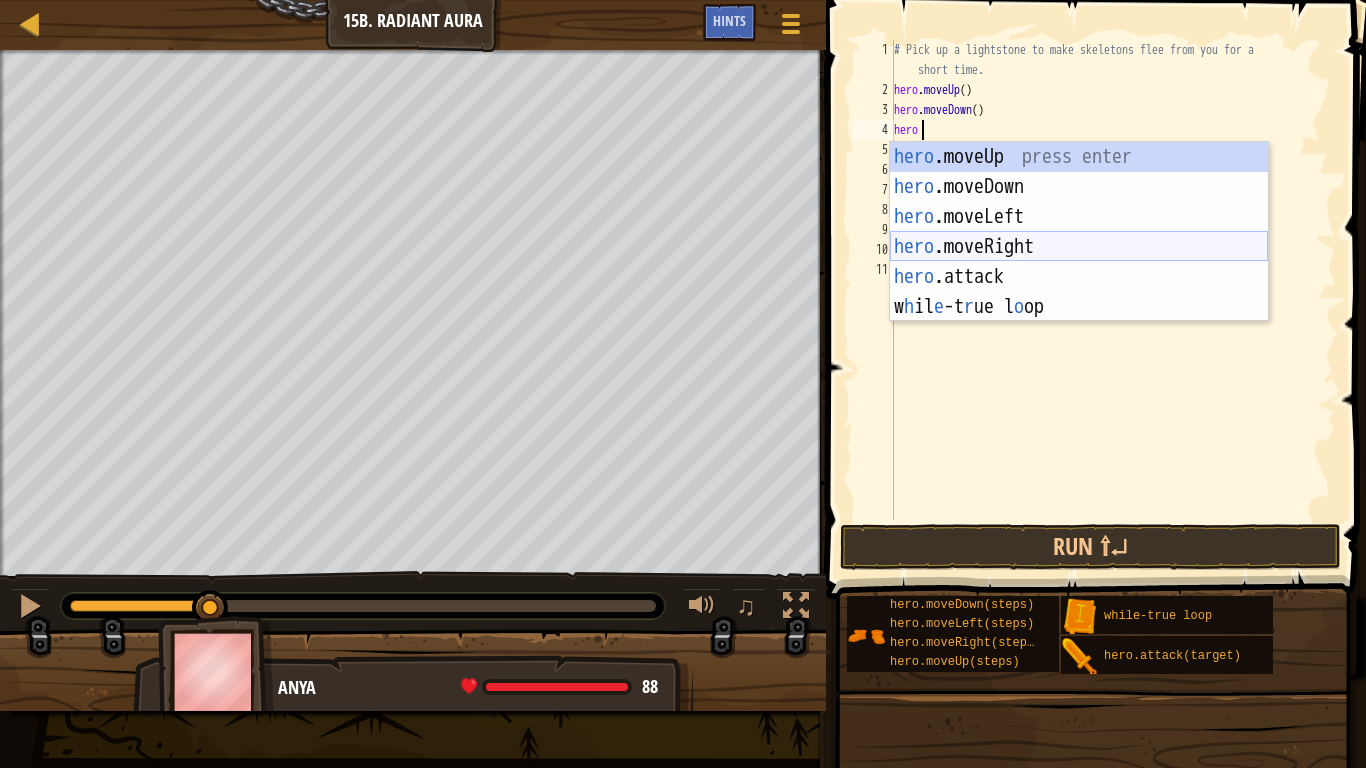 click on "hero .moveUp press enter hero .moveDown press enter hero .moveLeft press enter hero .moveRight press enter hero .attack press enter w h il e -t r ue l o op press enter" at bounding box center [1079, 262] 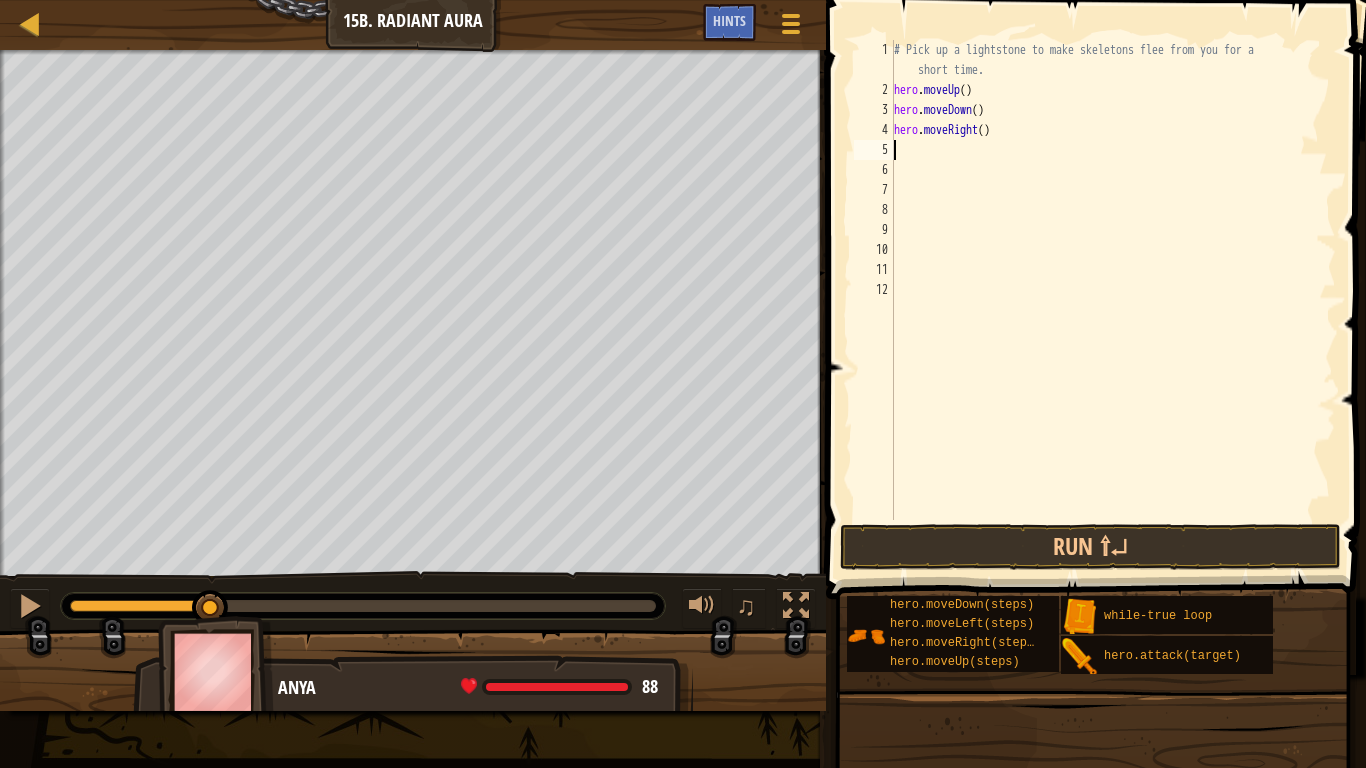 scroll, scrollTop: 9, scrollLeft: 0, axis: vertical 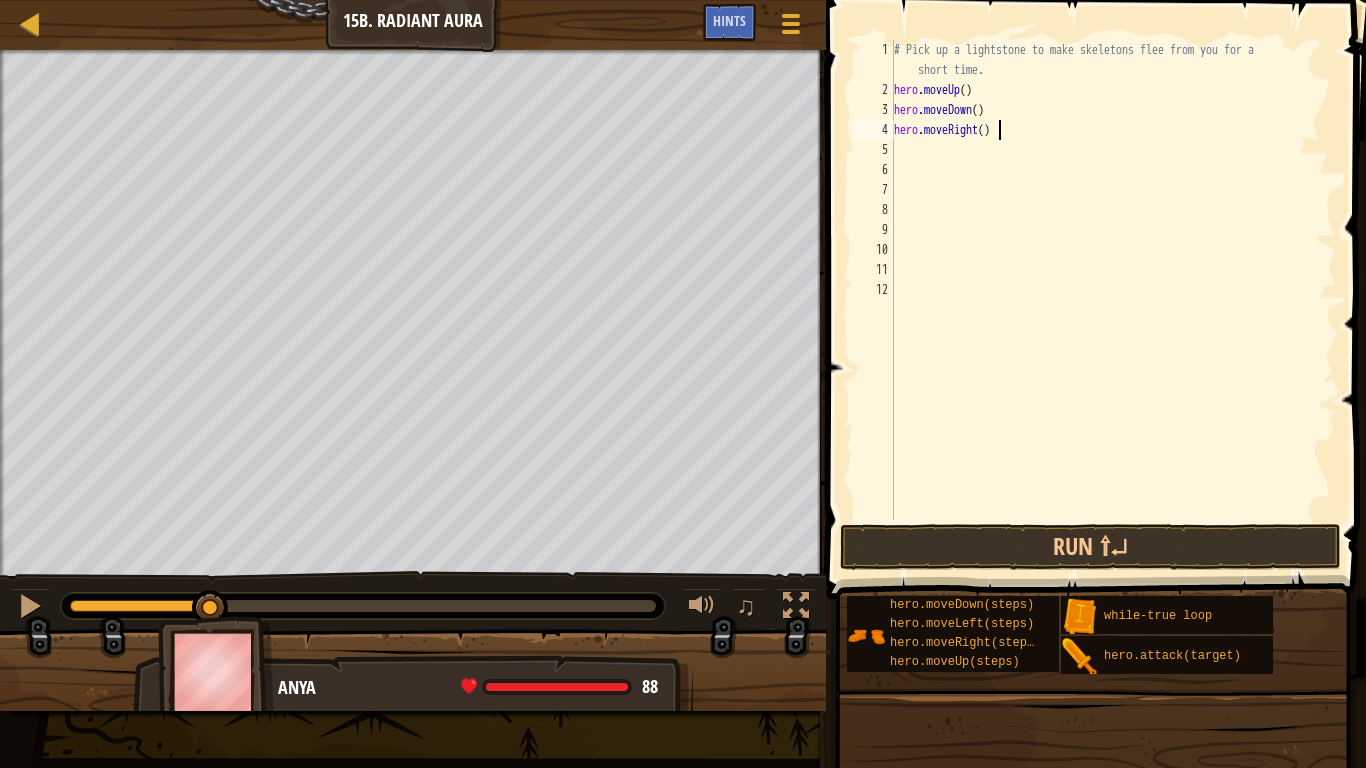 click on "# Pick up a lightstone to make skeletons flee from you for a       short time. hero . moveUp ( ) hero . moveDown ( ) hero . moveRight ( )" at bounding box center (1113, 310) 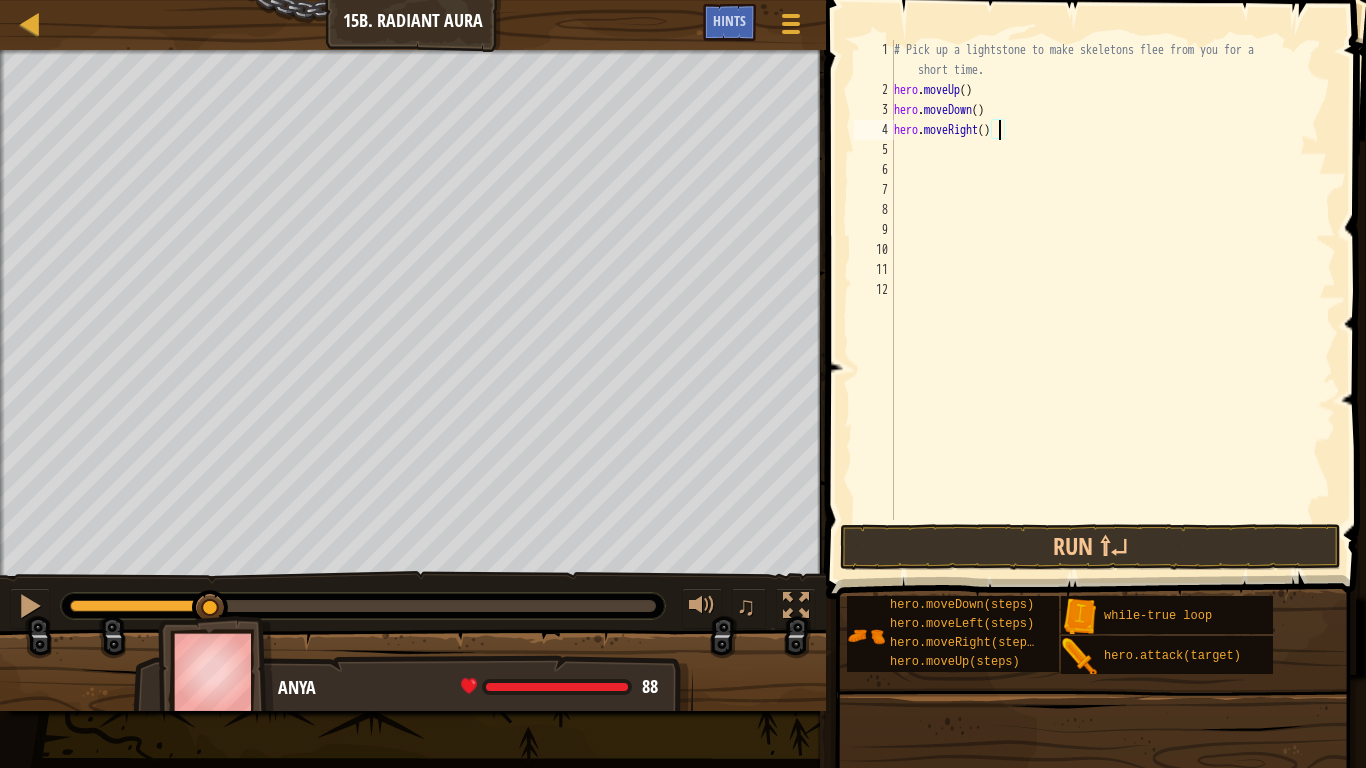 type on "hero.moveRight(2)" 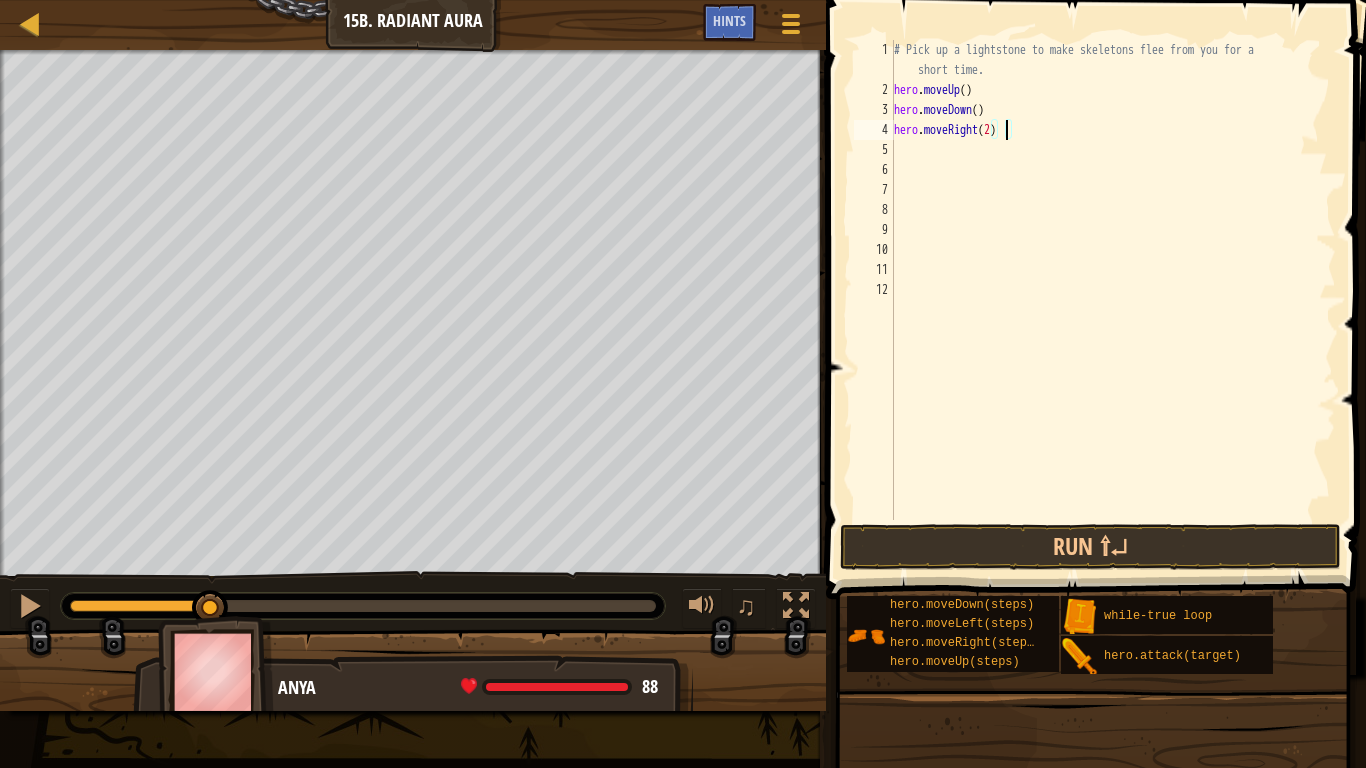 click on "# Pick up a lightstone to make skeletons flee from you for a       short time. hero . moveUp ( ) hero . moveDown ( ) hero . moveRight ( 2 )" at bounding box center (1113, 310) 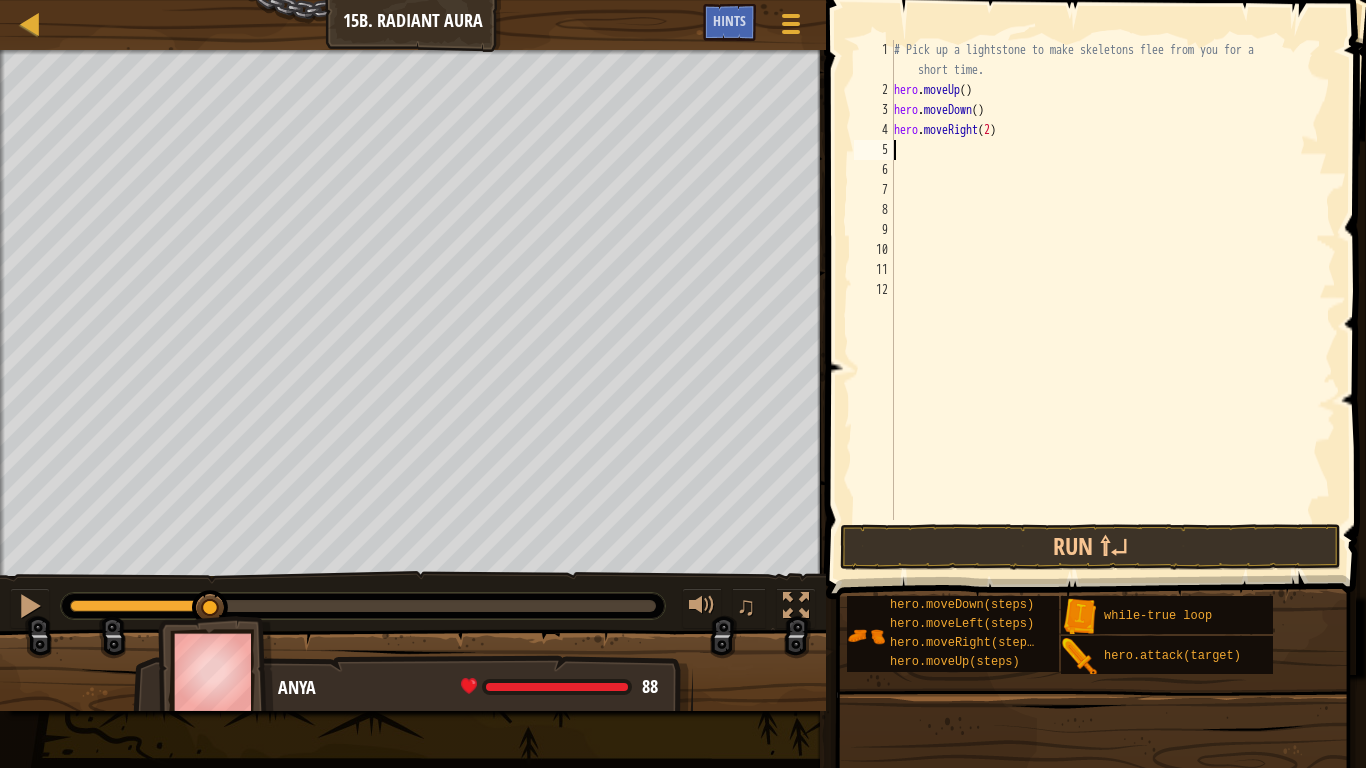 scroll, scrollTop: 9, scrollLeft: 0, axis: vertical 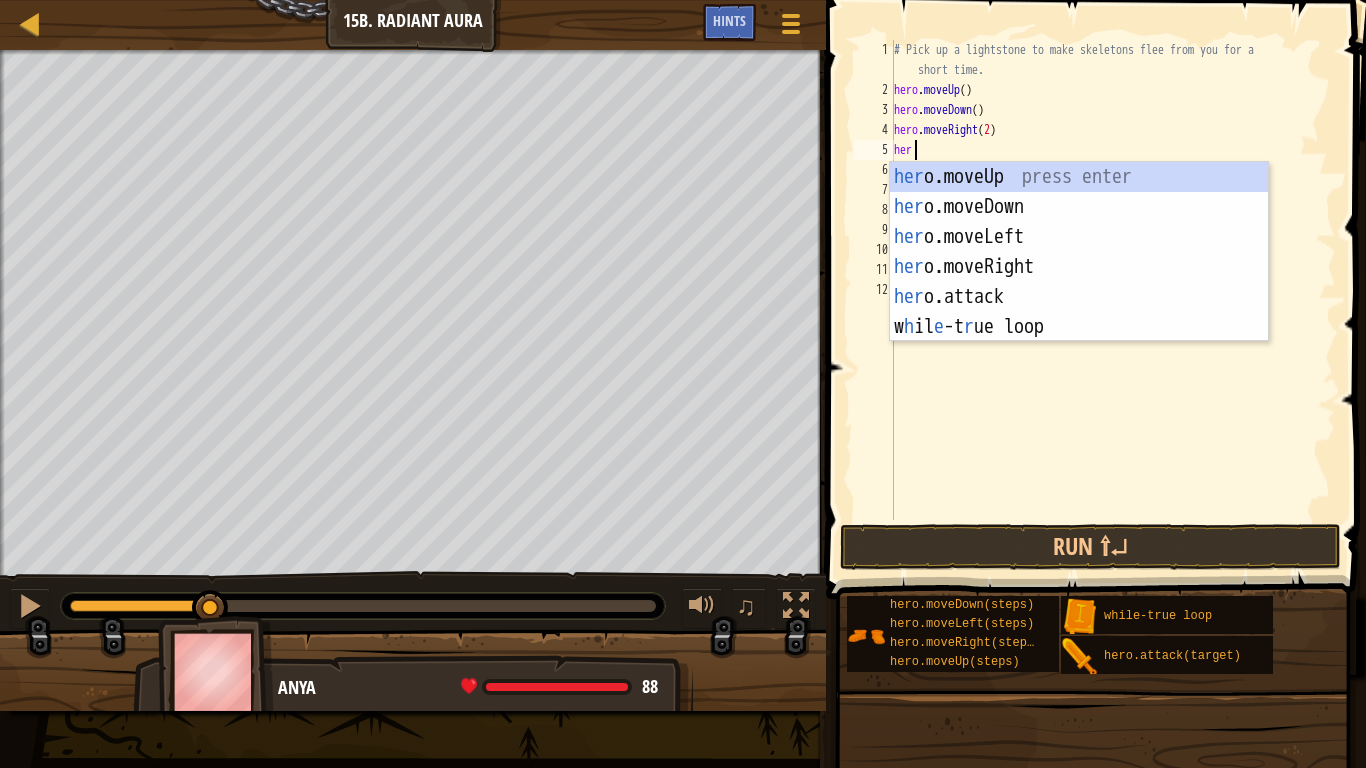 type on "hero" 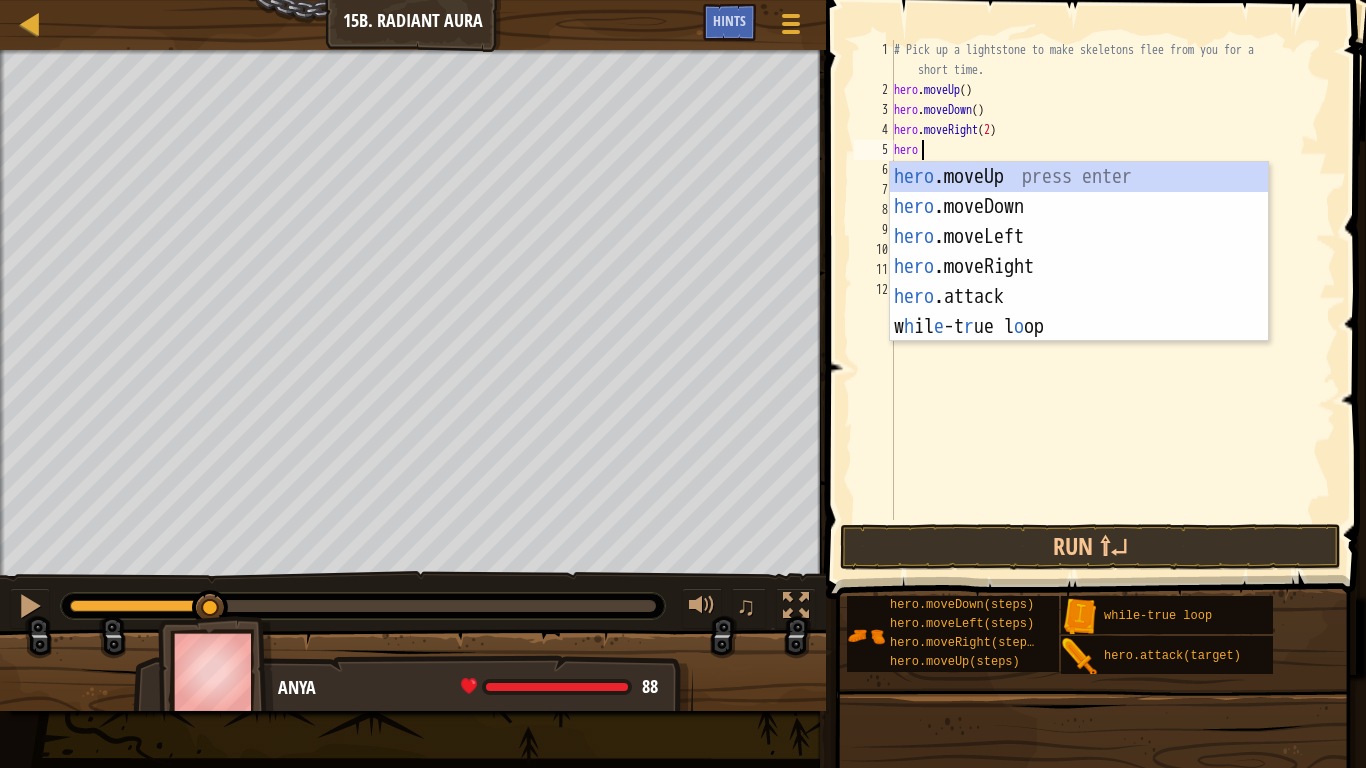 scroll, scrollTop: 9, scrollLeft: 3, axis: both 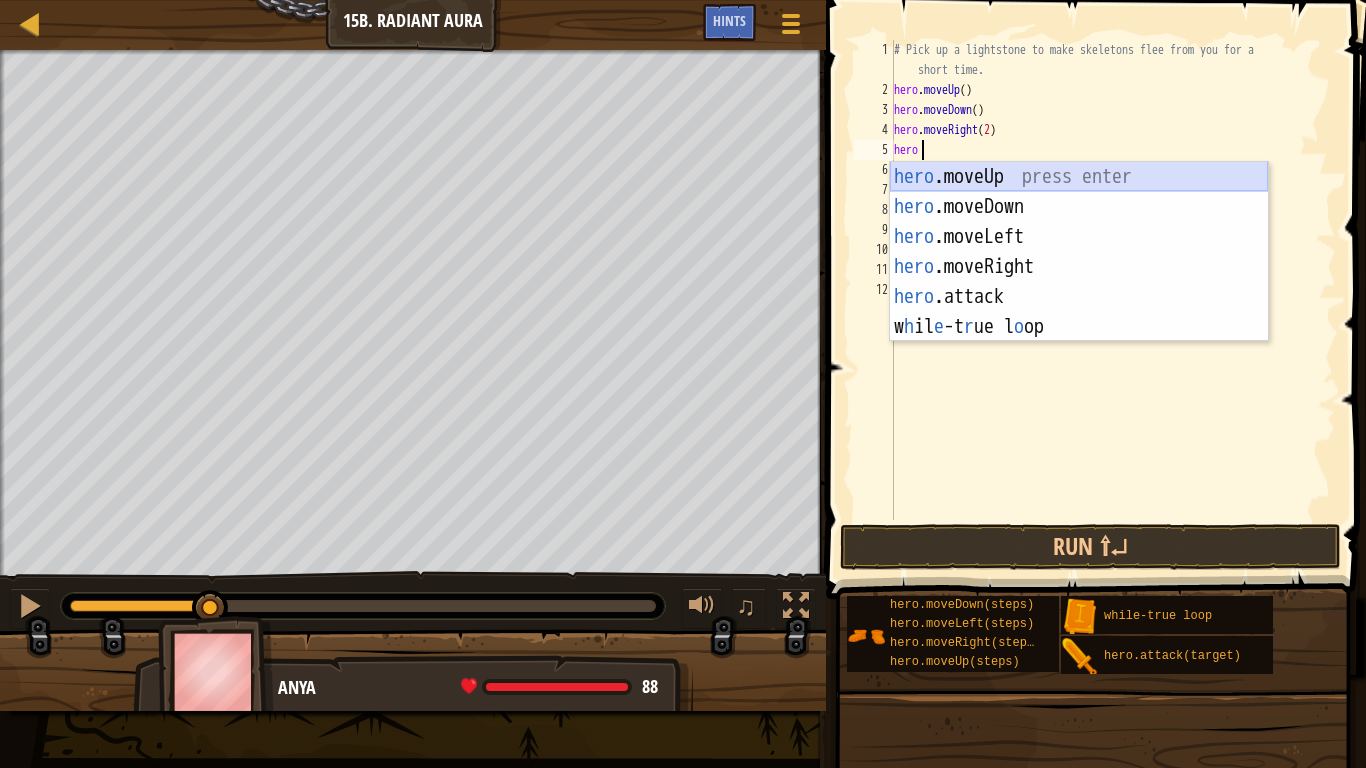 click on "hero .moveUp press enter hero .moveDown press enter hero .moveLeft press enter hero .moveRight press enter hero .attack press enter w h il e -t r ue l o op press enter" at bounding box center (1079, 282) 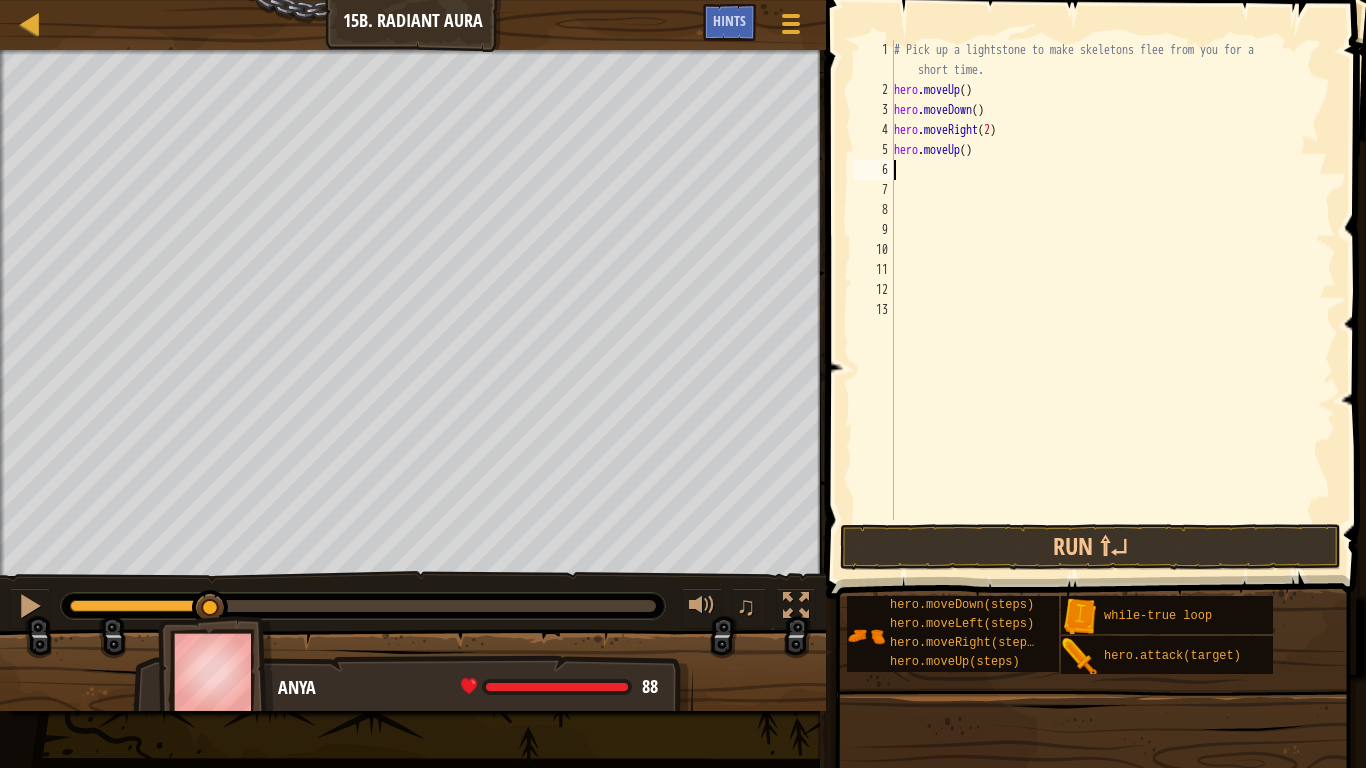 scroll, scrollTop: 9, scrollLeft: 0, axis: vertical 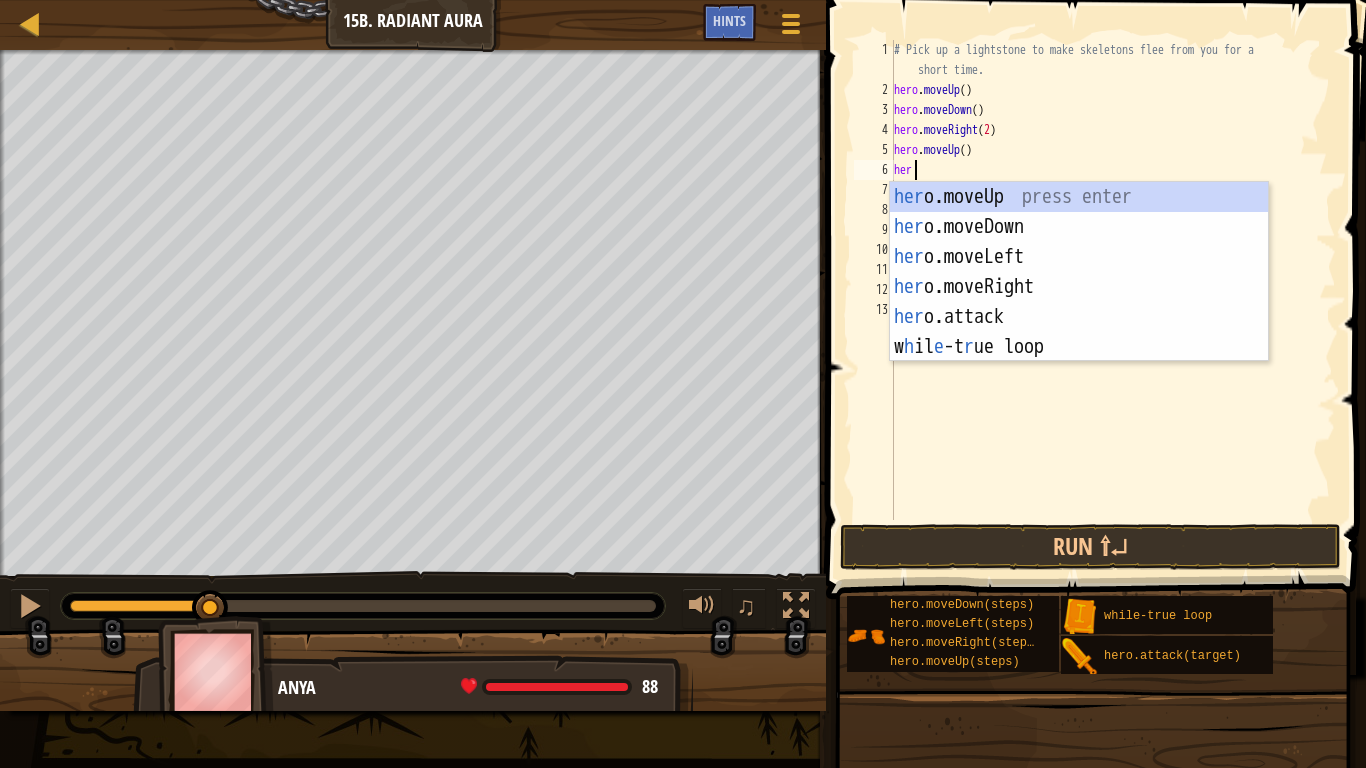 type on "hero" 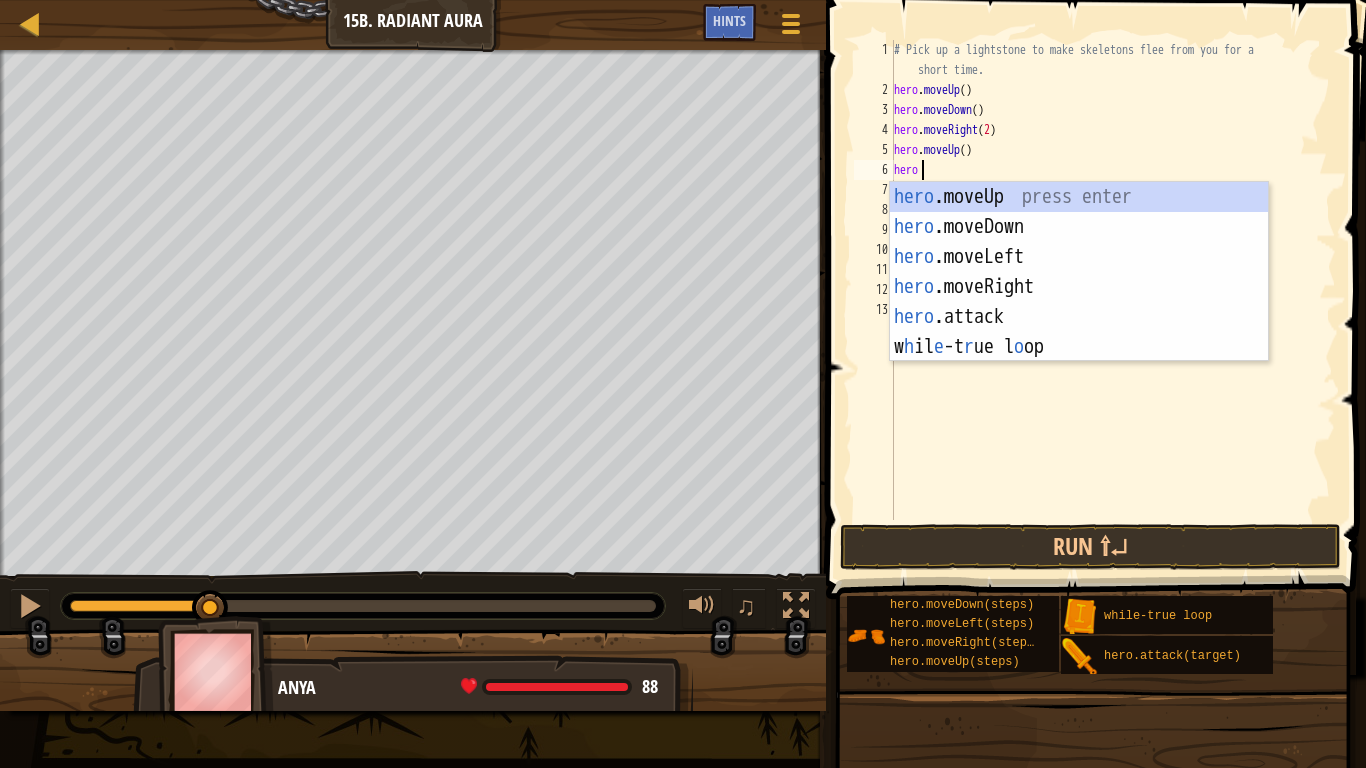 scroll, scrollTop: 9, scrollLeft: 3, axis: both 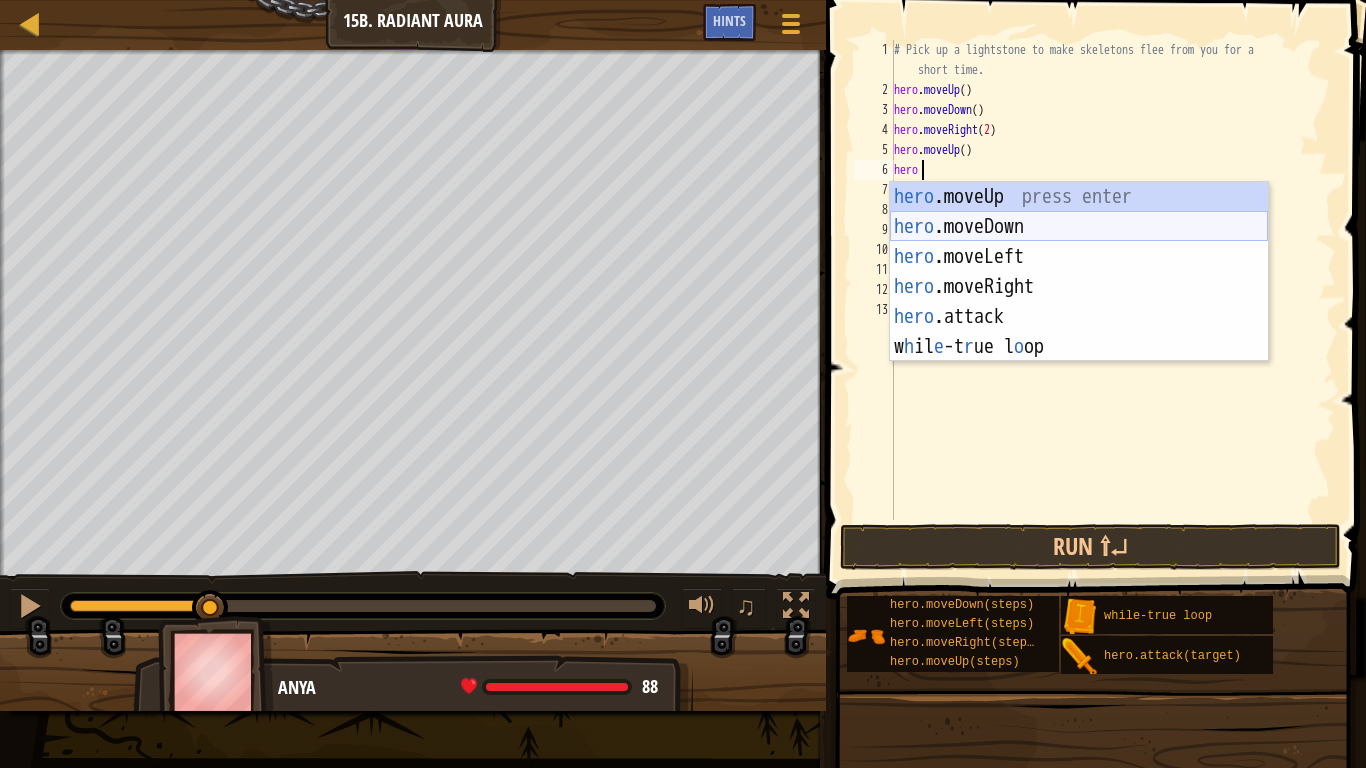 click on "hero .moveUp press enter hero .moveDown press enter hero .moveLeft press enter hero .moveRight press enter hero .attack press enter w h il e -t r ue l o op press enter" at bounding box center (1079, 302) 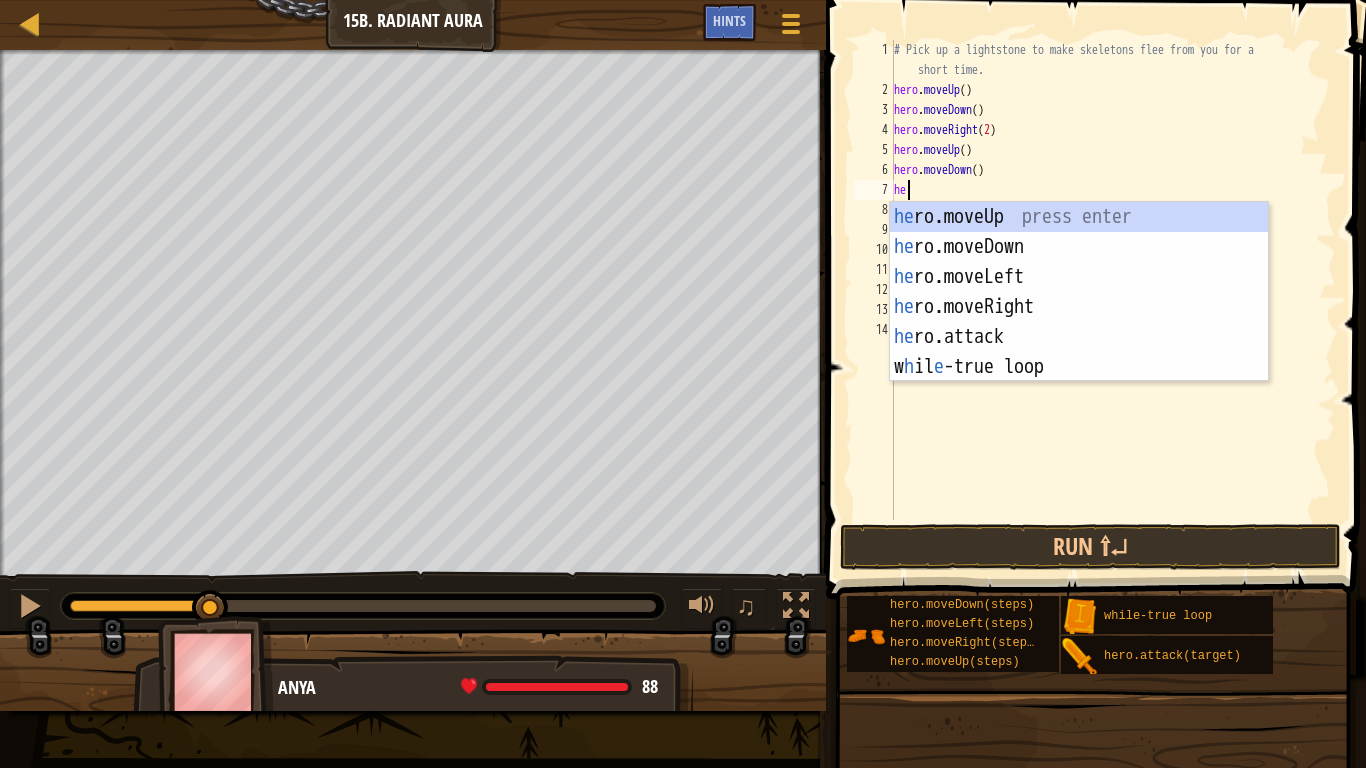 type on "hero" 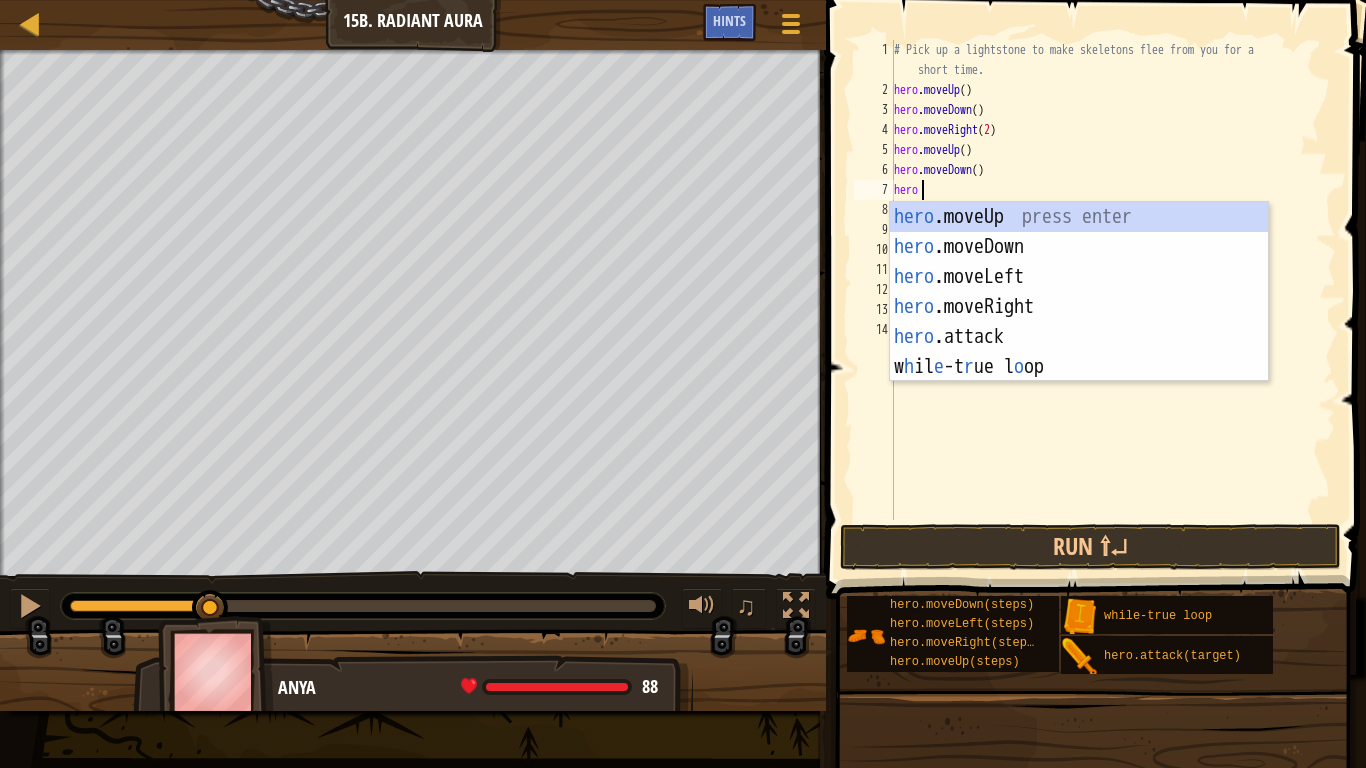 scroll, scrollTop: 9, scrollLeft: 3, axis: both 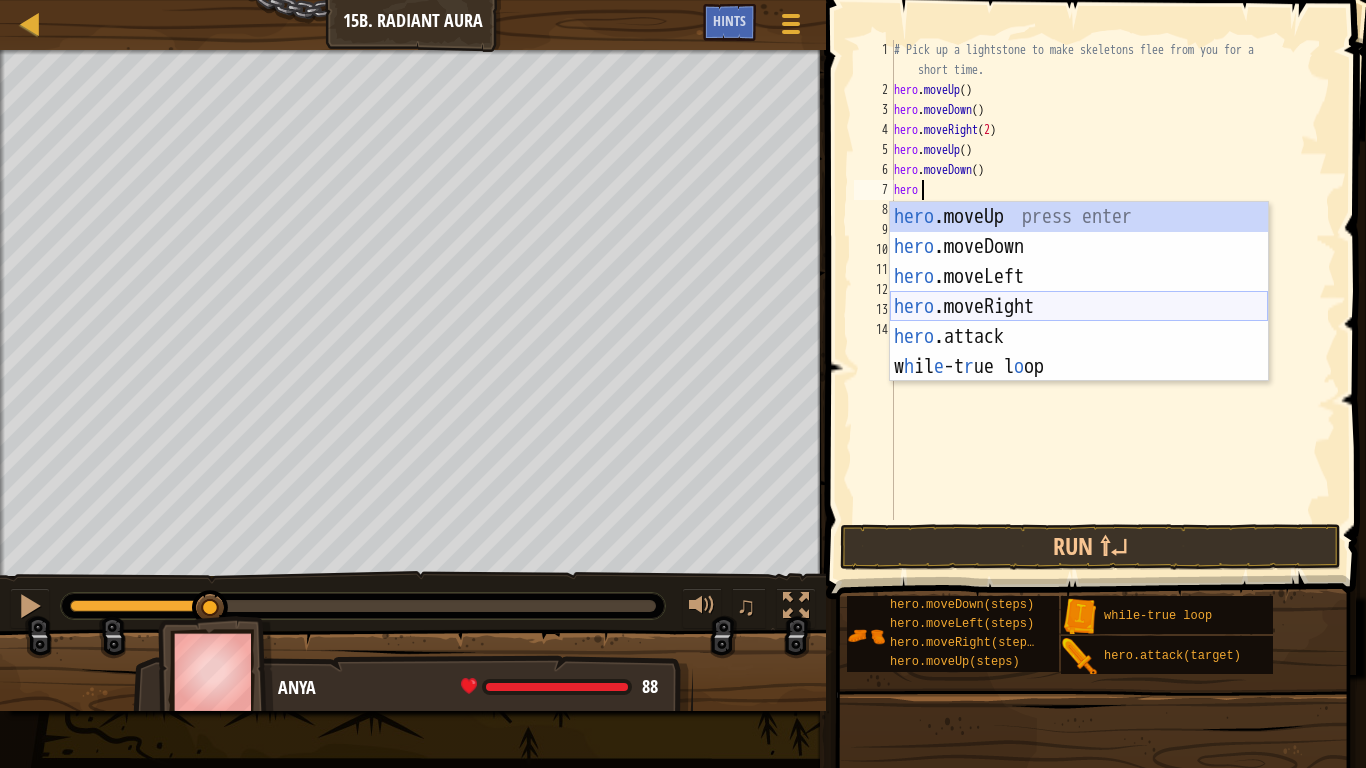 click on "hero .moveUp press enter hero .moveDown press enter hero .moveLeft press enter hero .moveRight press enter hero .attack press enter w h il e -t r ue l o op press enter" at bounding box center (1079, 322) 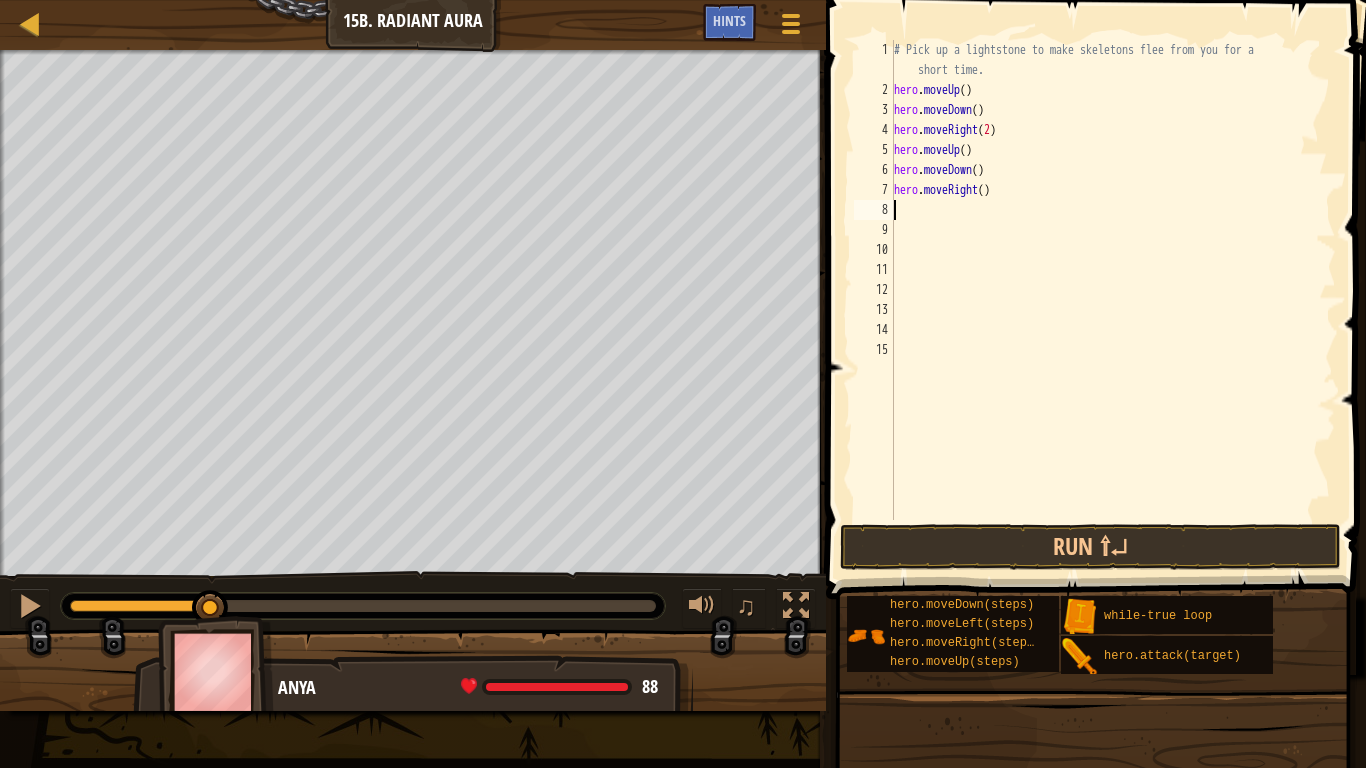 scroll, scrollTop: 9, scrollLeft: 0, axis: vertical 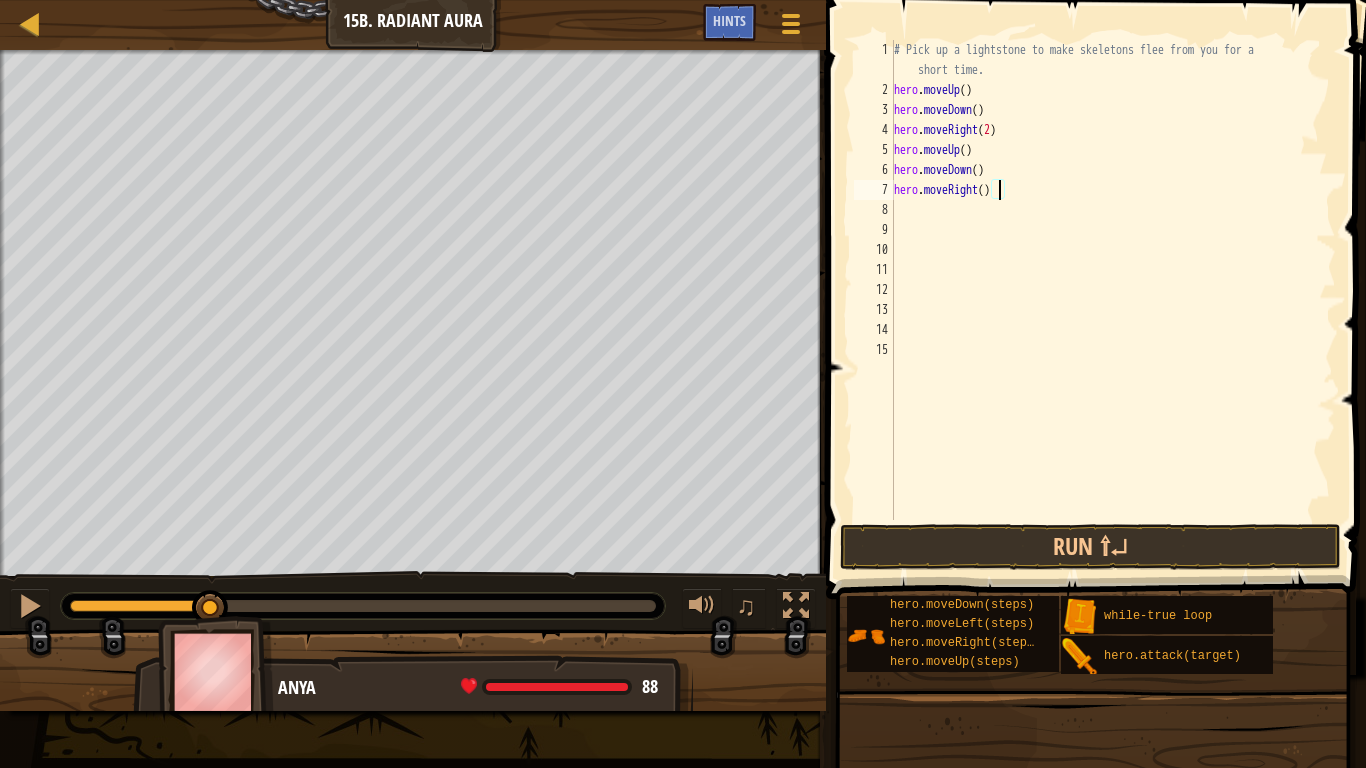 type on "hero.moveRight(2)" 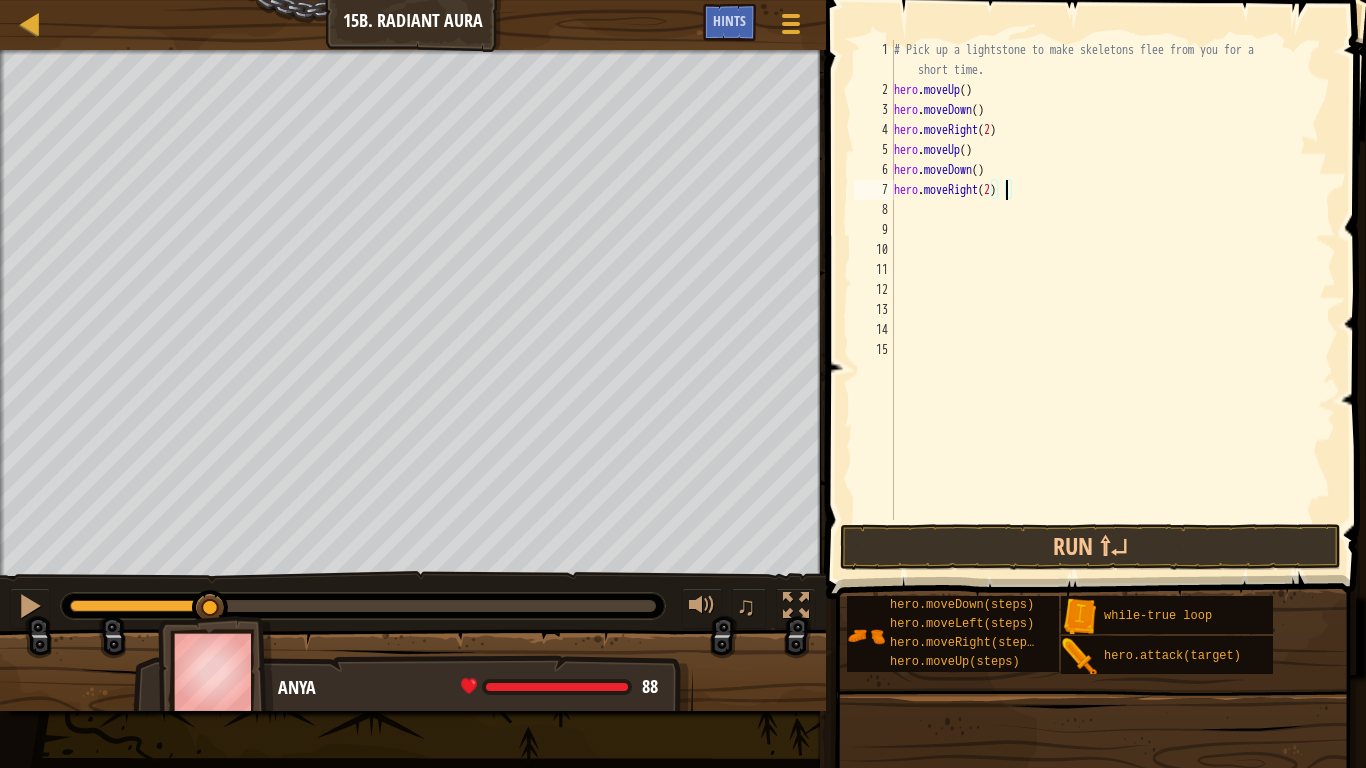 scroll, scrollTop: 9, scrollLeft: 16, axis: both 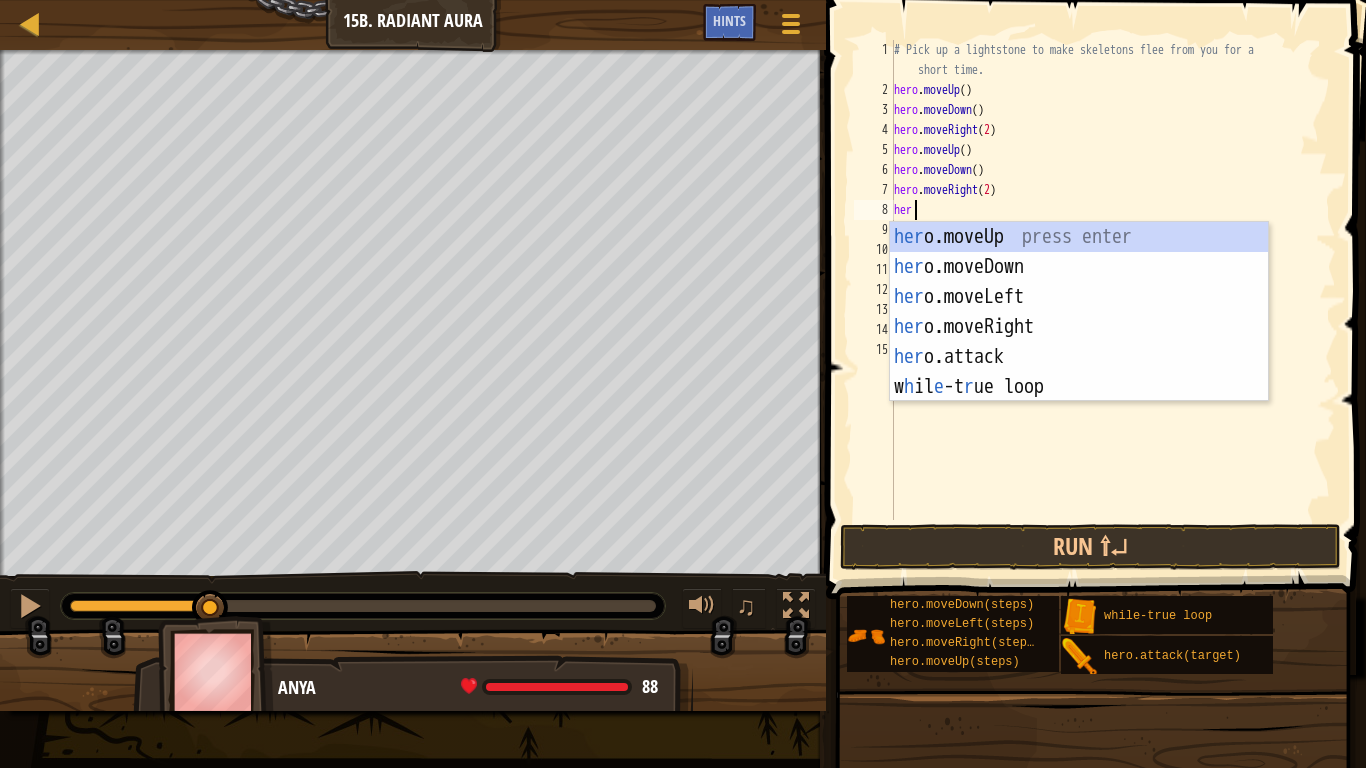 type on "hero" 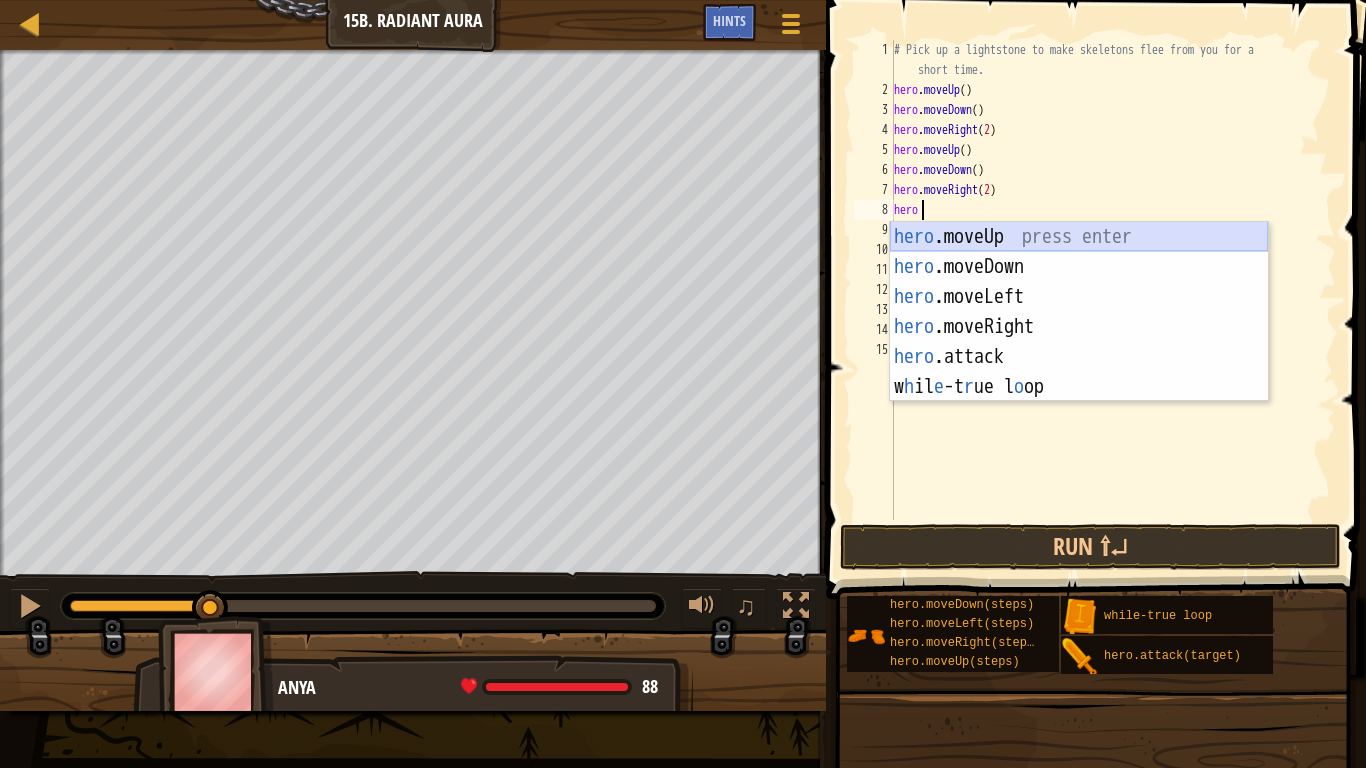 click on "hero .moveUp press enter hero .moveDown press enter hero .moveLeft press enter hero .moveRight press enter hero .attack press enter w h il e -t r ue l o op press enter" at bounding box center (1079, 342) 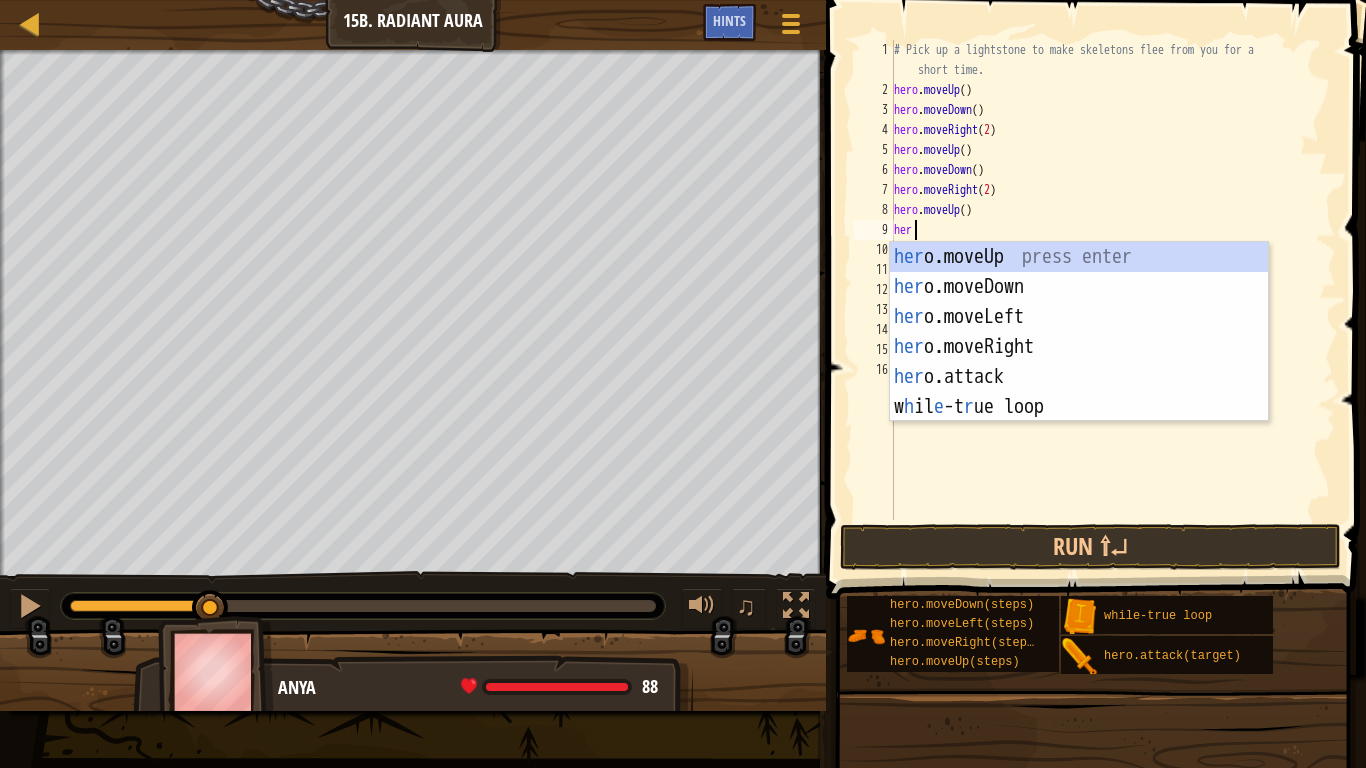 type on "hero" 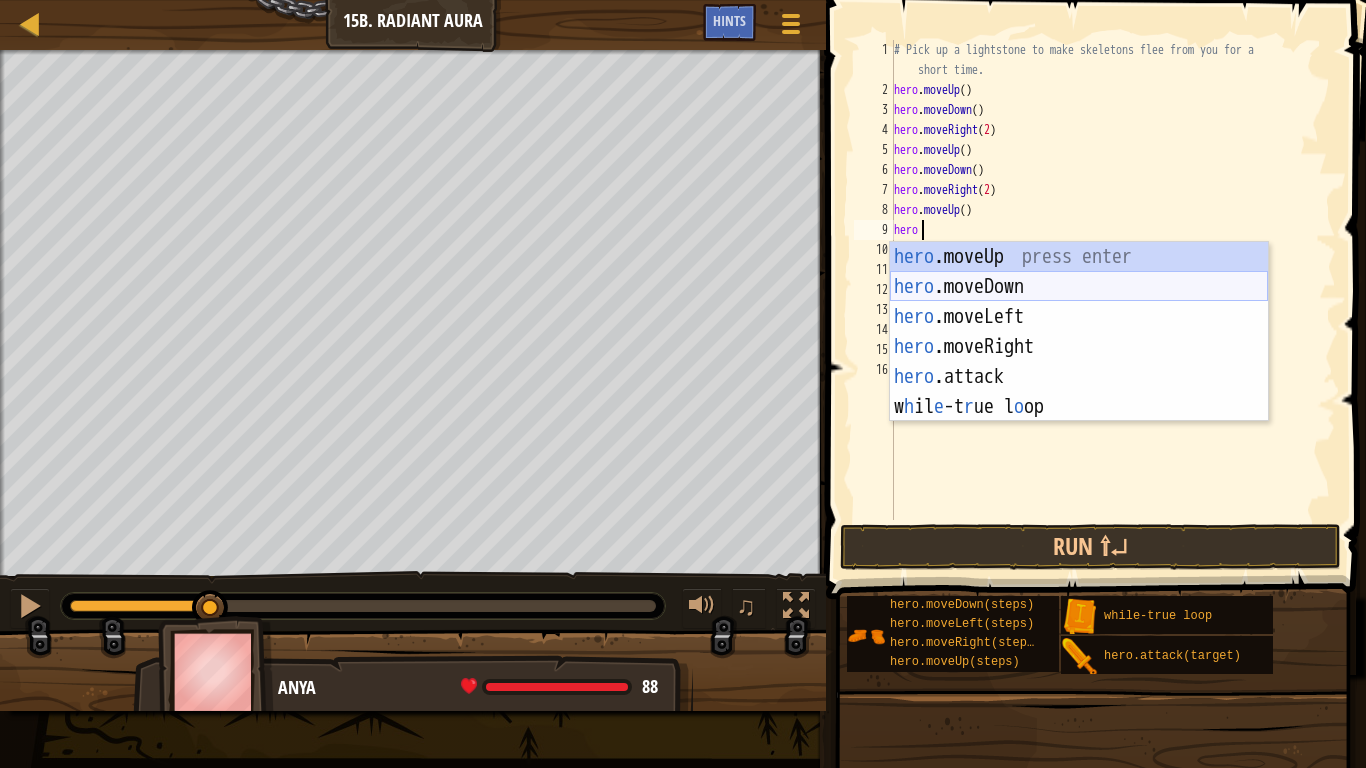 click on "hero .moveUp press enter hero .moveDown press enter hero .moveLeft press enter hero .moveRight press enter hero .attack press enter w h il e -t r ue l o op press enter" at bounding box center (1079, 362) 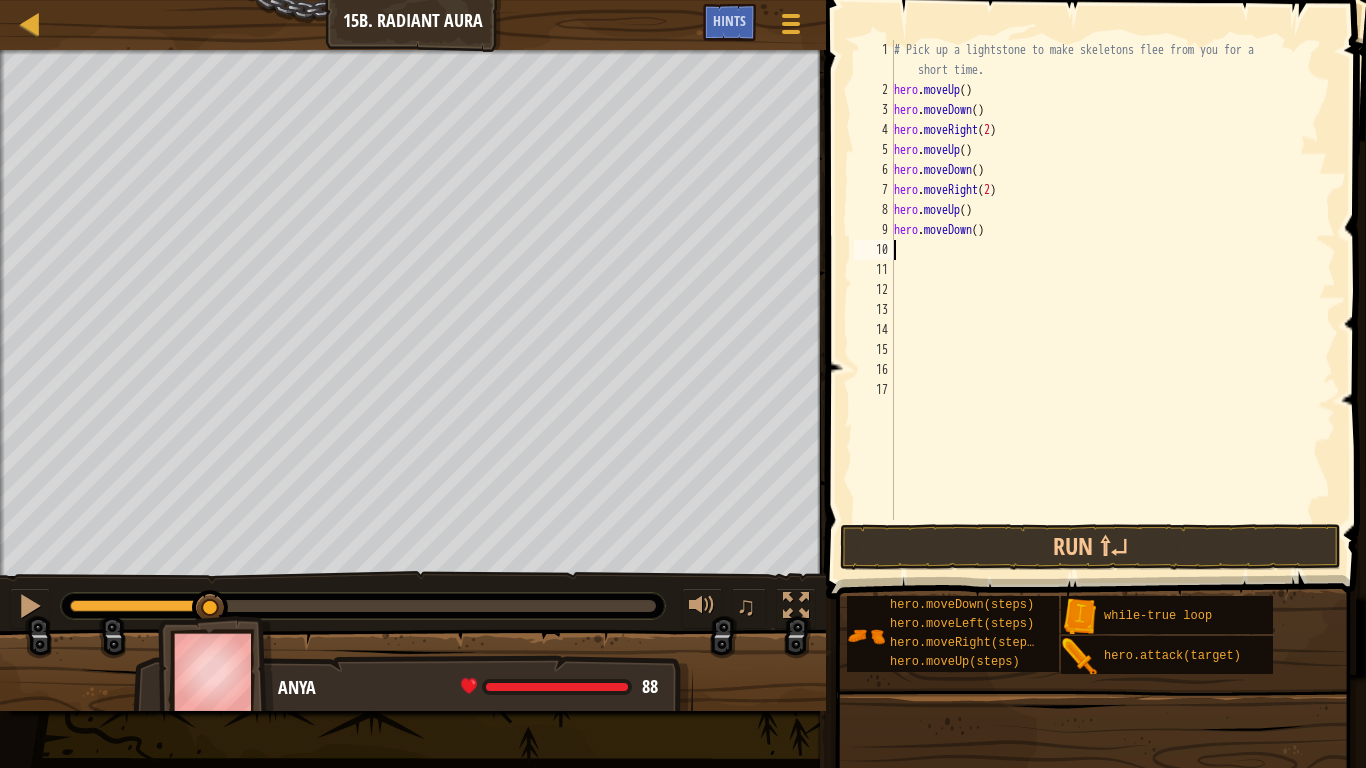 scroll, scrollTop: 9, scrollLeft: 0, axis: vertical 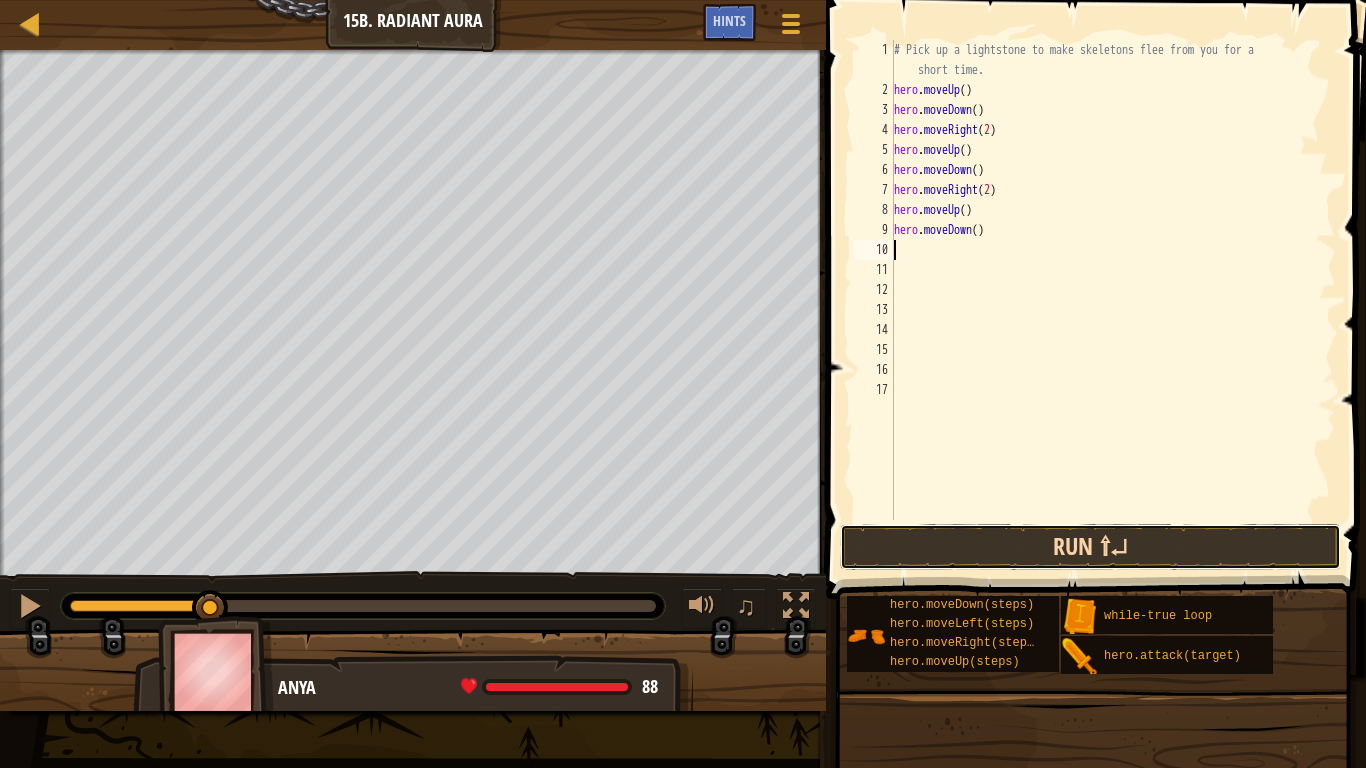click on "Run ⇧↵" at bounding box center [1090, 547] 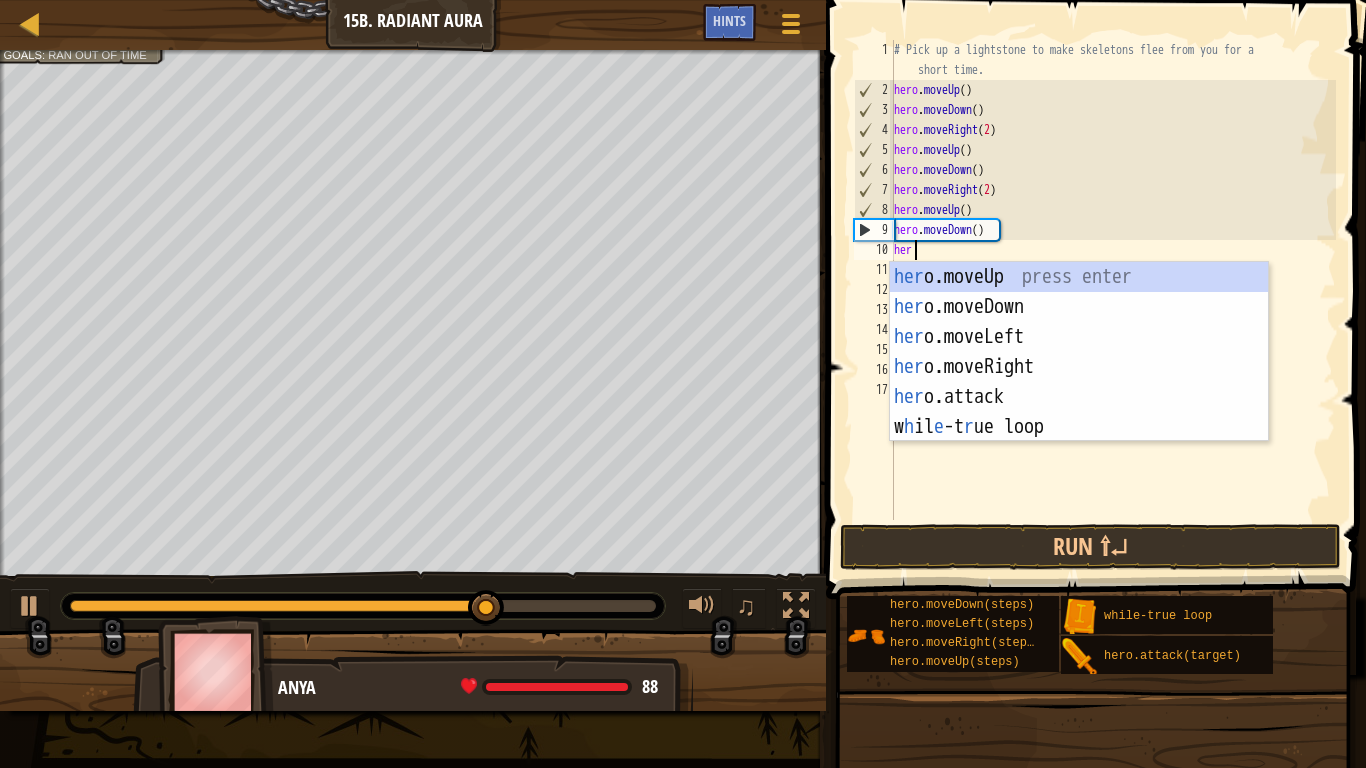 type on "hero" 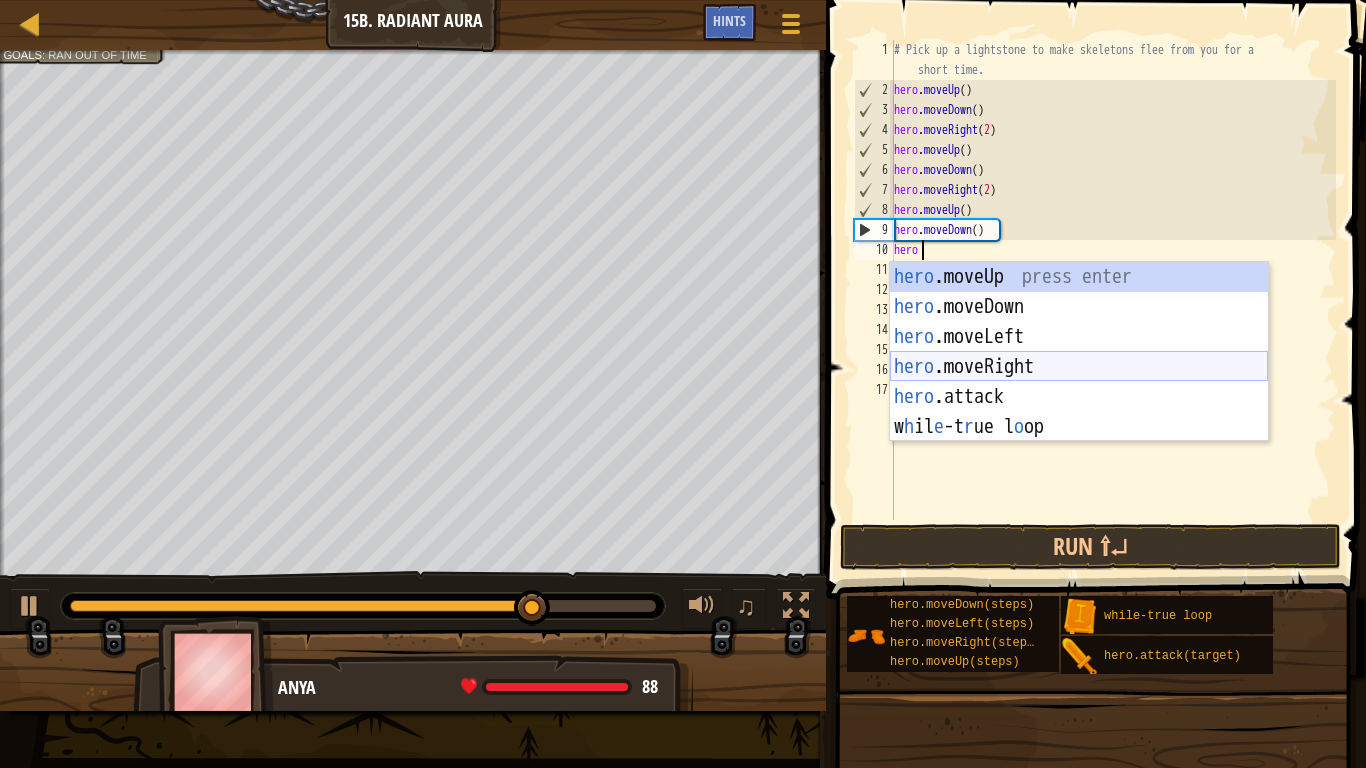 click on "hero .moveUp press enter hero .moveDown press enter hero .moveLeft press enter hero .moveRight press enter hero .attack press enter w h il e -t r ue l o op press enter" at bounding box center [1079, 382] 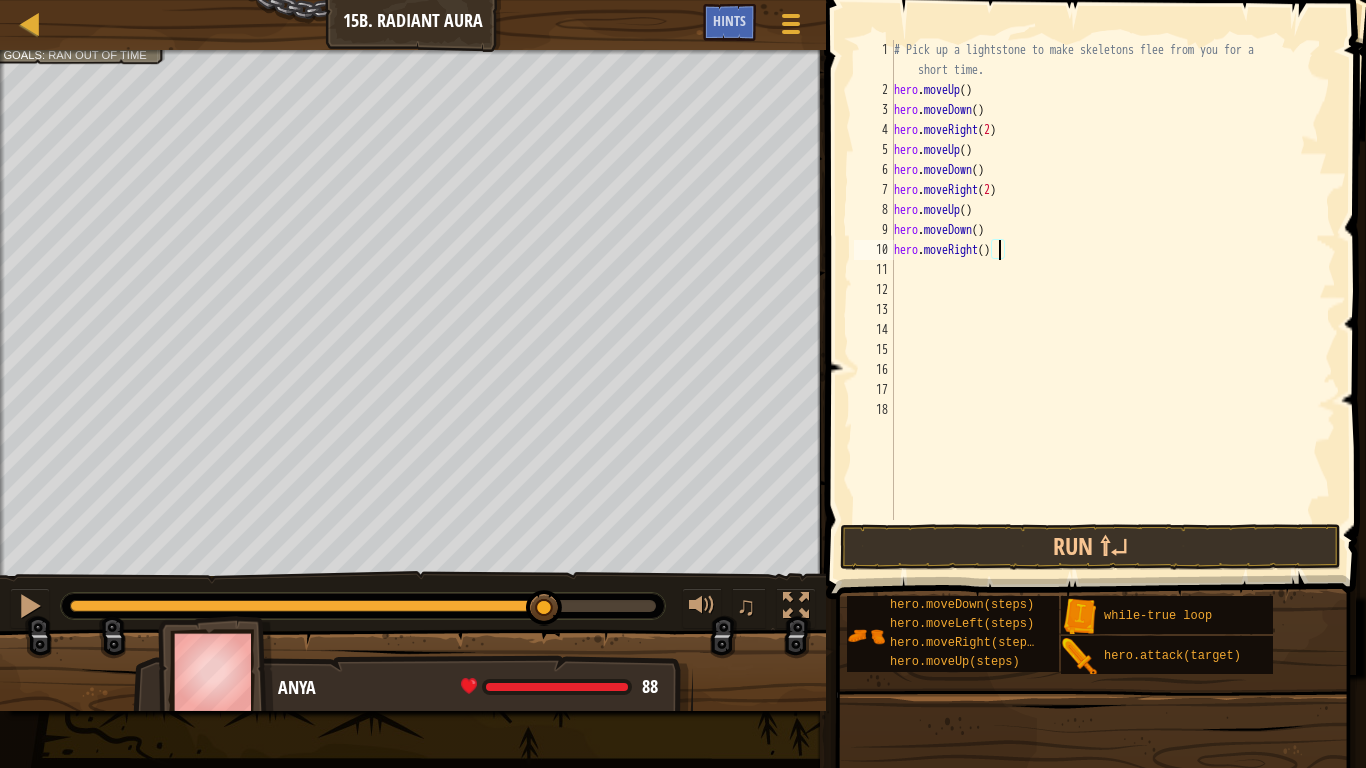 click on "# Pick up a lightstone to make skeletons flee from you for a       short time. hero . moveUp ( ) hero . moveDown ( ) hero . moveRight ( 2 ) hero . moveUp ( ) hero . moveDown ( ) hero . moveRight ( 2 ) hero . moveUp ( ) hero . moveDown ( ) hero . moveRight ( )" at bounding box center [1113, 310] 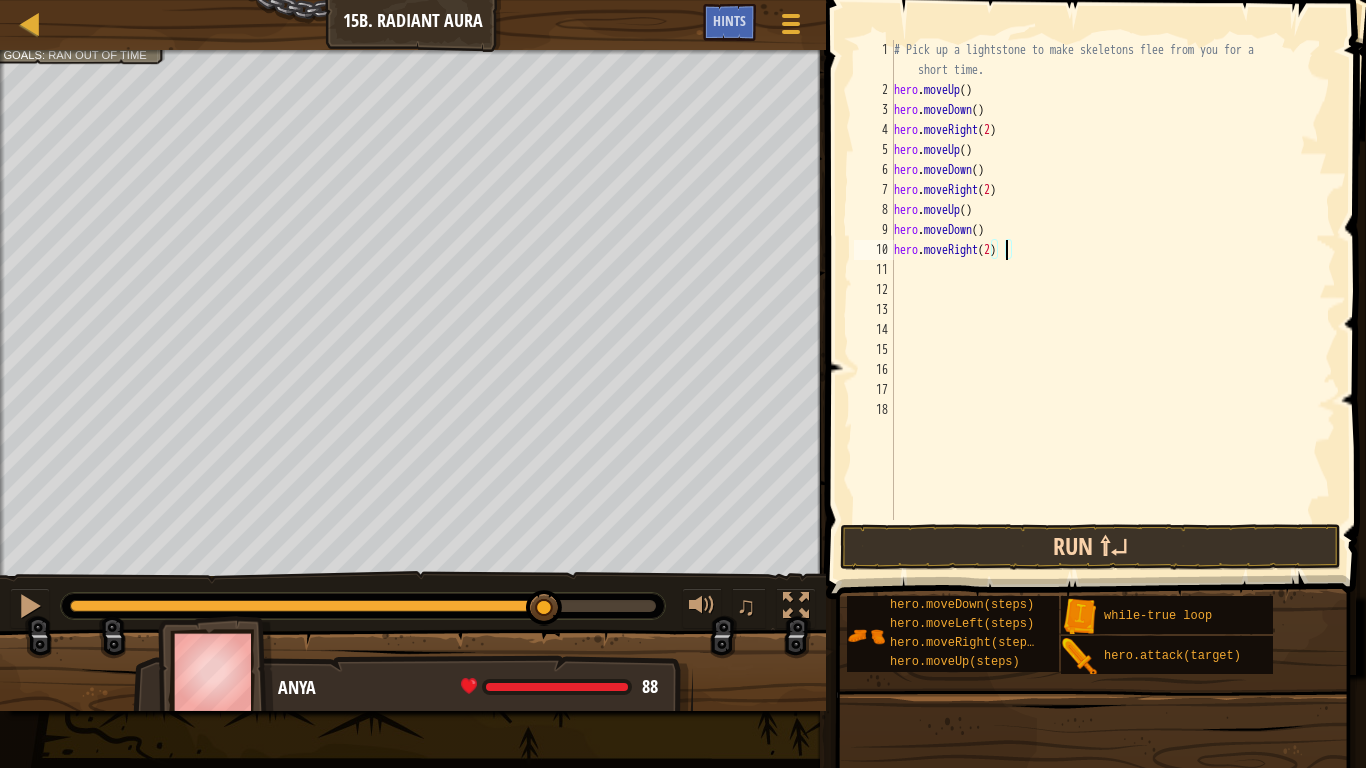 type on "hero.moveRight(2)" 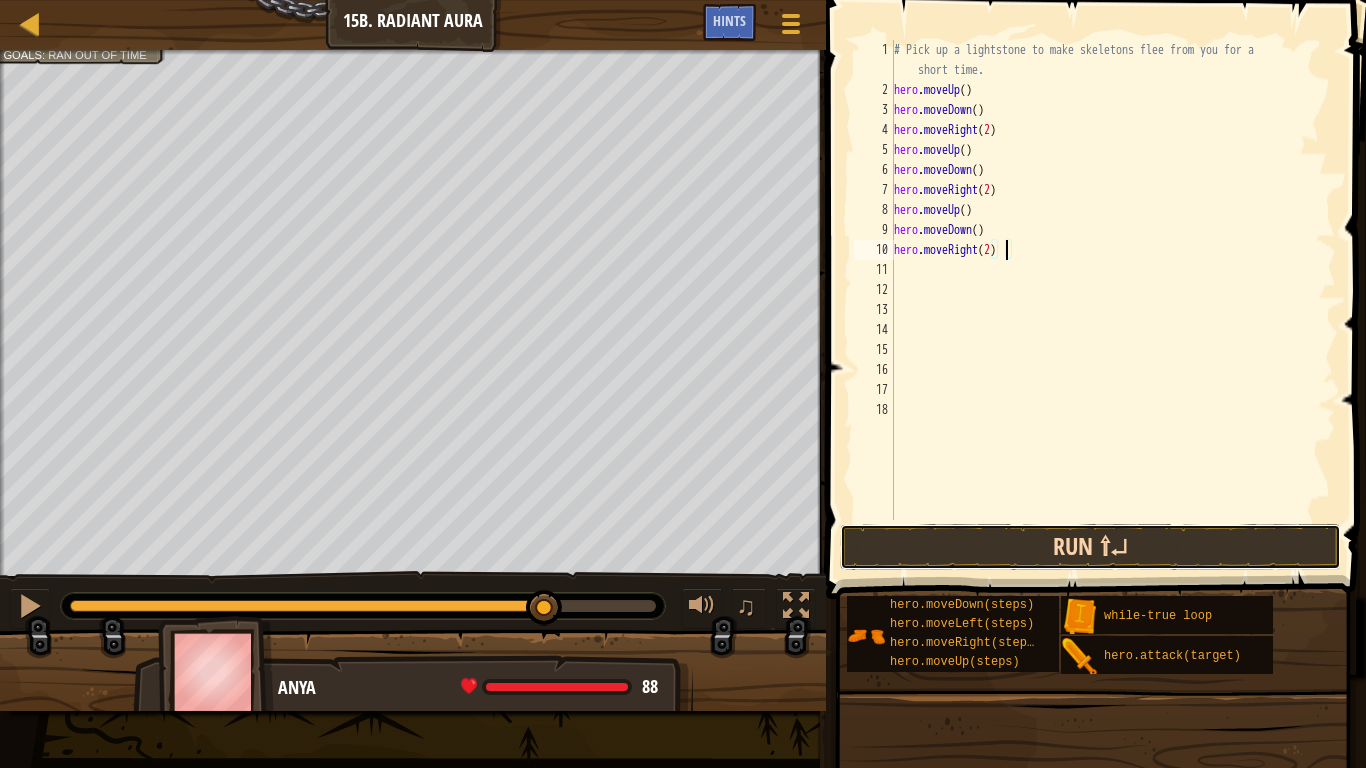 click on "Run ⇧↵" at bounding box center (1090, 547) 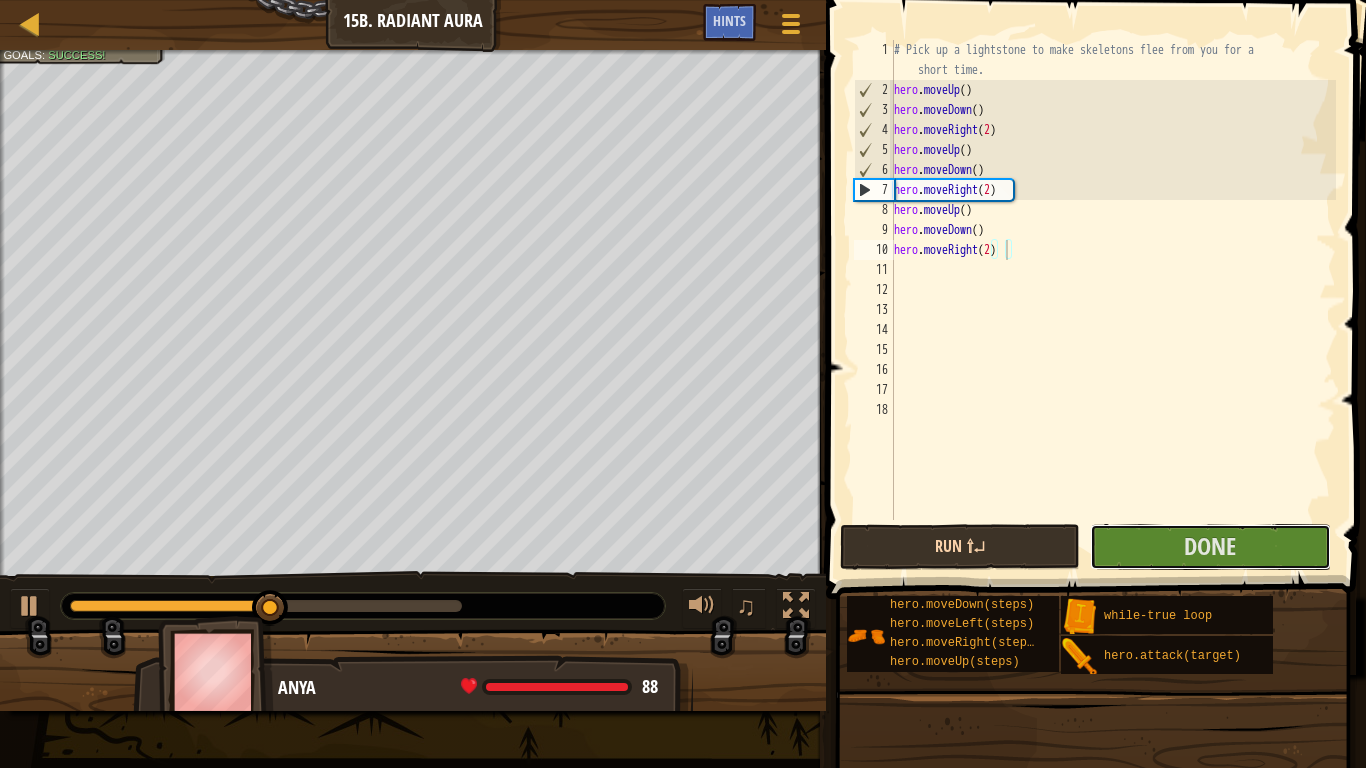 click on "Done" at bounding box center [1210, 546] 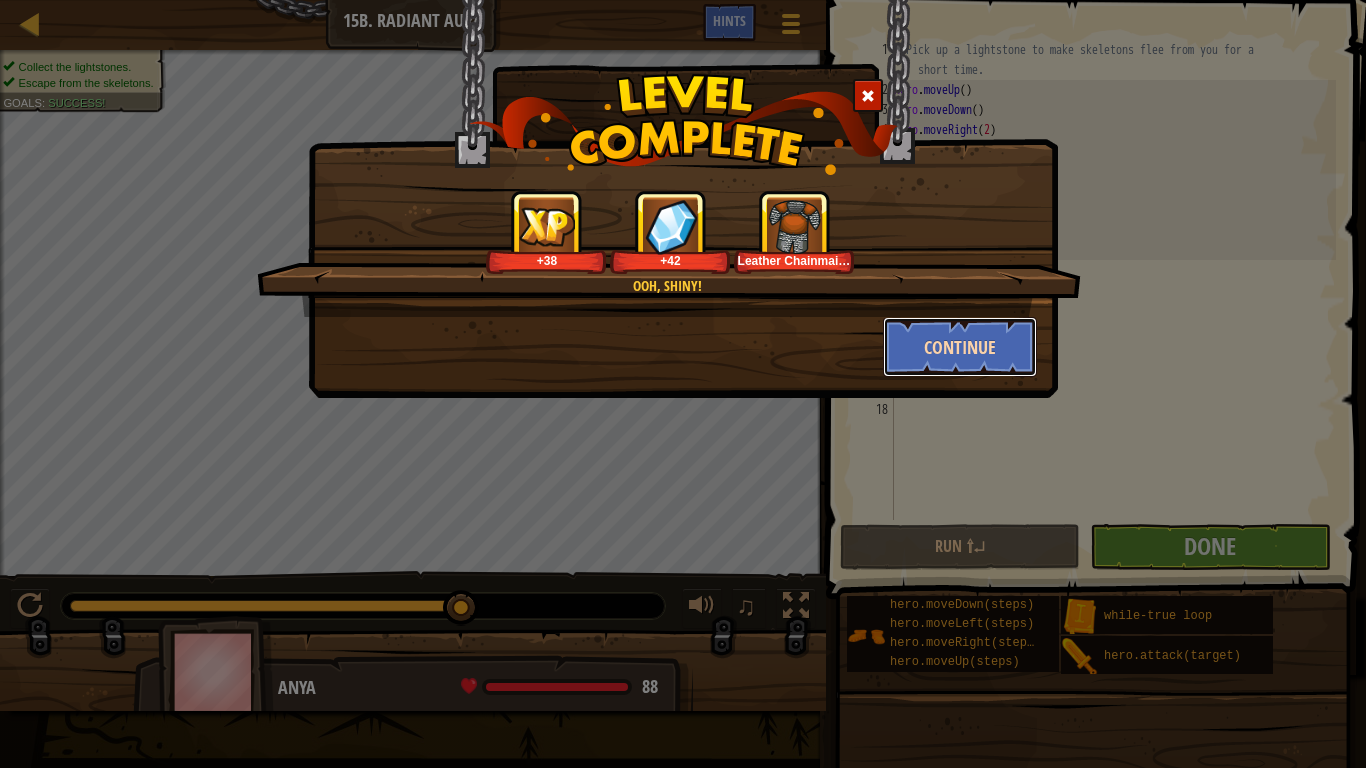 click on "Continue" at bounding box center (960, 347) 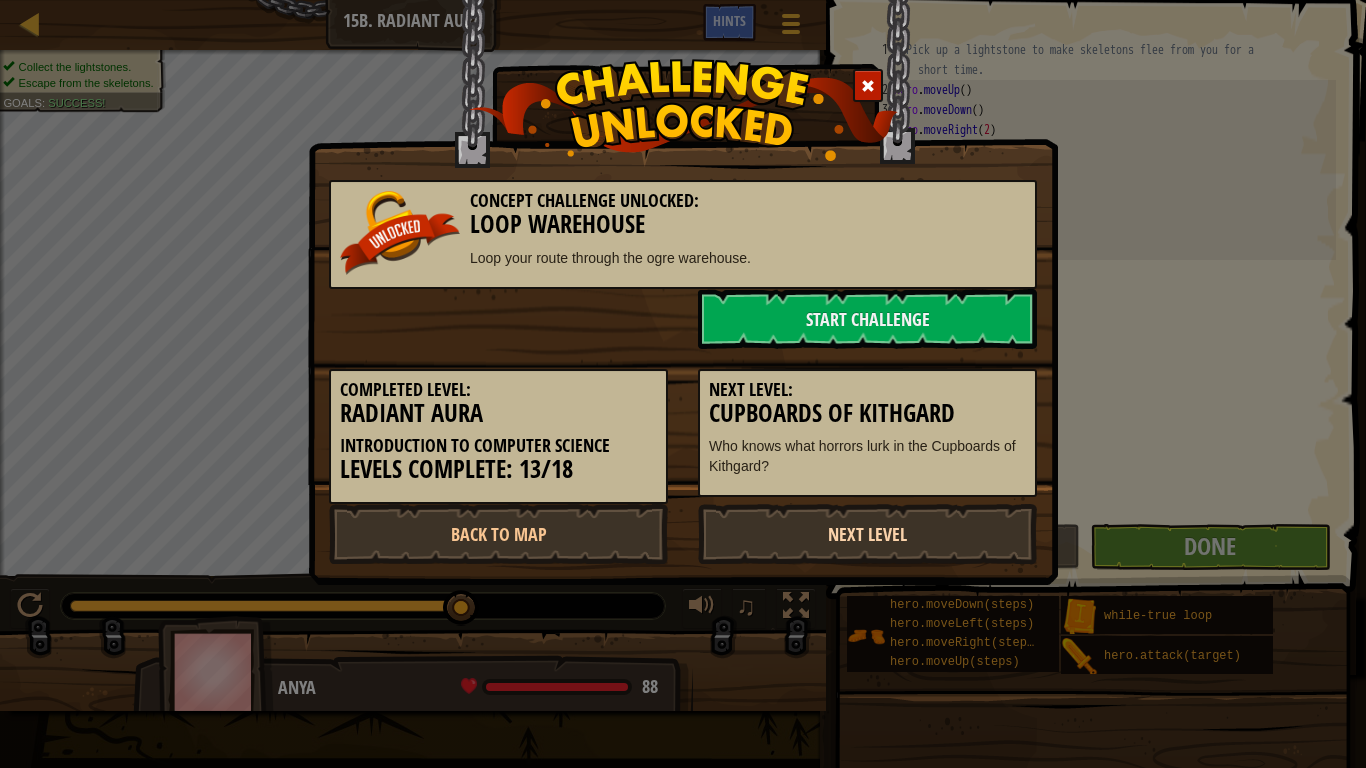 click on "Next Level" at bounding box center [867, 534] 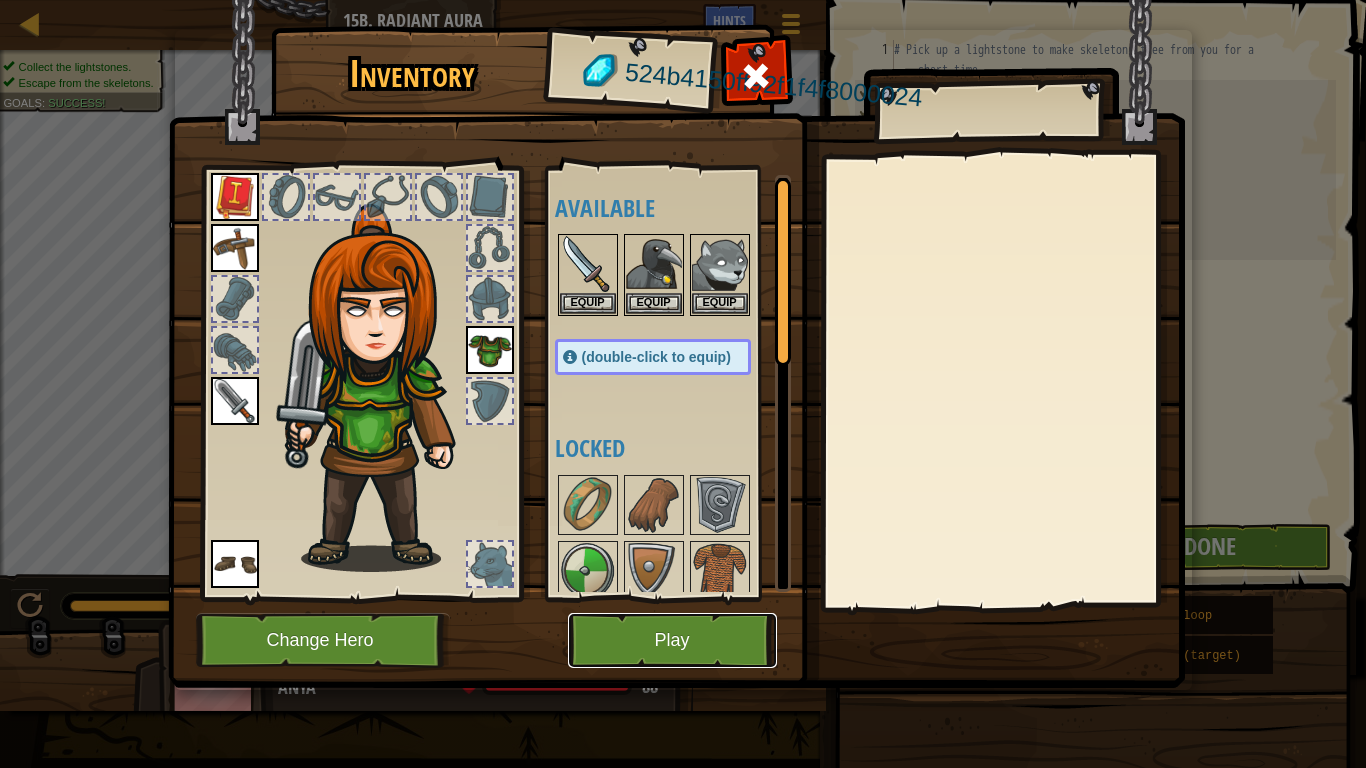 click on "Play" at bounding box center [672, 640] 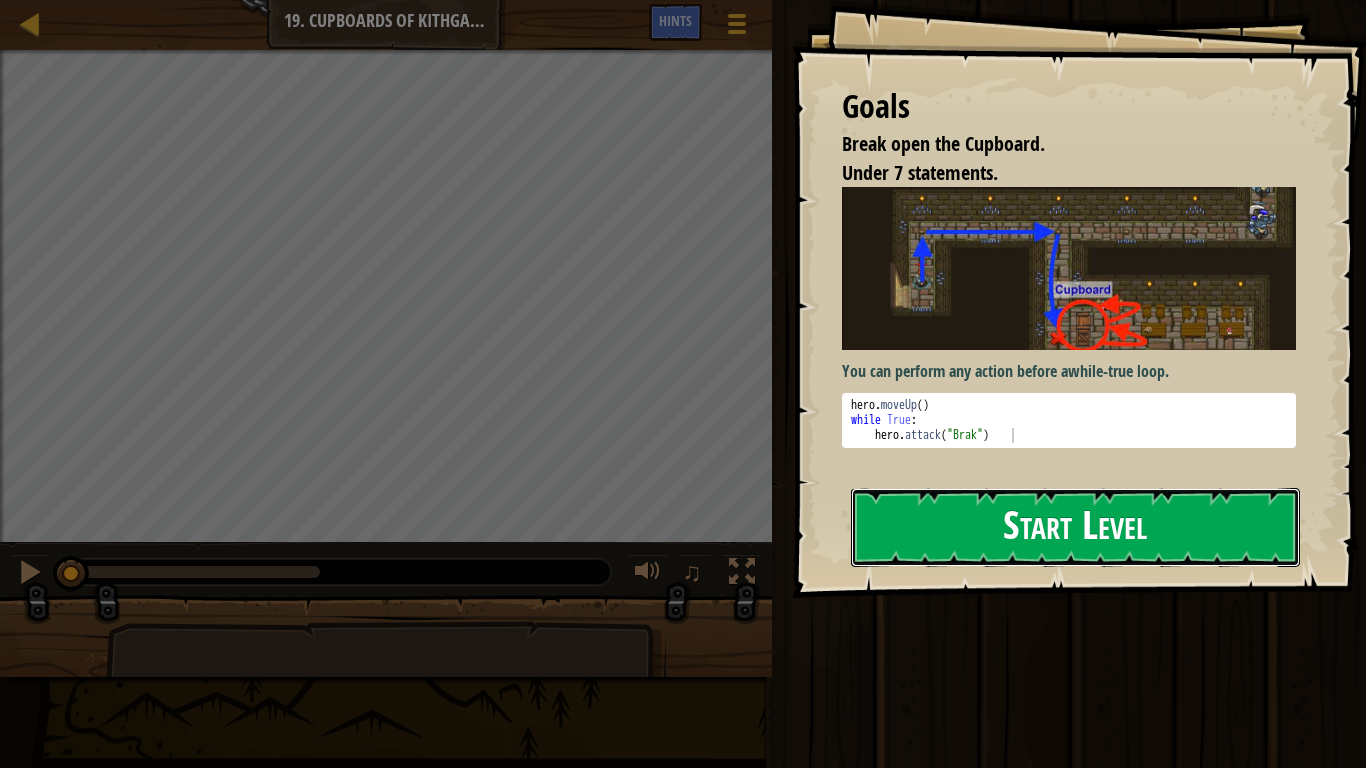 click on "Start Level" at bounding box center (1075, 527) 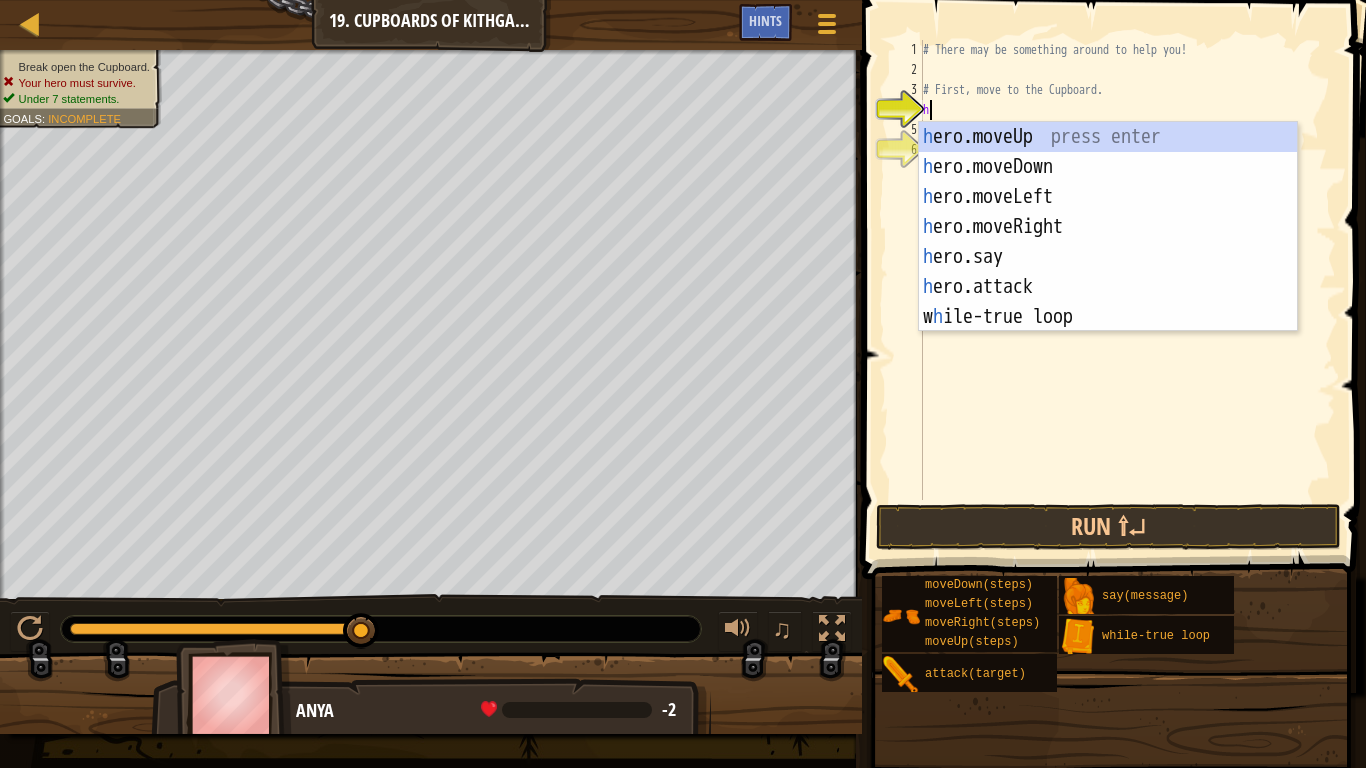 scroll, scrollTop: 9, scrollLeft: 0, axis: vertical 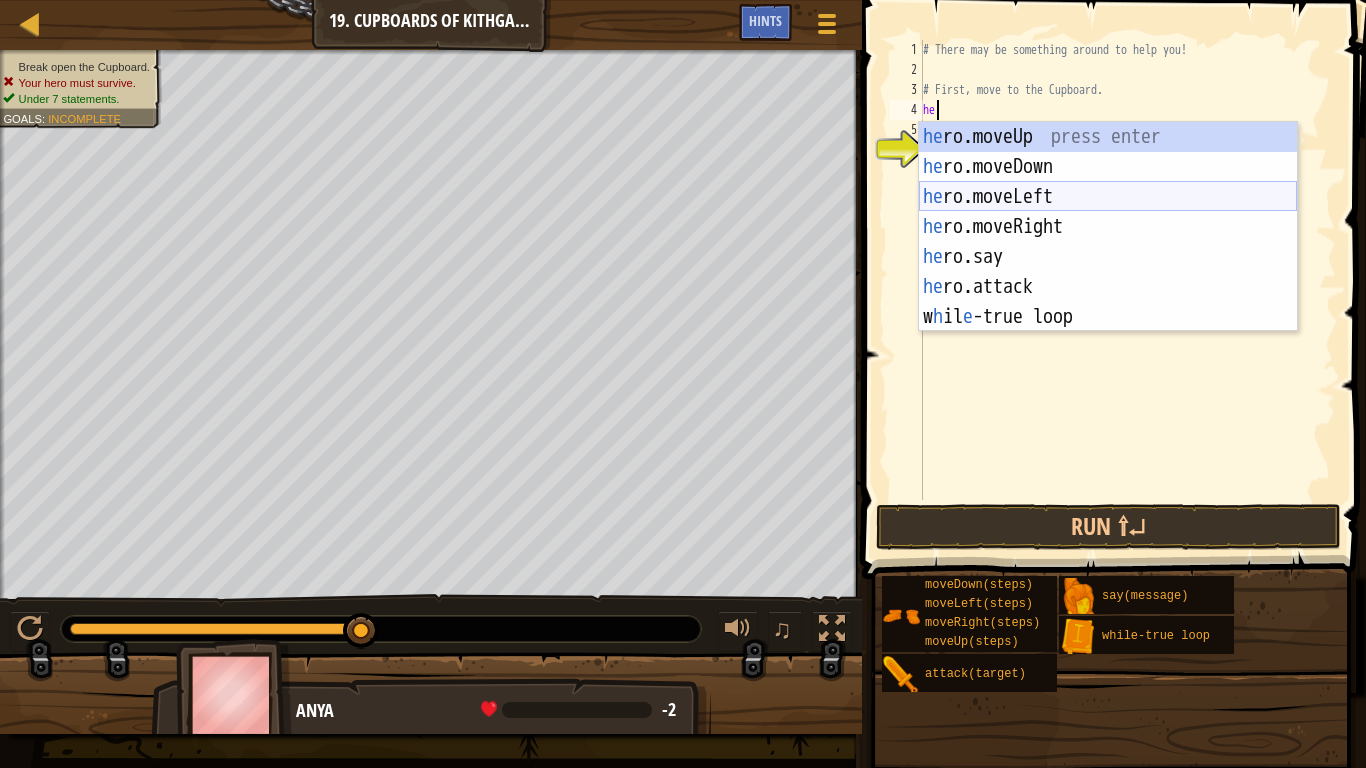click on "he ro.moveUp press enter he ro.moveDown press enter he ro.moveLeft press enter he ro.moveRight press enter he ro.say press enter he ro.attack press enter w h il e -true loop press enter" at bounding box center (1108, 257) 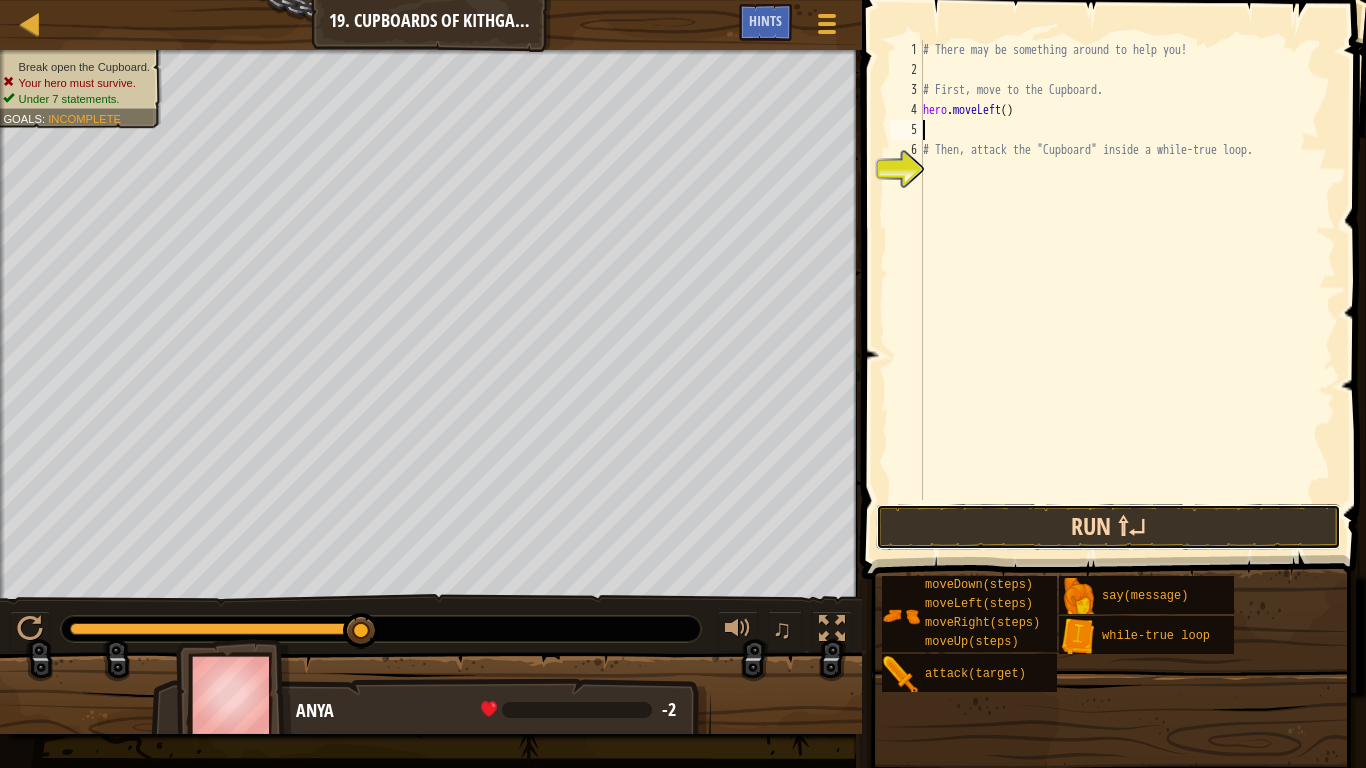click on "Run ⇧↵" at bounding box center (1109, 527) 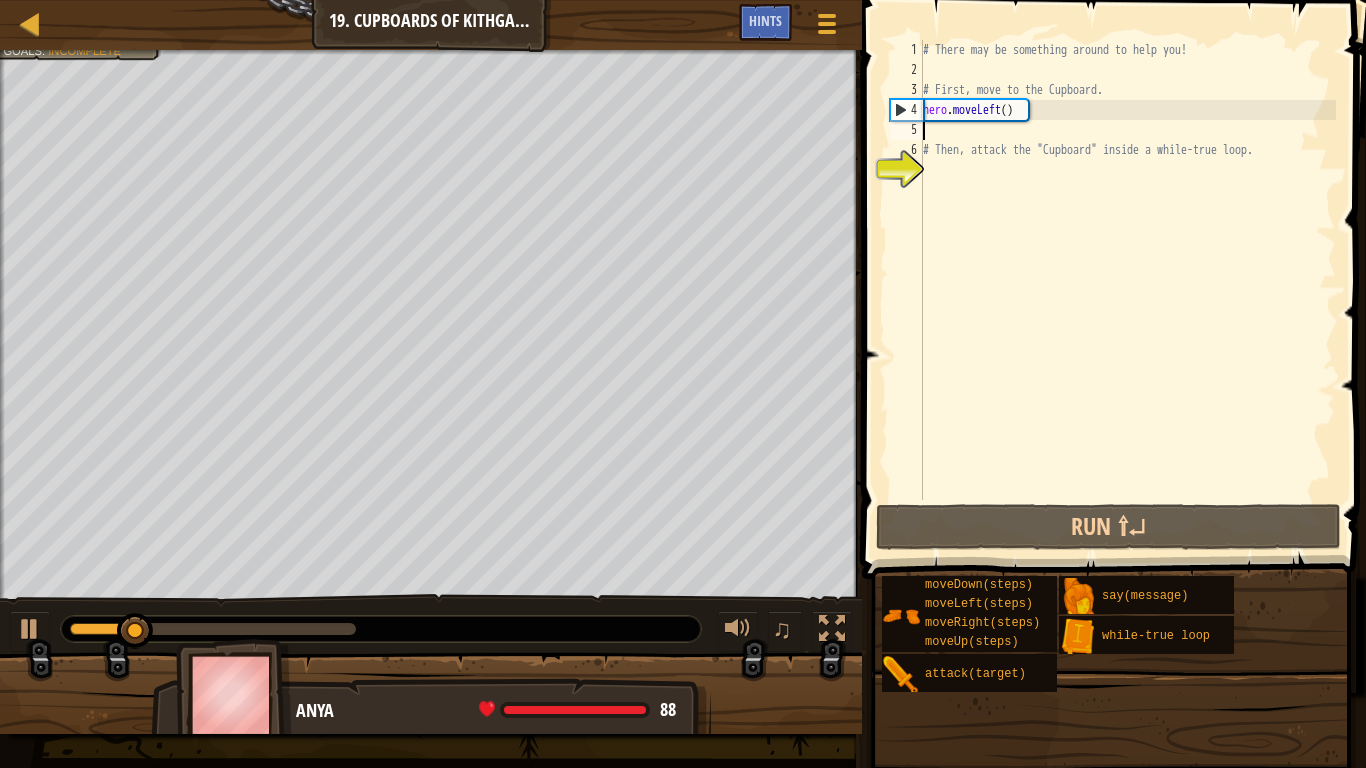 click on "# There may be something around to help you! # First, move to the Cupboard. hero . moveLeft ( ) # Then, attack the "Cupboard" inside a while-true loop." at bounding box center [1127, 290] 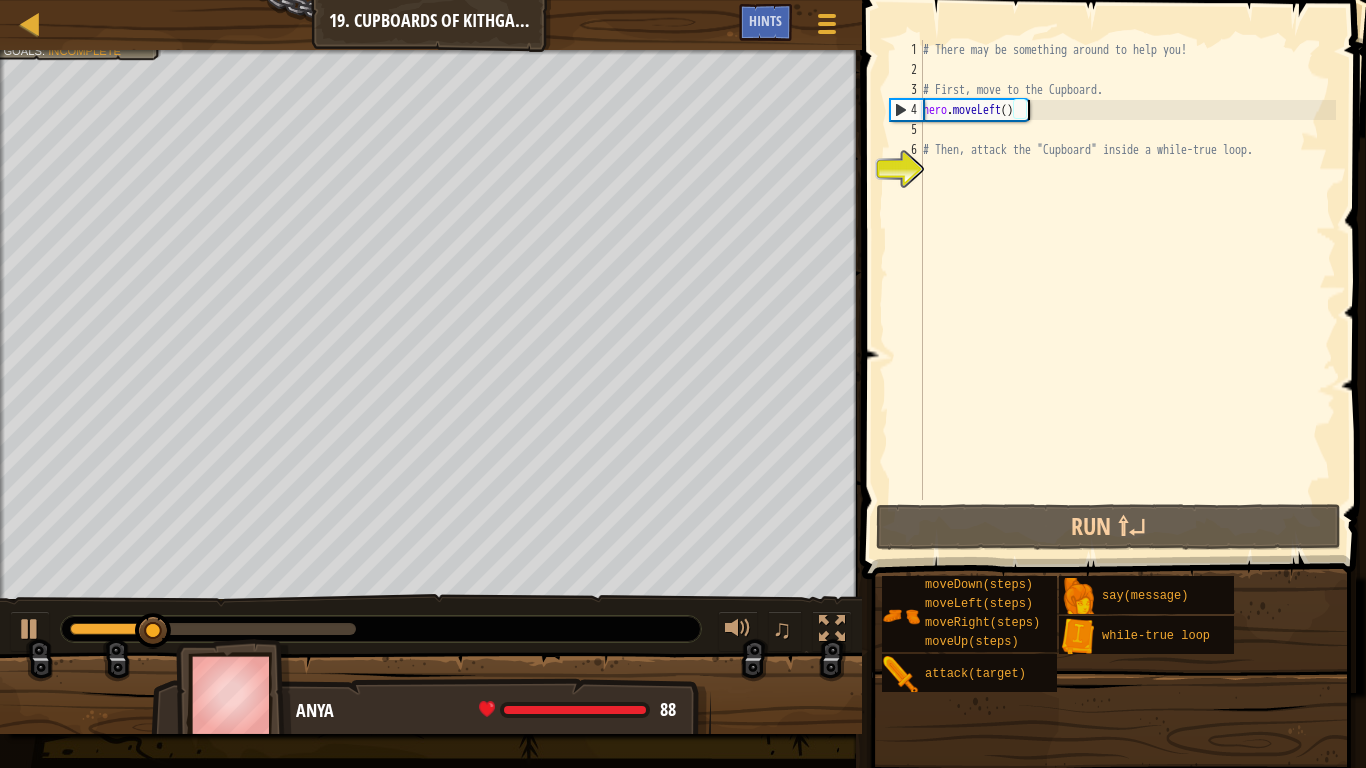 click on "# There may be something around to help you! # First, move to the Cupboard. hero . moveLeft ( ) # Then, attack the "Cupboard" inside a while-true loop." at bounding box center (1127, 290) 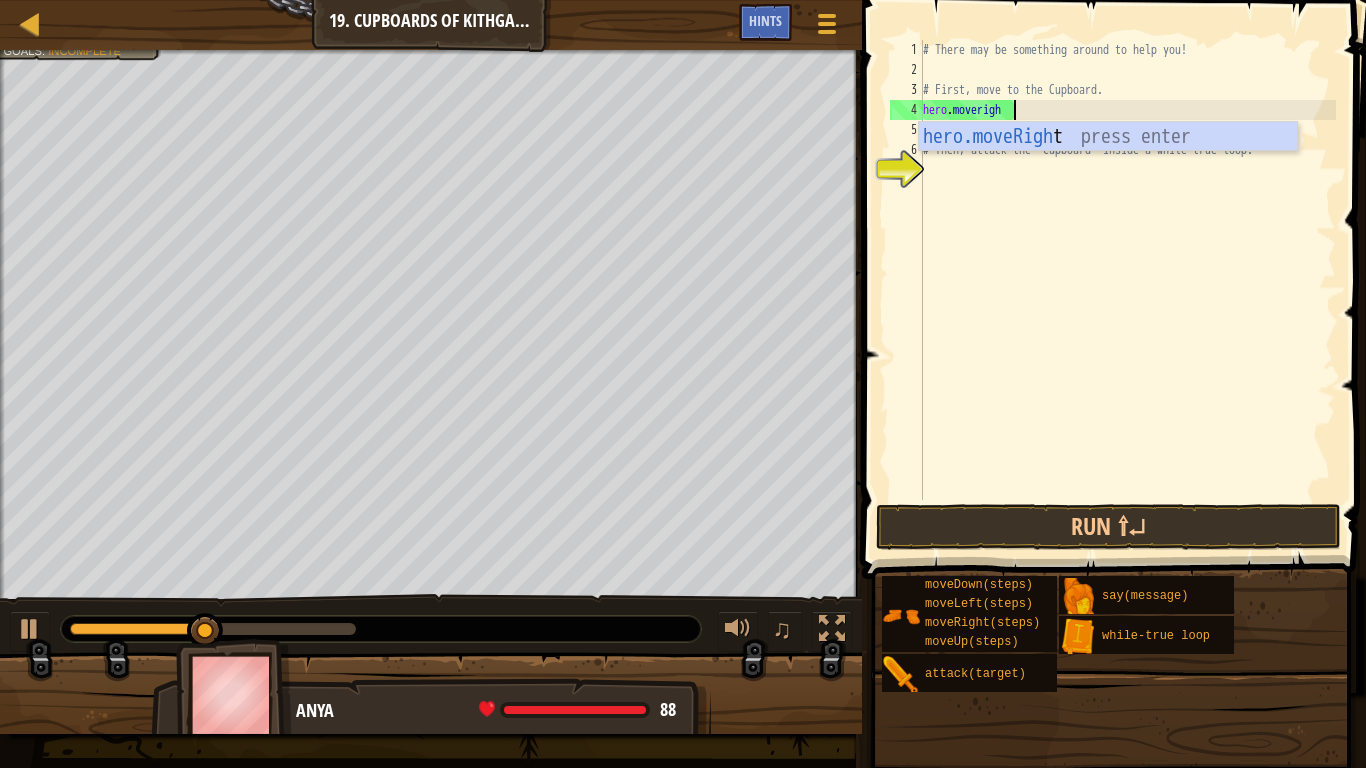 type on "hero.moveright" 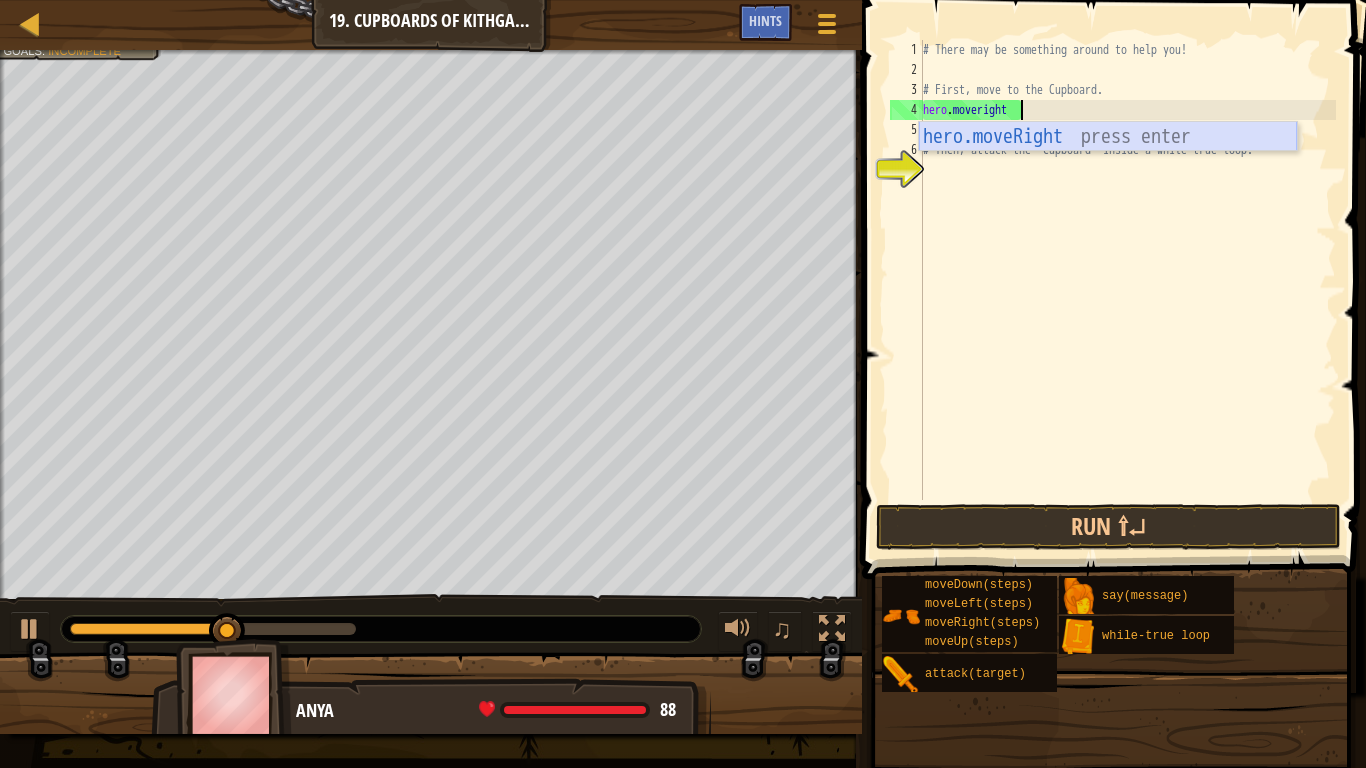 click on "hero.moveRight press enter" at bounding box center [1108, 167] 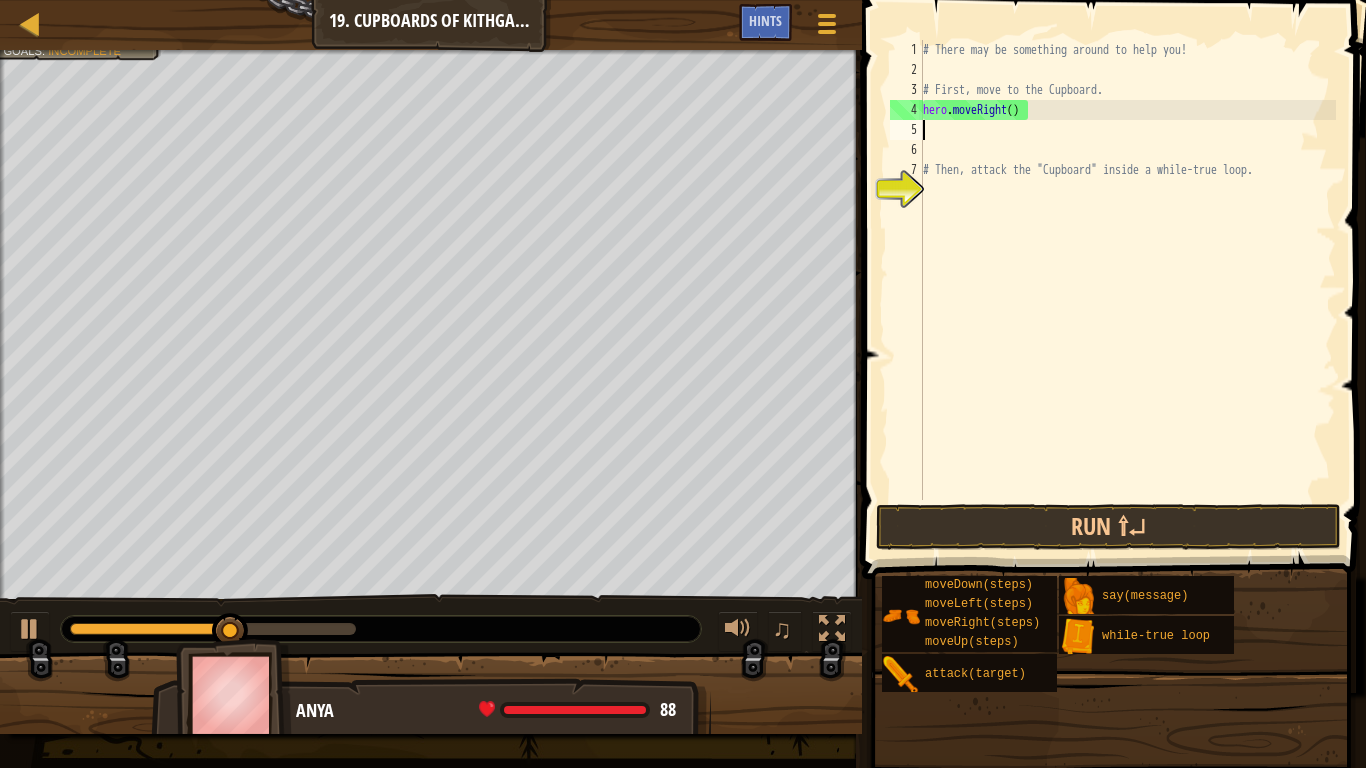 scroll, scrollTop: 9, scrollLeft: 0, axis: vertical 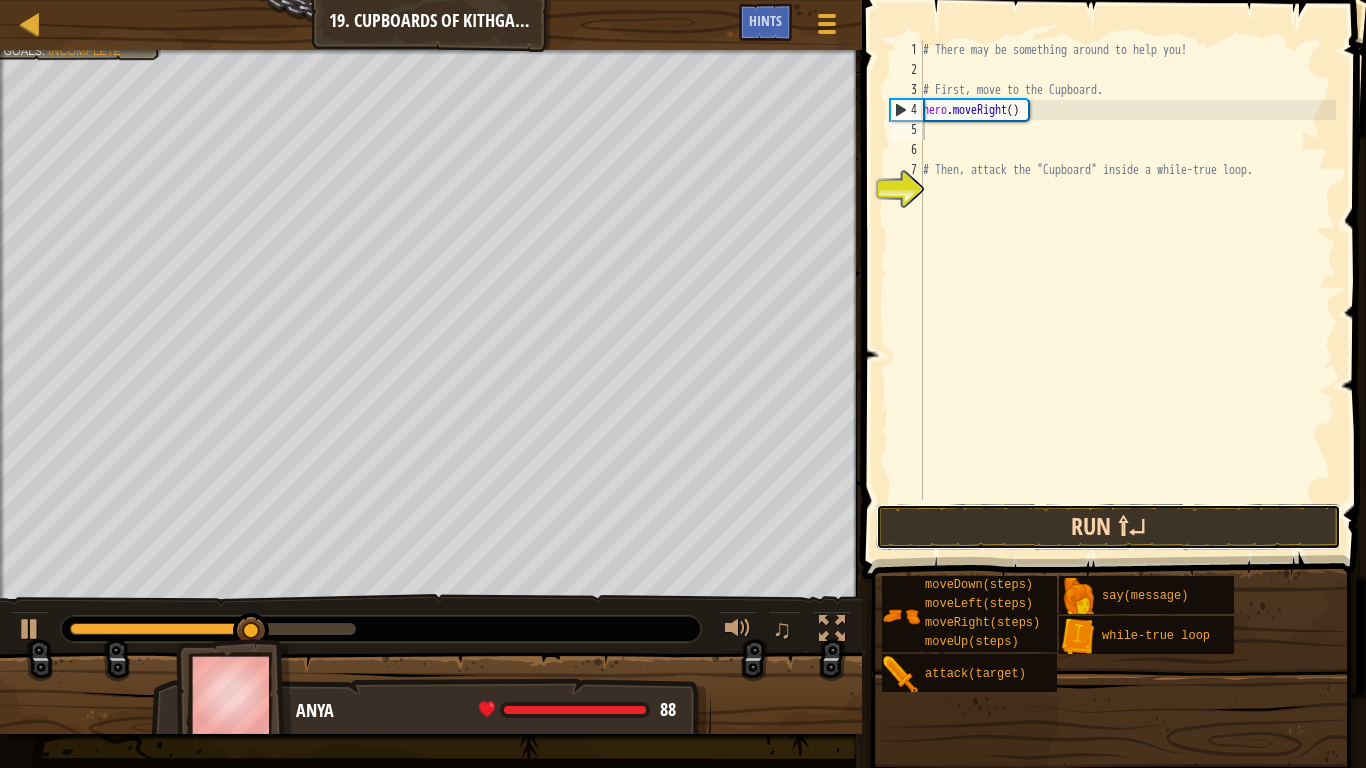 click on "Run ⇧↵" at bounding box center (1109, 527) 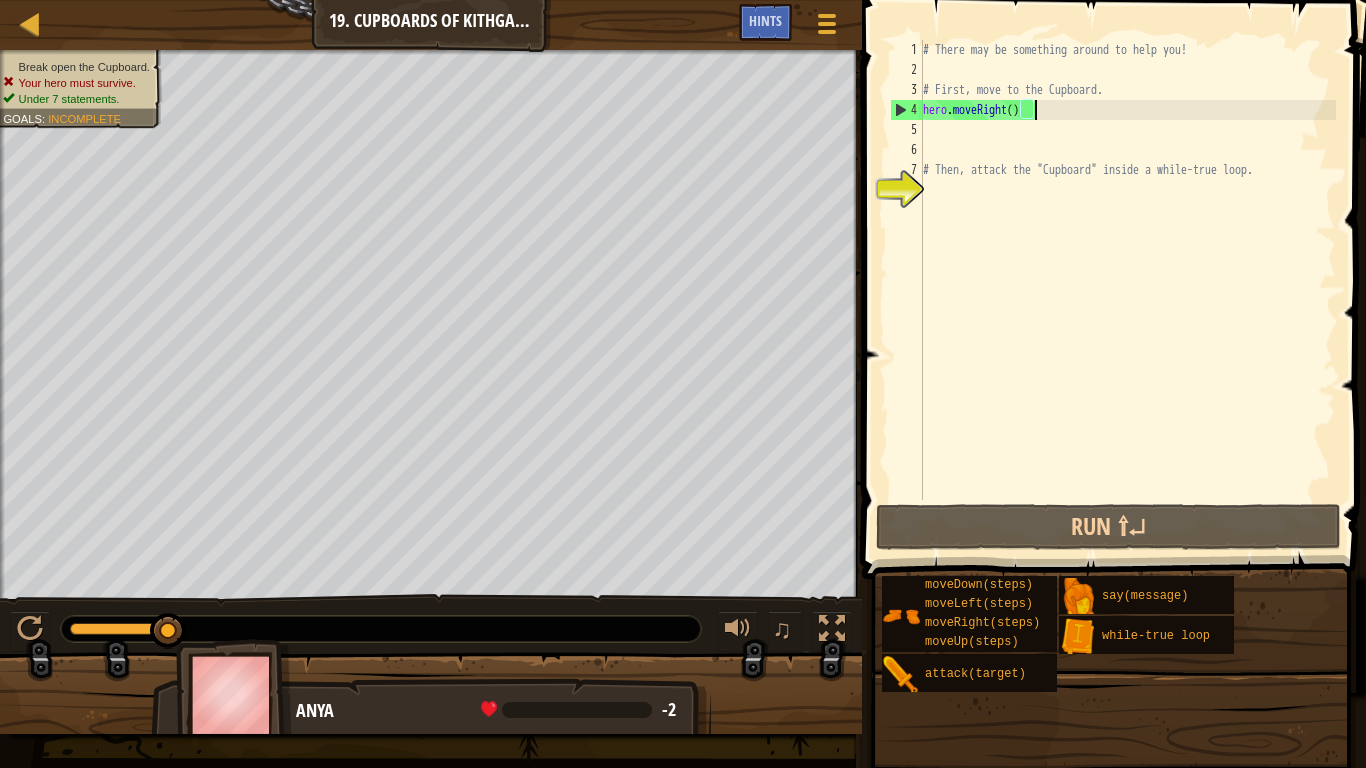 click on "# There may be something around to help you! # First, move to the Cupboard. hero . moveRight ( ) # Then, attack the "Cupboard" inside a while-true loop." at bounding box center [1127, 290] 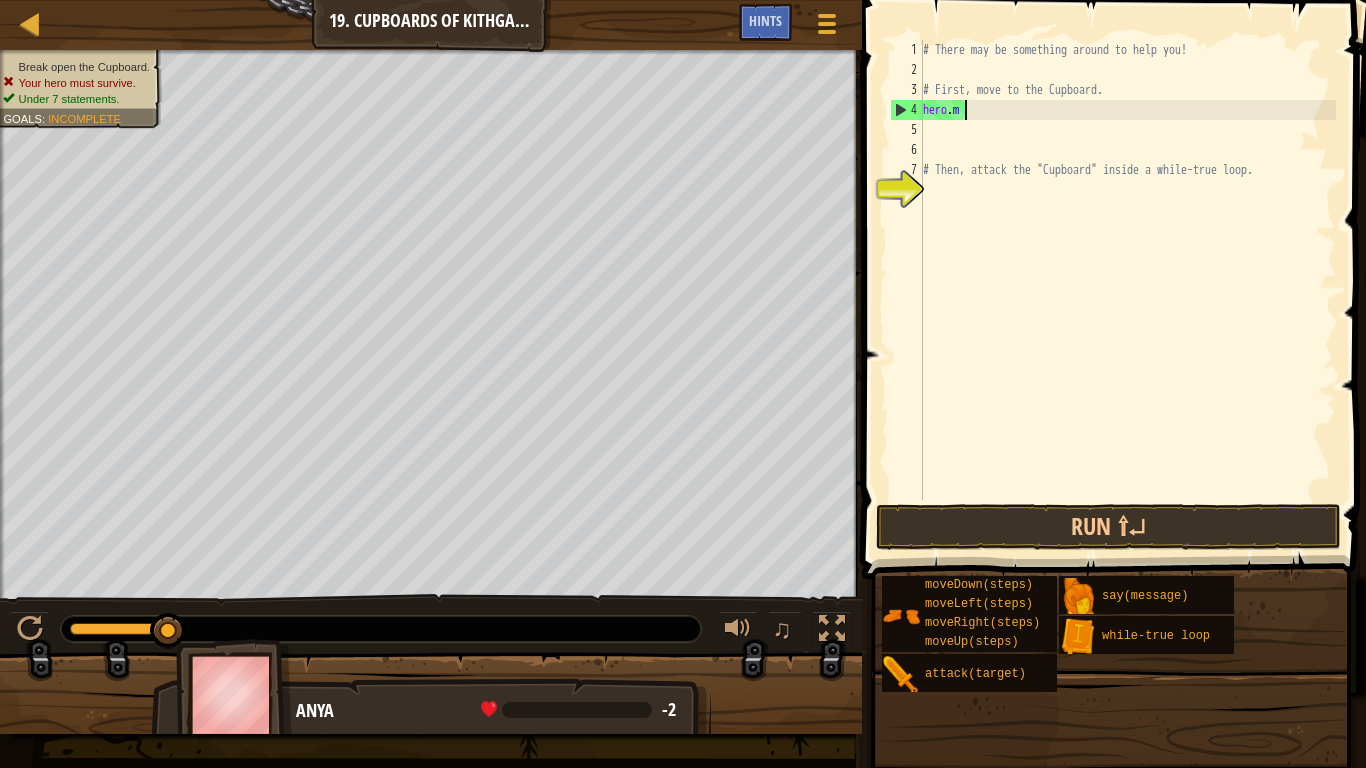 type on "h" 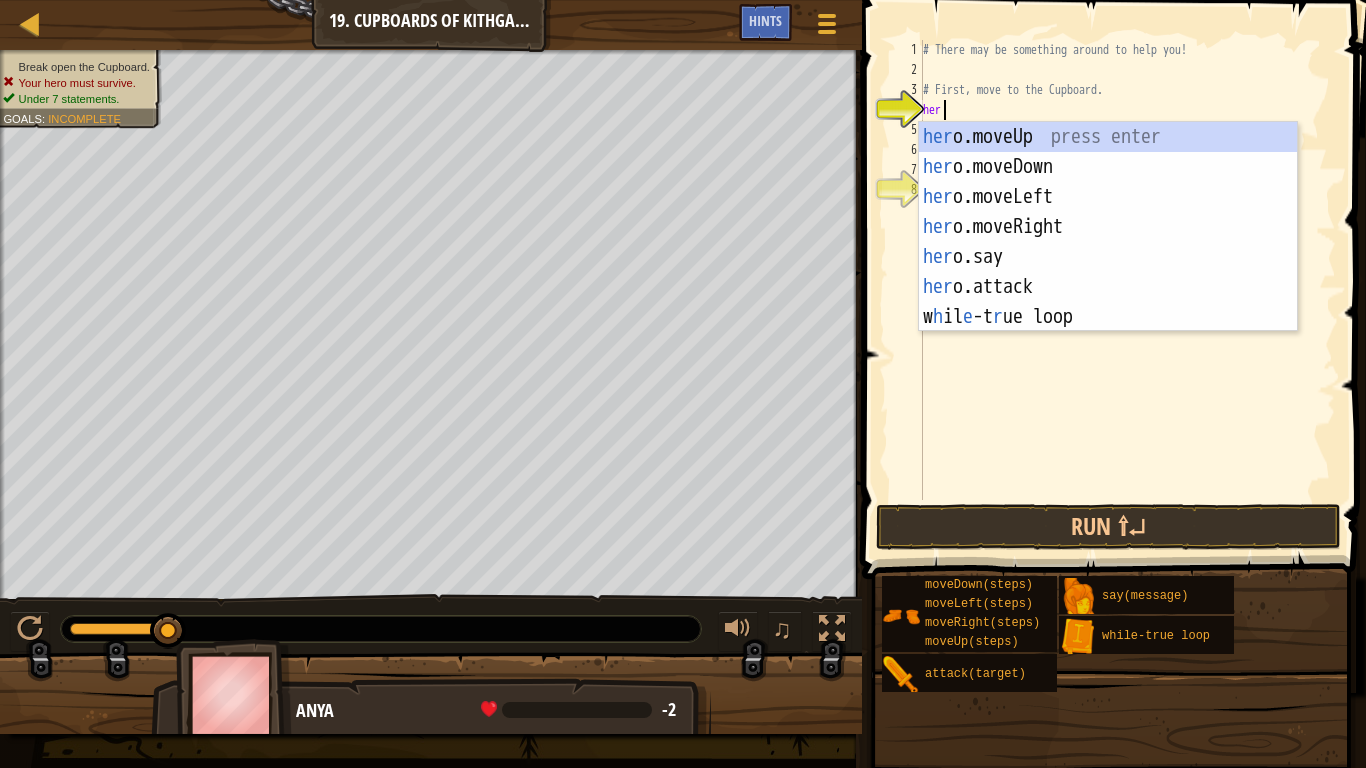type on "hero" 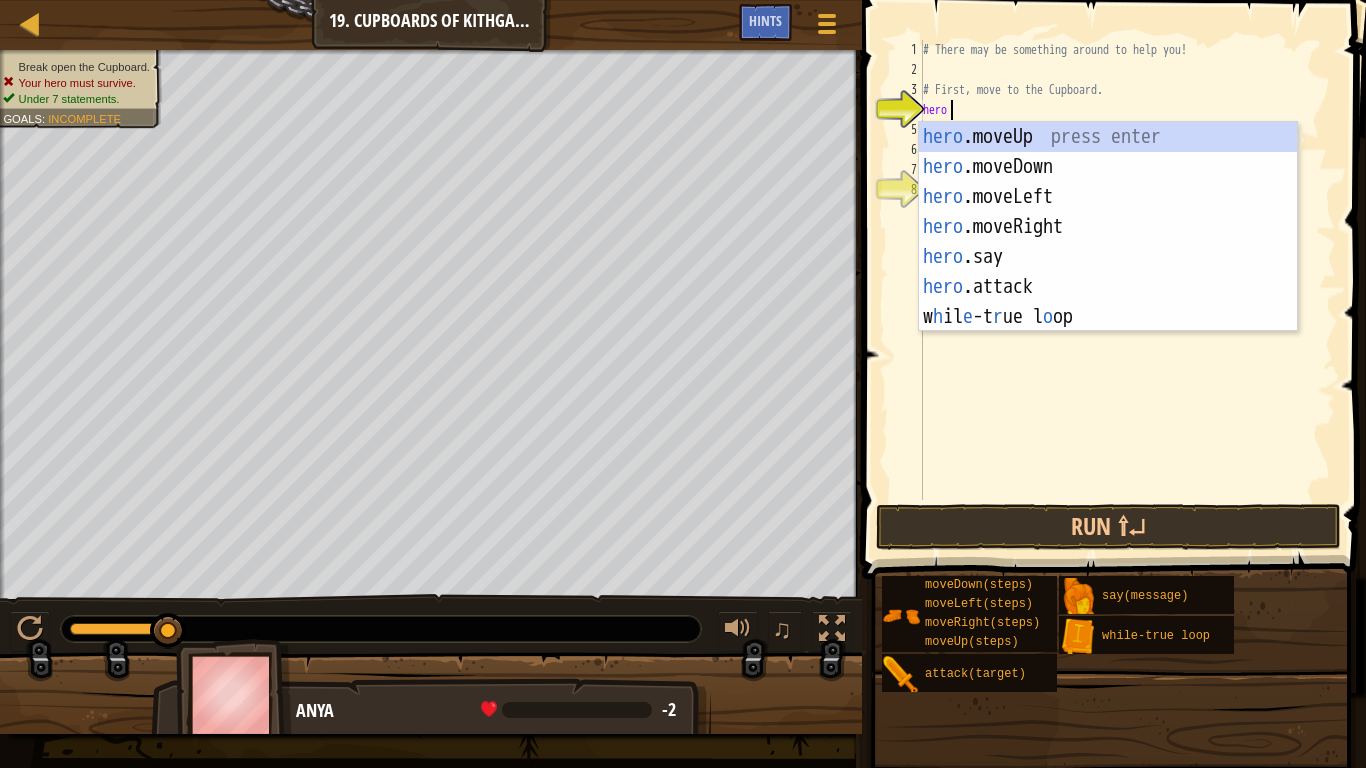 scroll, scrollTop: 9, scrollLeft: 3, axis: both 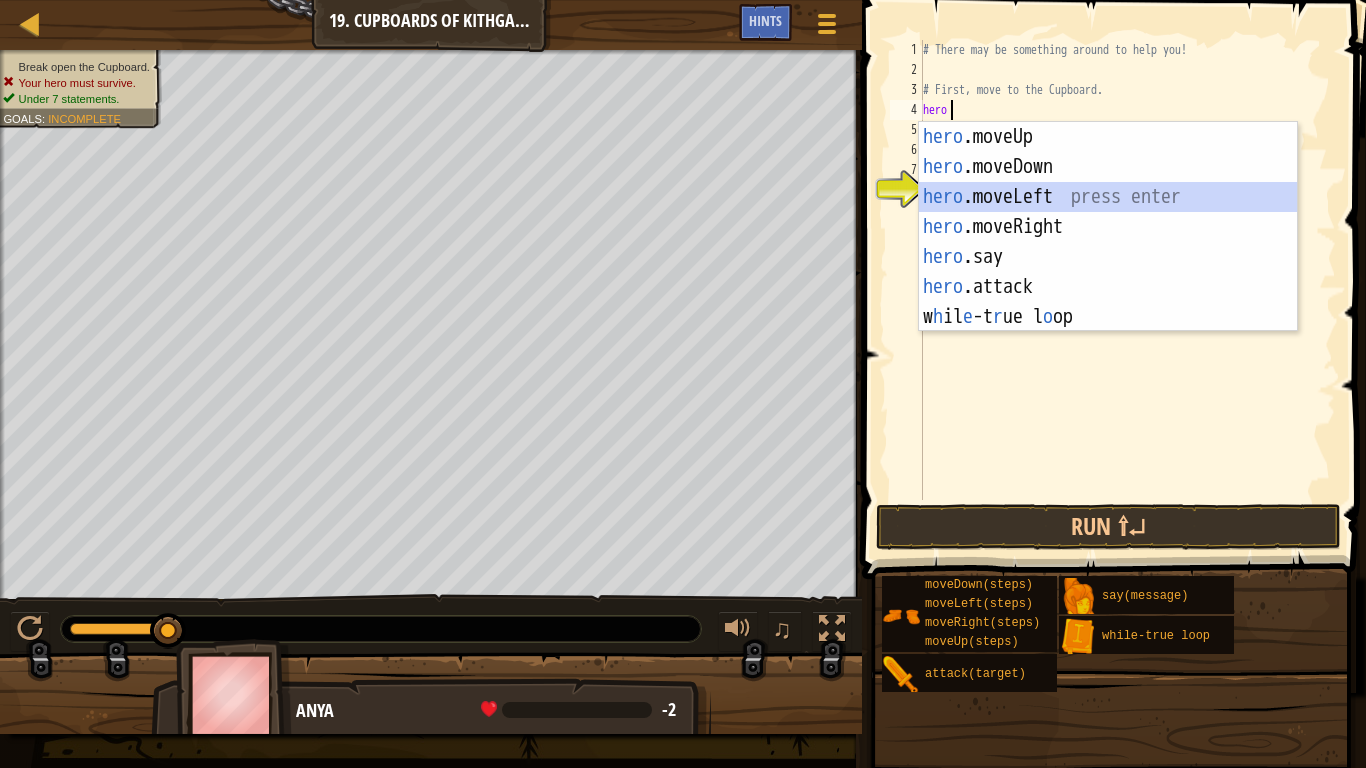click on "hero .moveUp press enter hero .moveDown press enter hero .moveLeft press enter hero .moveRight press enter hero .say press enter hero .attack press enter w h il e -t r ue l o op press enter" at bounding box center (1108, 257) 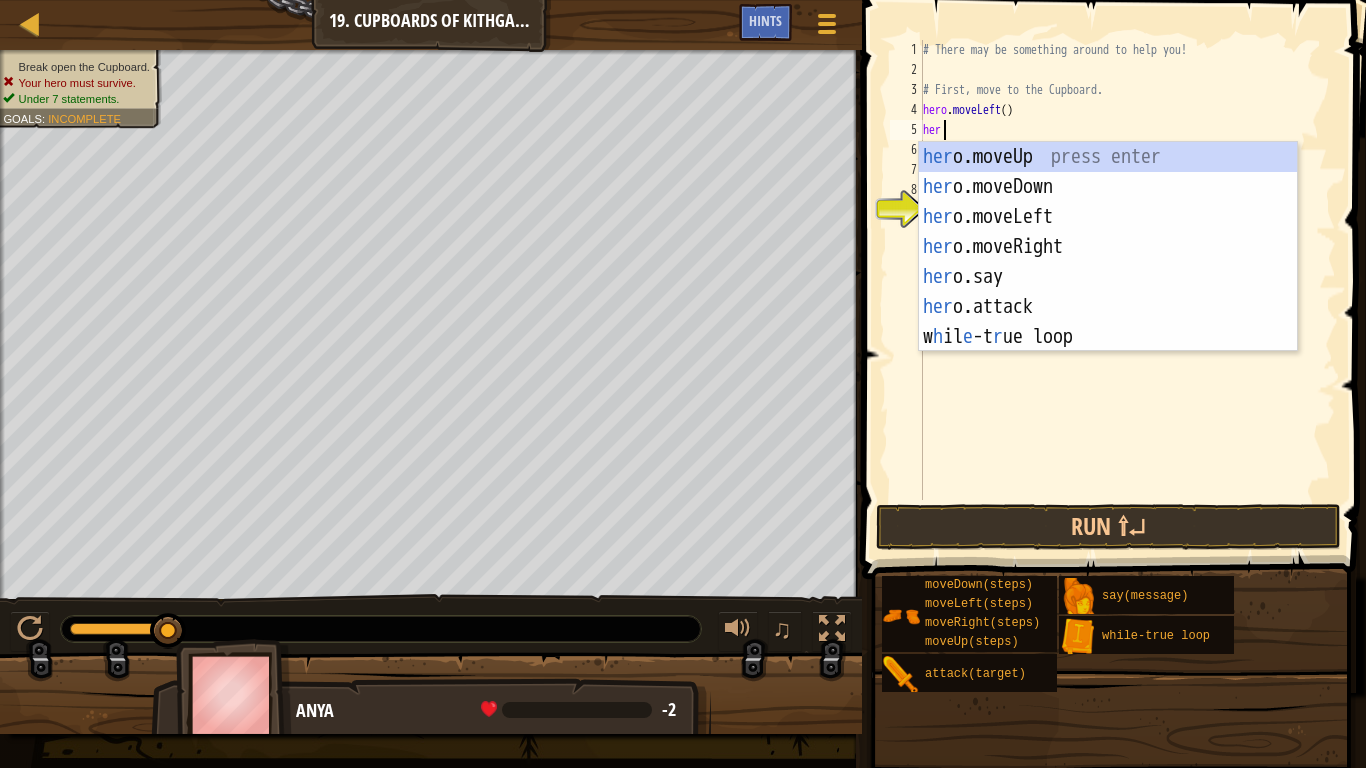 type on "hero" 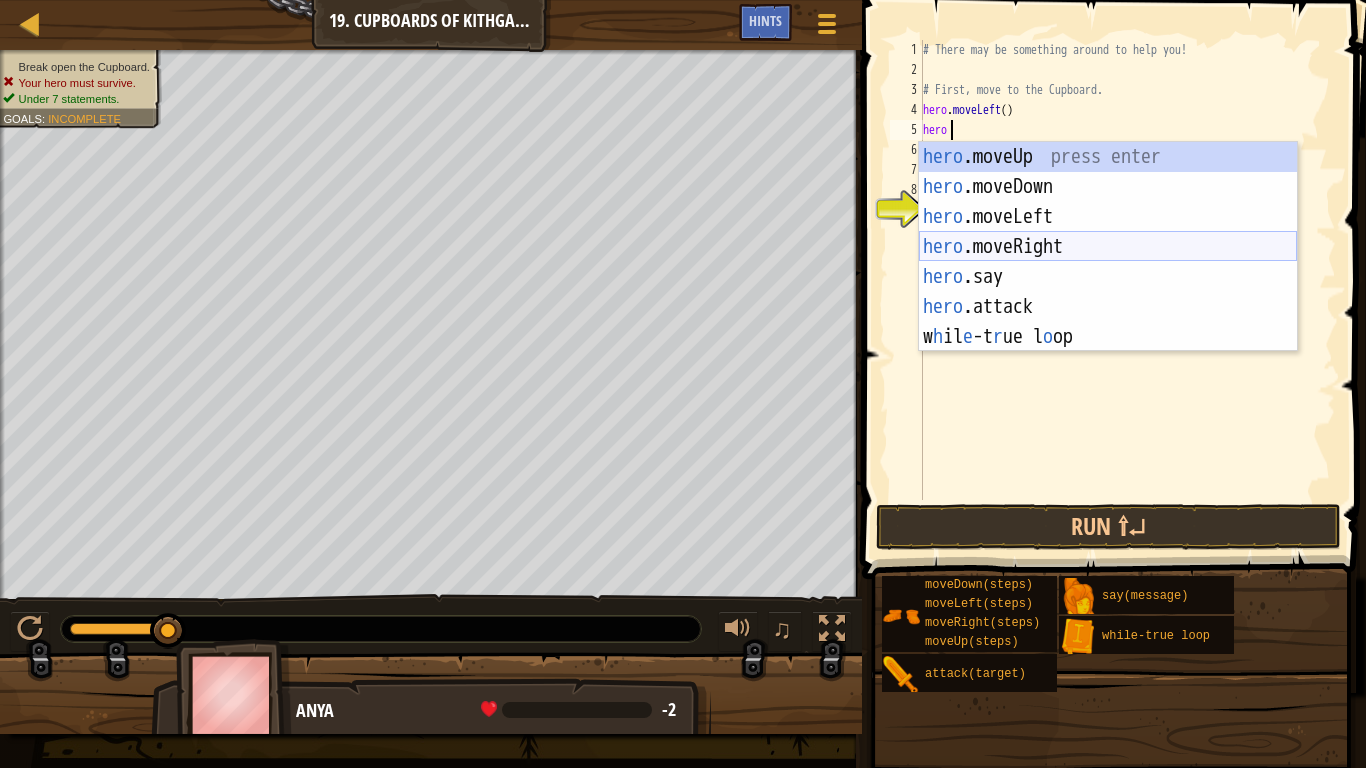 click on "hero .moveUp press enter hero .moveDown press enter hero .moveLeft press enter hero .moveRight press enter hero .say press enter hero .attack press enter w h il e -t r ue l o op press enter" at bounding box center (1108, 277) 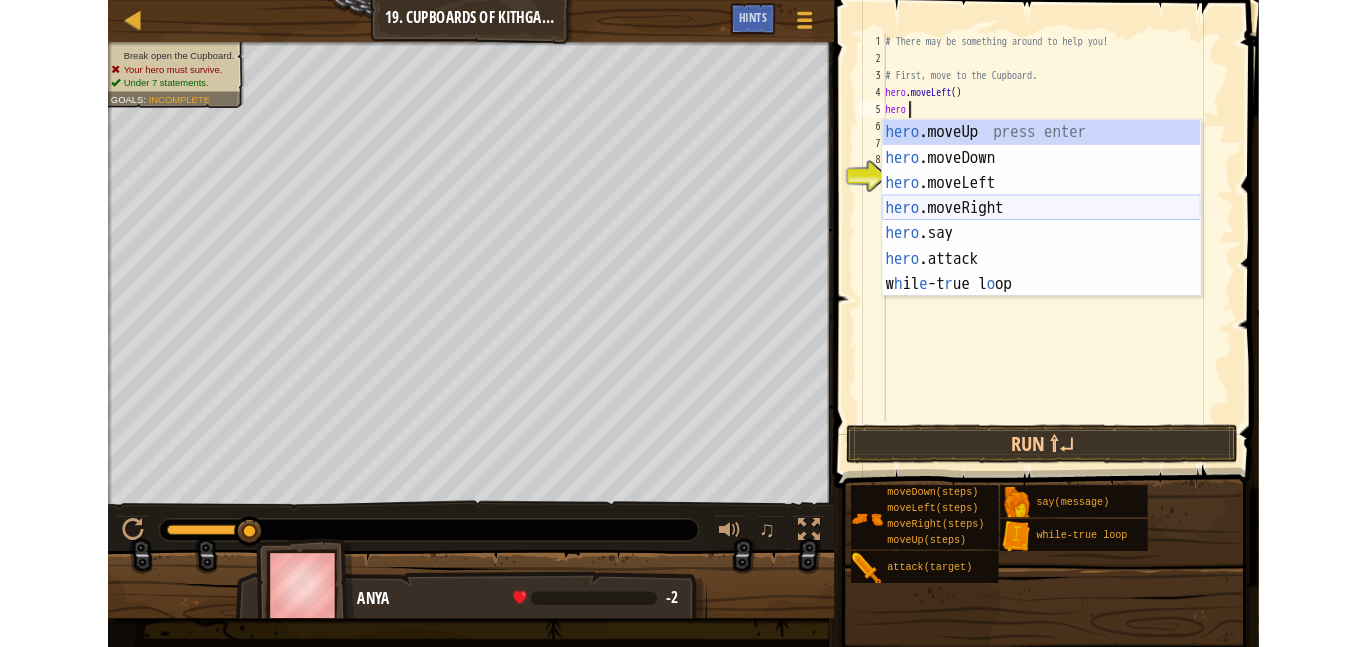 scroll, scrollTop: 9, scrollLeft: 0, axis: vertical 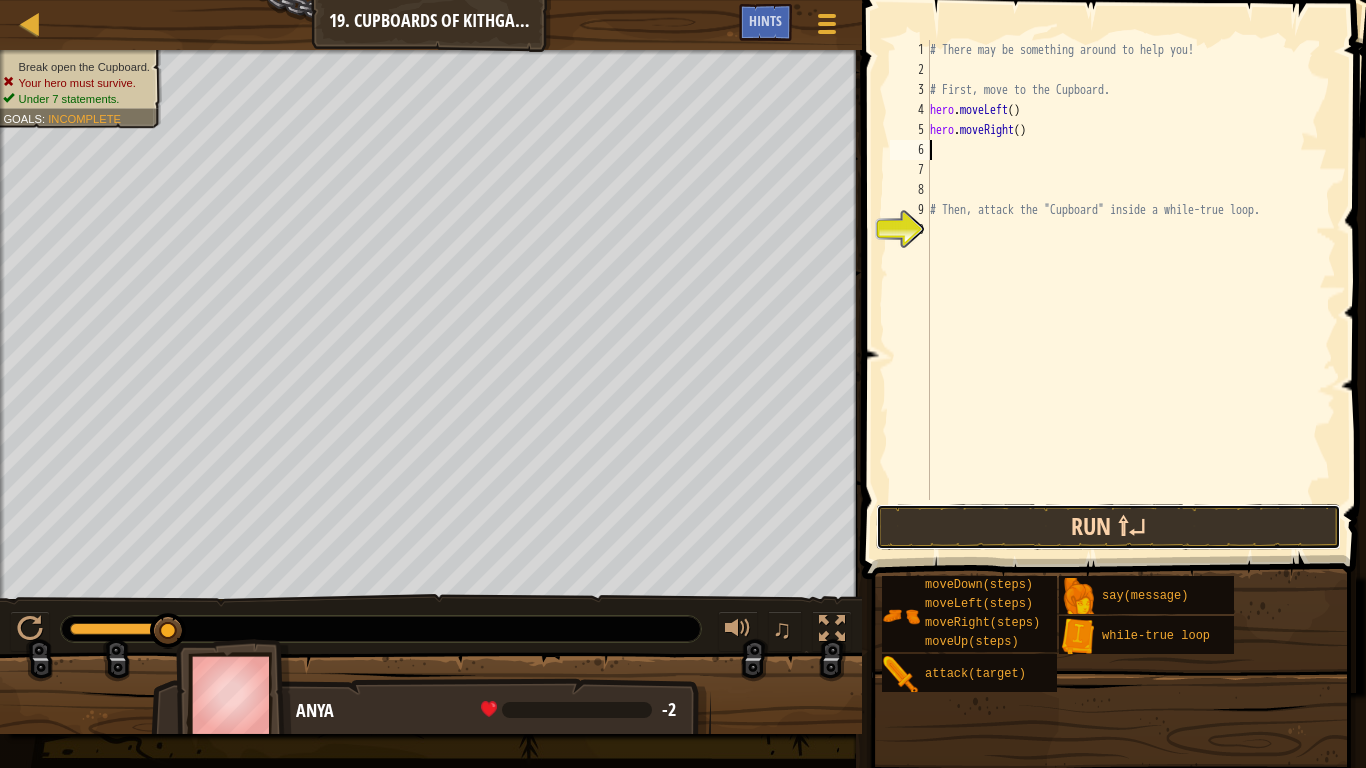 click on "Run ⇧↵" at bounding box center (1109, 527) 